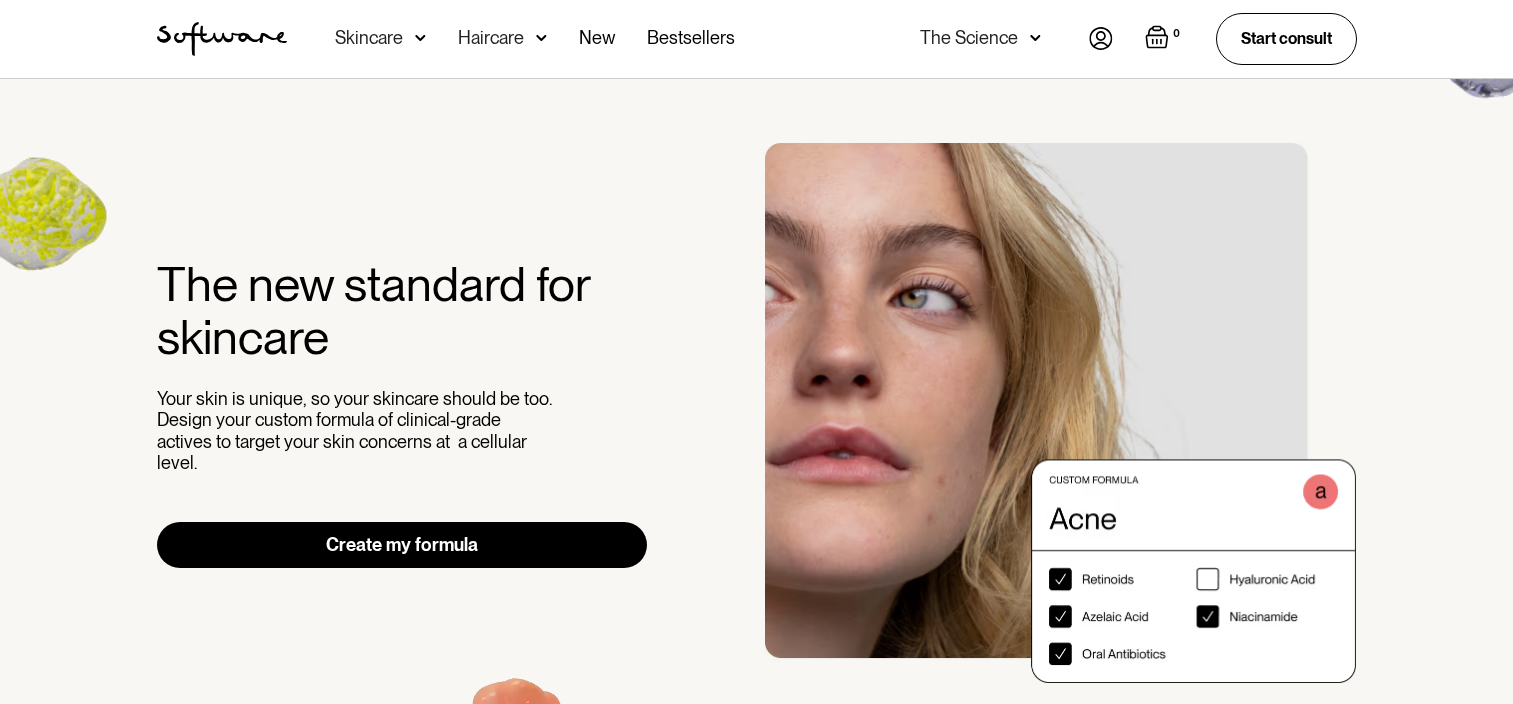 scroll, scrollTop: 0, scrollLeft: 0, axis: both 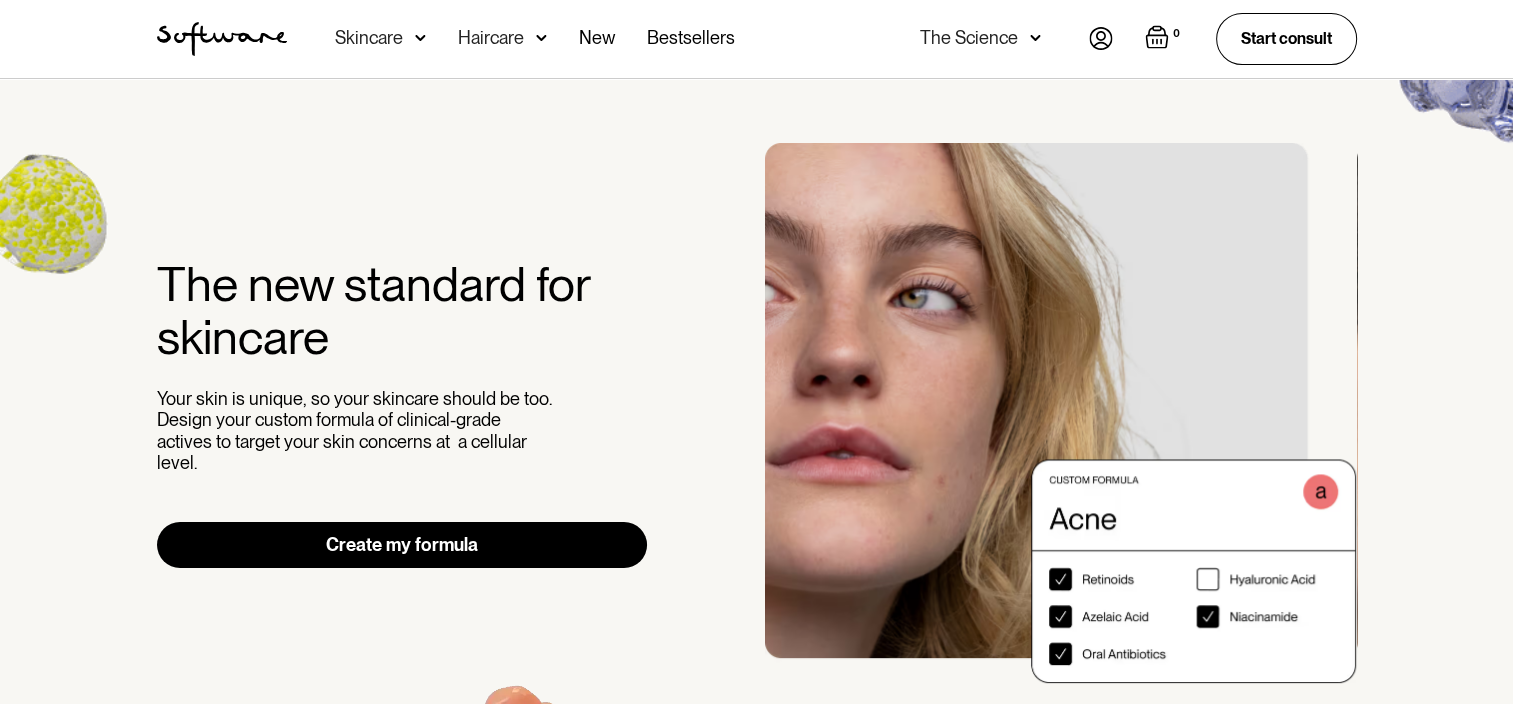 click at bounding box center [1101, 38] 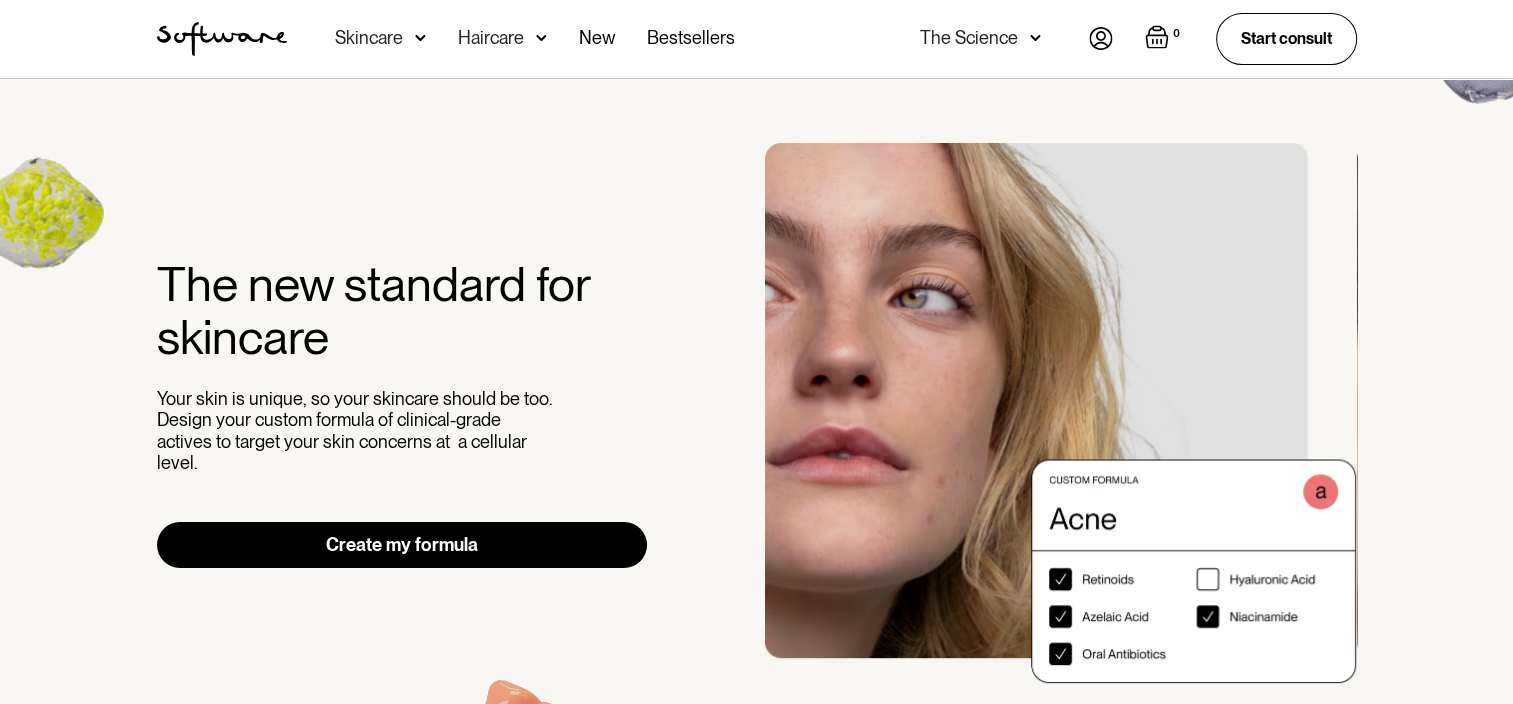 scroll, scrollTop: 0, scrollLeft: 0, axis: both 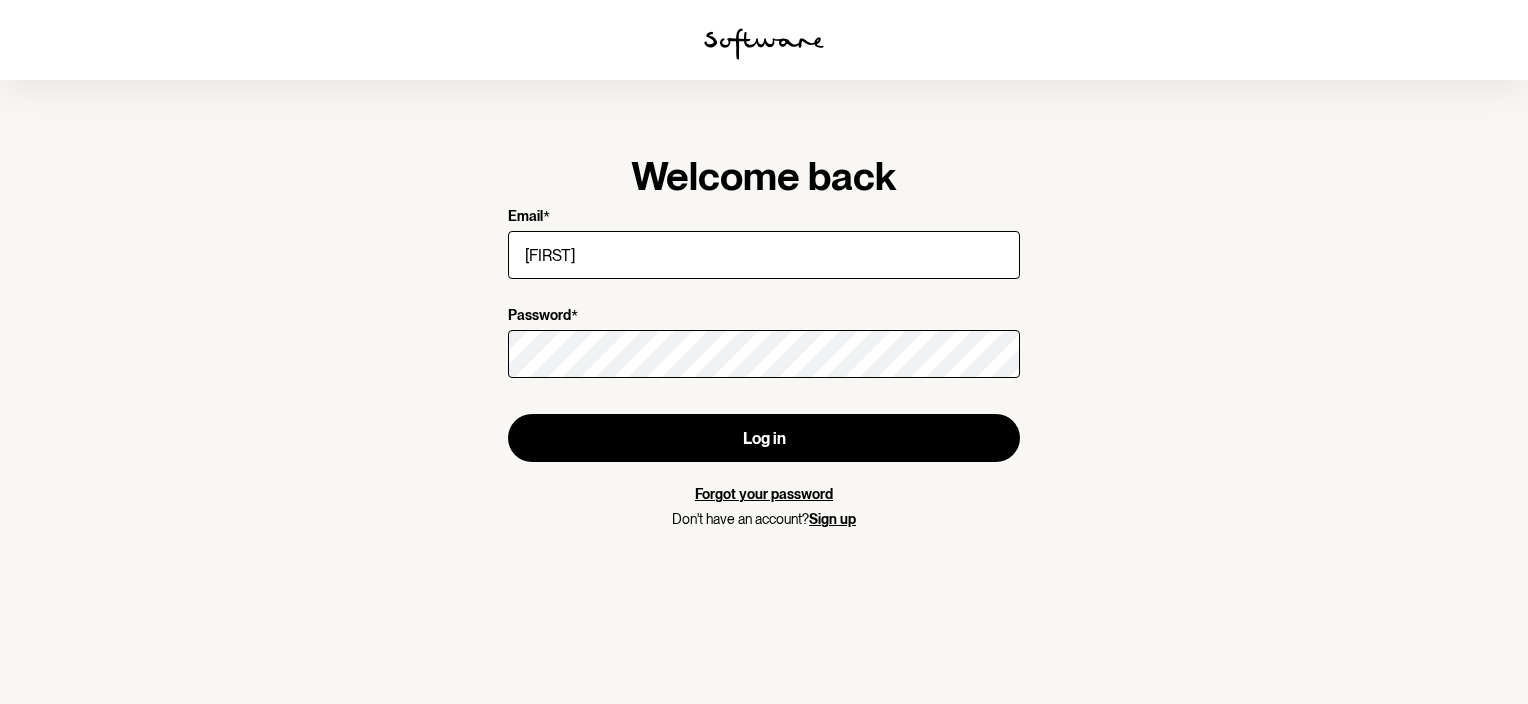 type on "[EMAIL]" 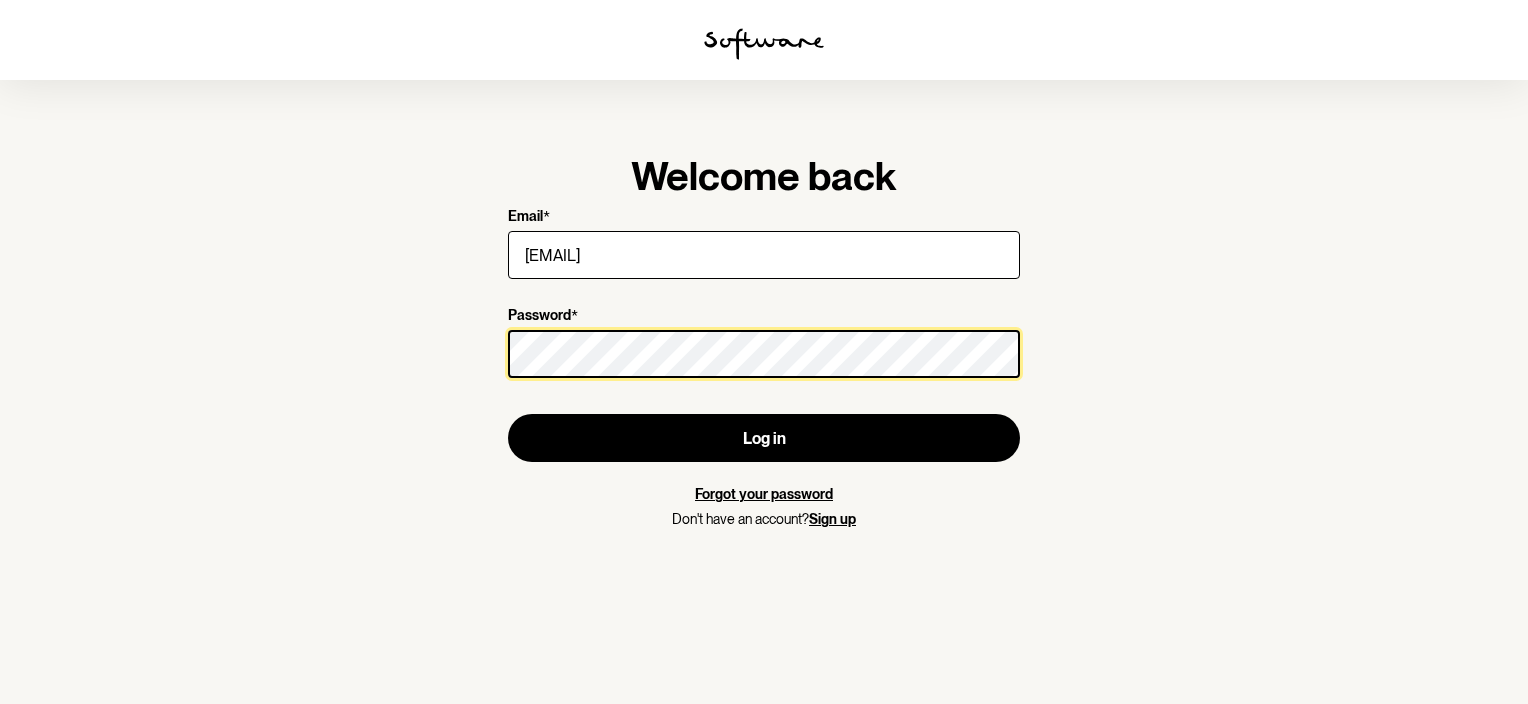 click on "Log in" at bounding box center (764, 438) 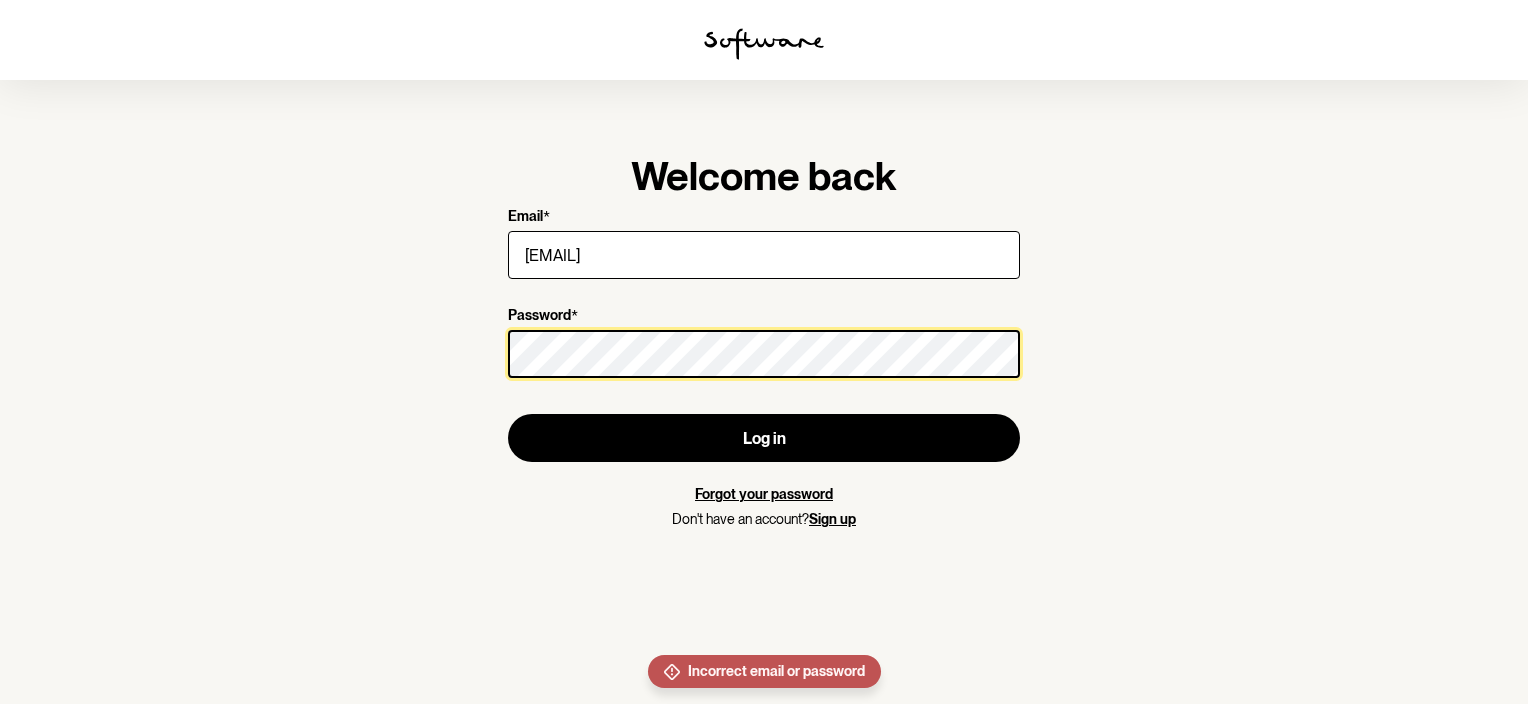 click on "Welcome back Email * julesob@hotmail.com Password * Log in Forgot your password Don't have an account?  Sign up" at bounding box center (764, 352) 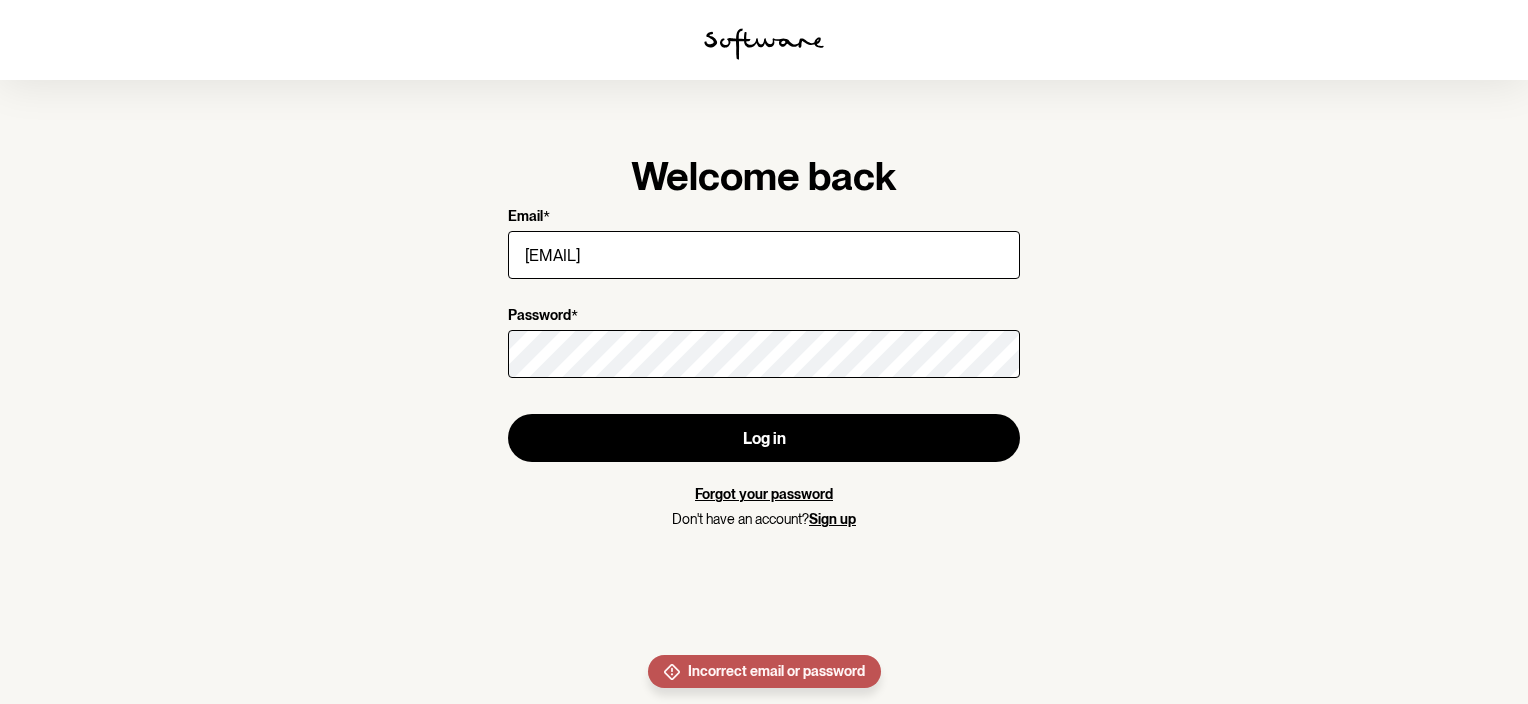 click on "Forgot your password" at bounding box center (764, 494) 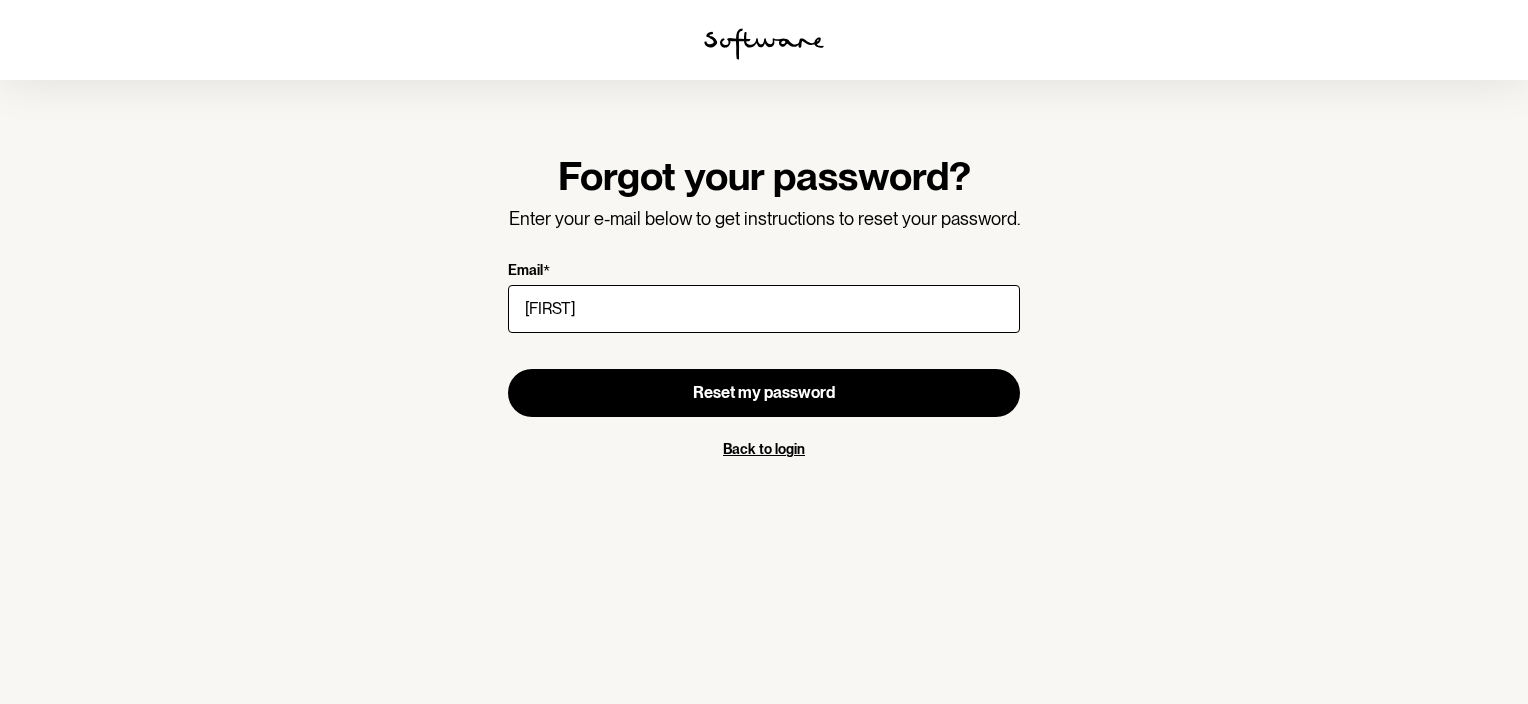 type on "juliesob@hotmail.com" 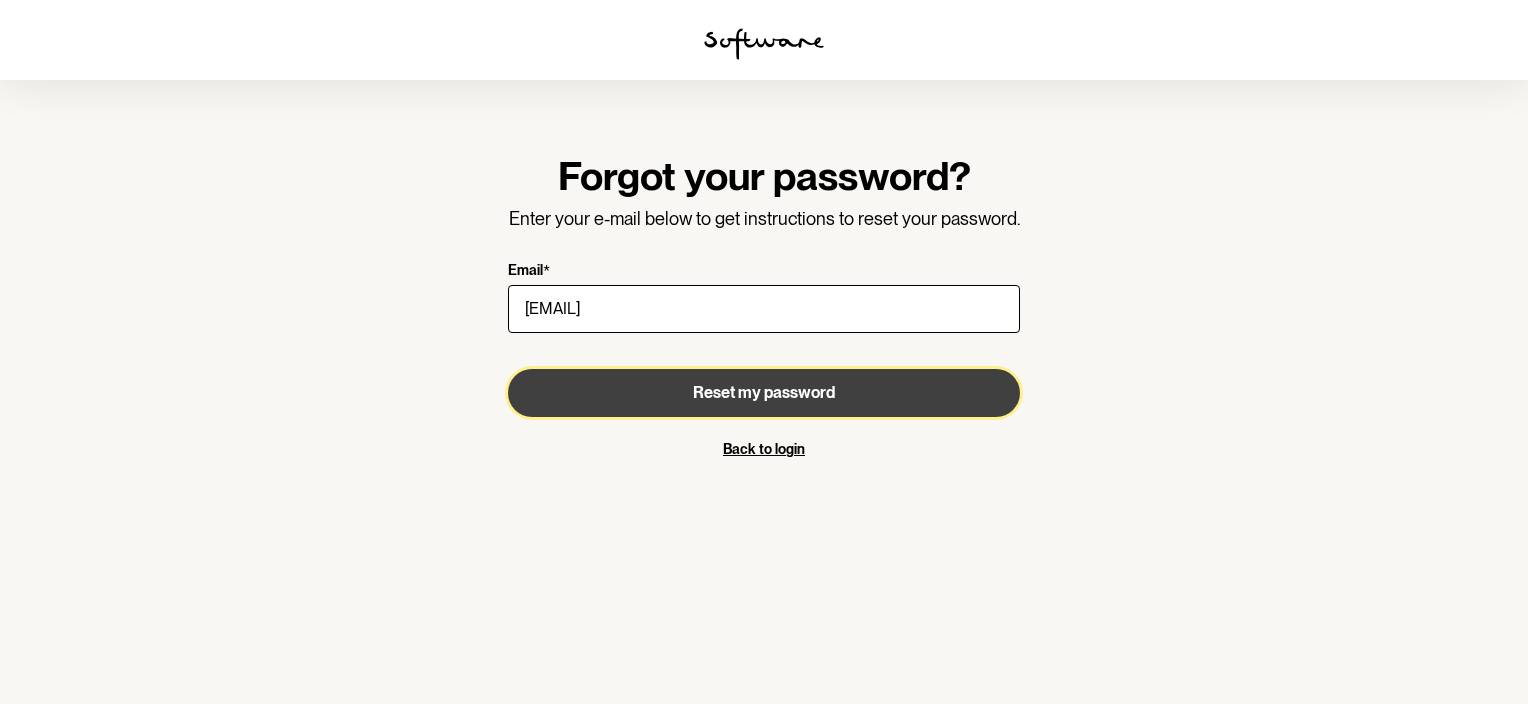 click on "Reset my password" at bounding box center (764, 393) 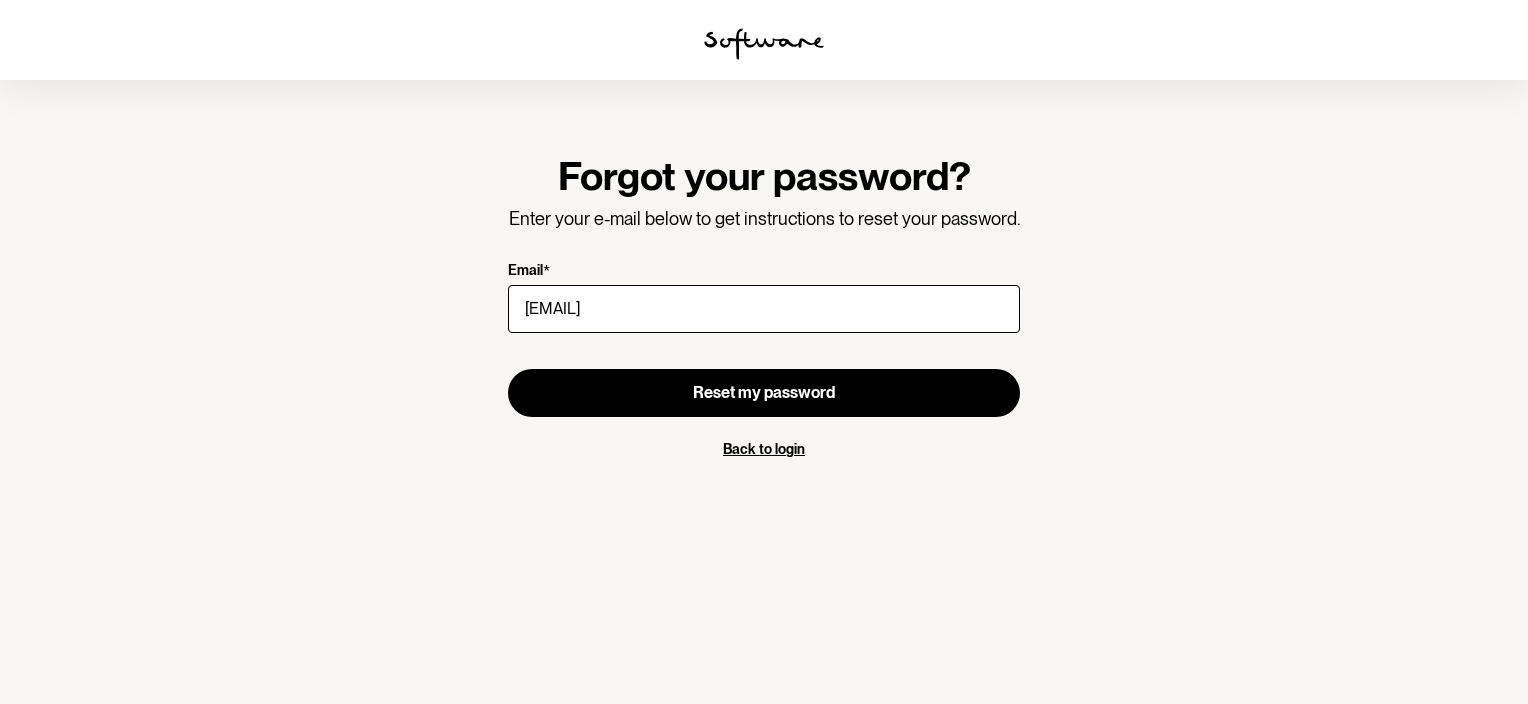 click on "Back to login" at bounding box center [764, 449] 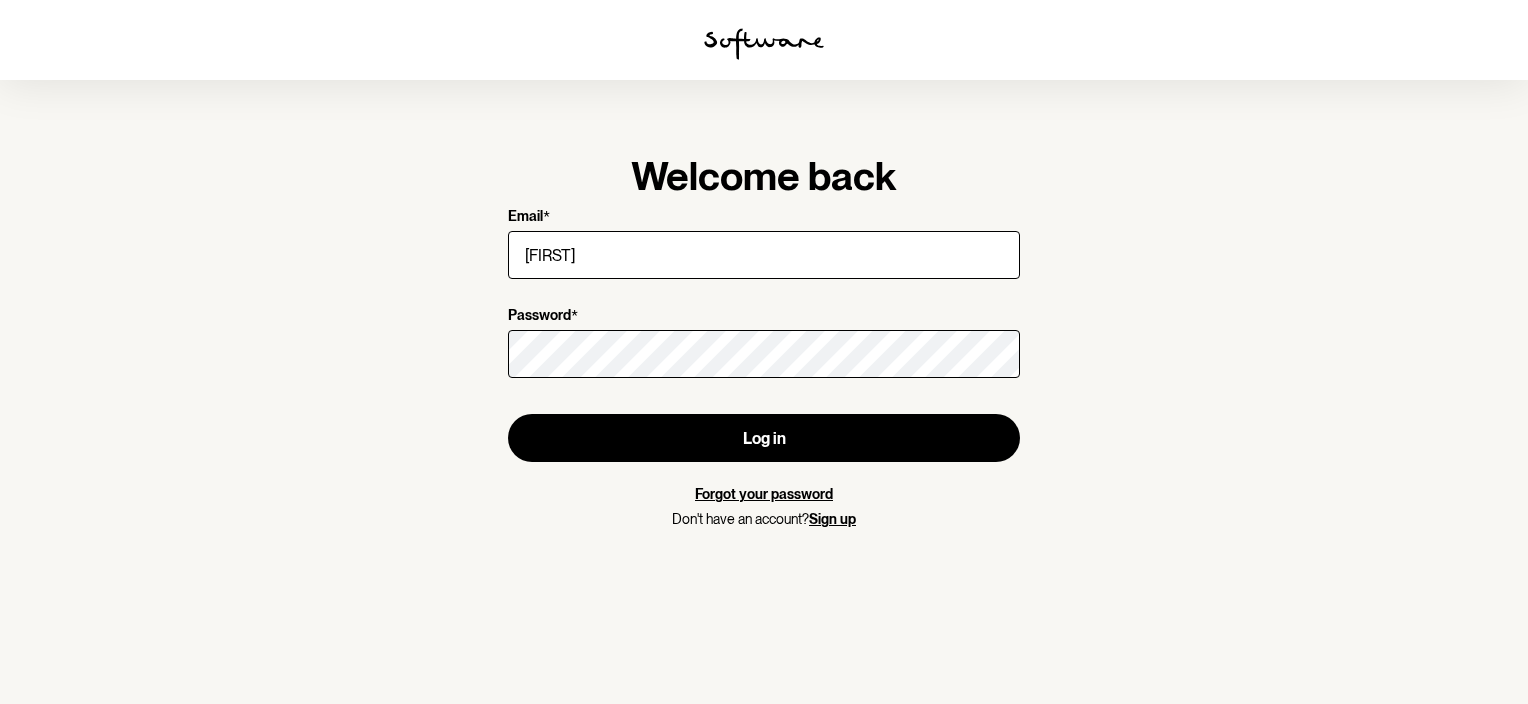 type on "julesob@hotmail.com" 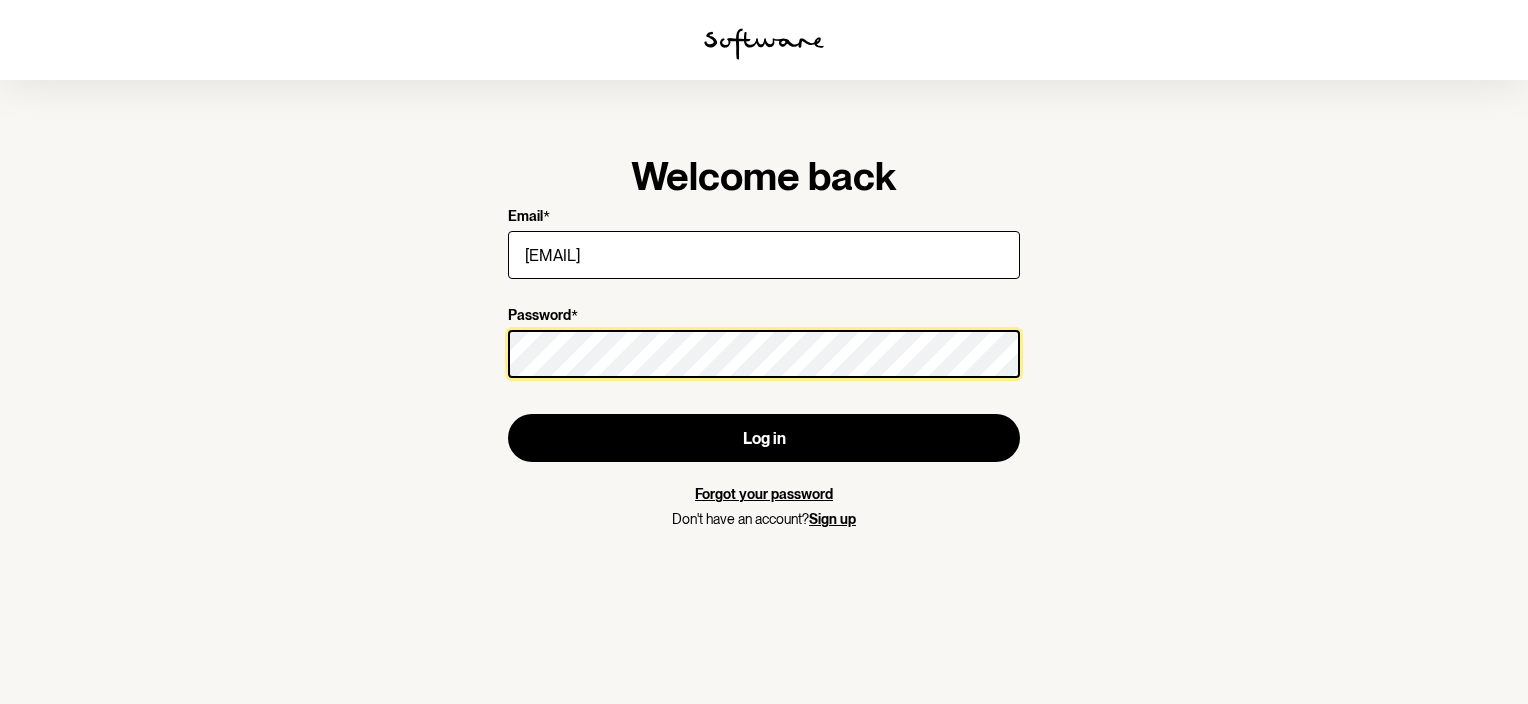 click on "Log in" at bounding box center [764, 438] 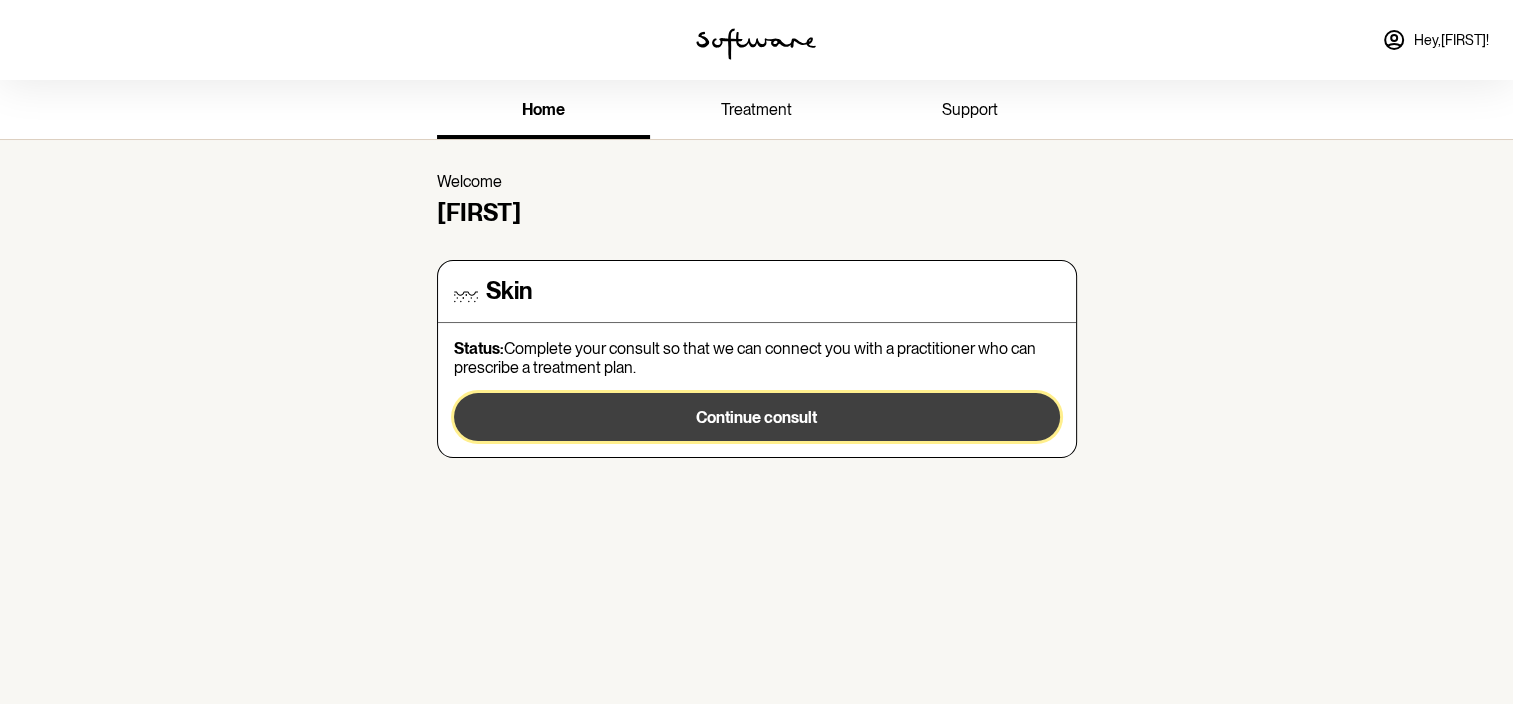 click on "Continue consult" at bounding box center [756, 417] 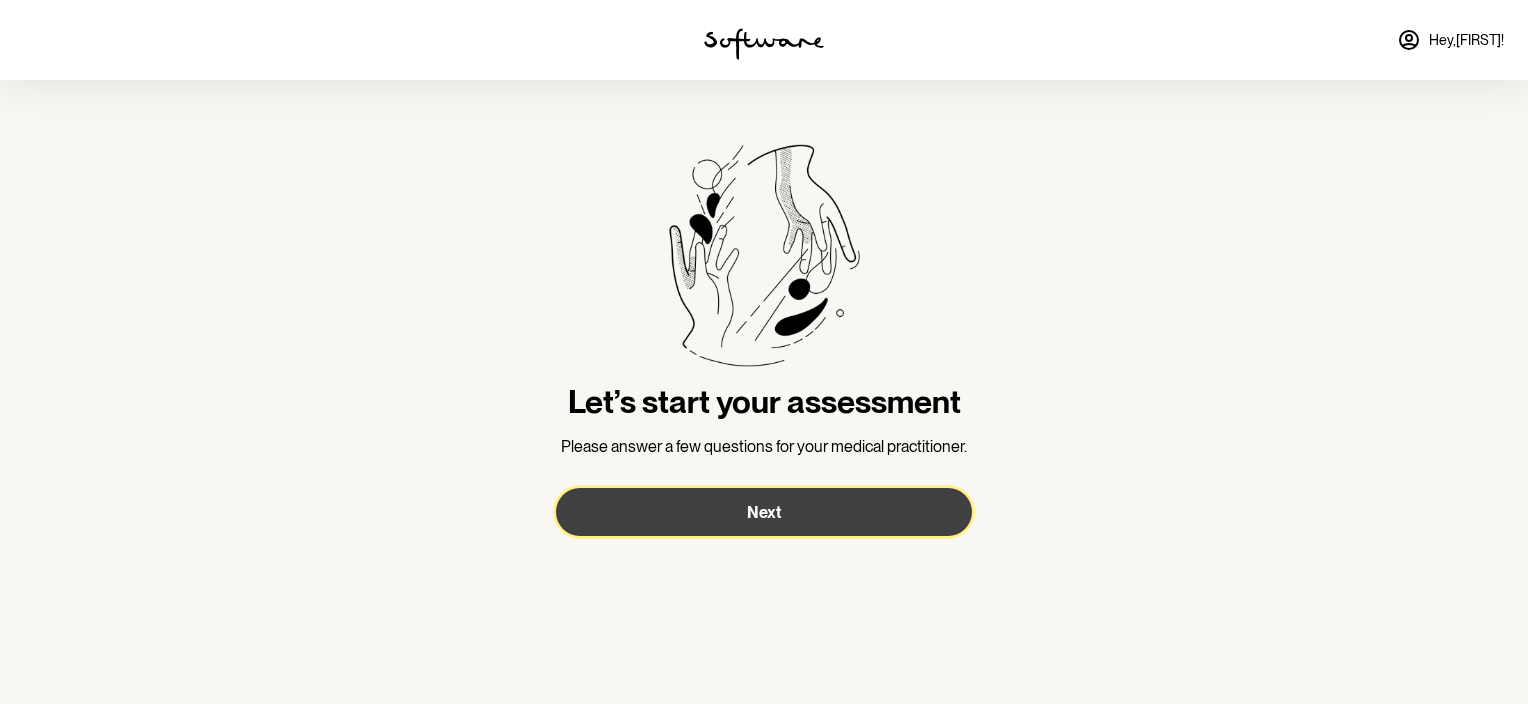 click on "Next" at bounding box center [764, 512] 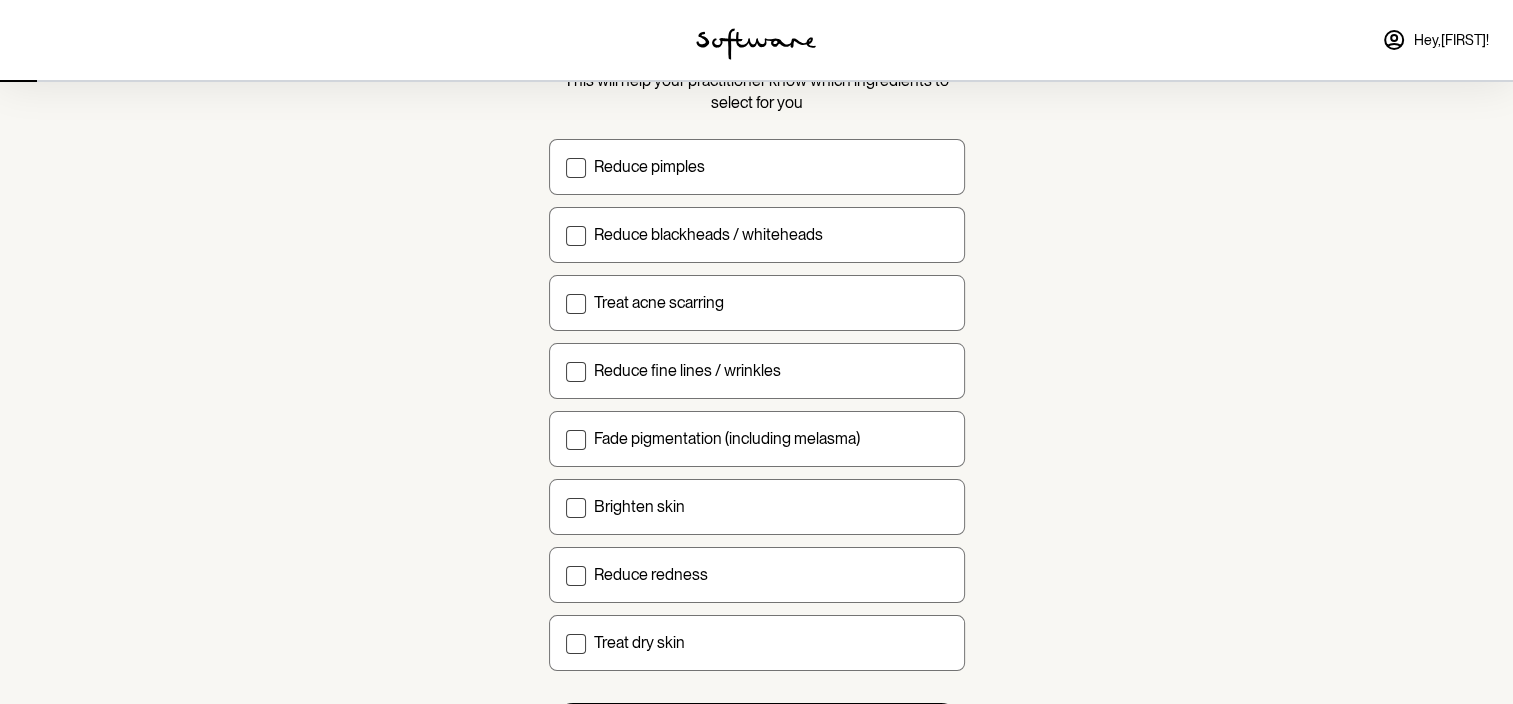 scroll, scrollTop: 169, scrollLeft: 0, axis: vertical 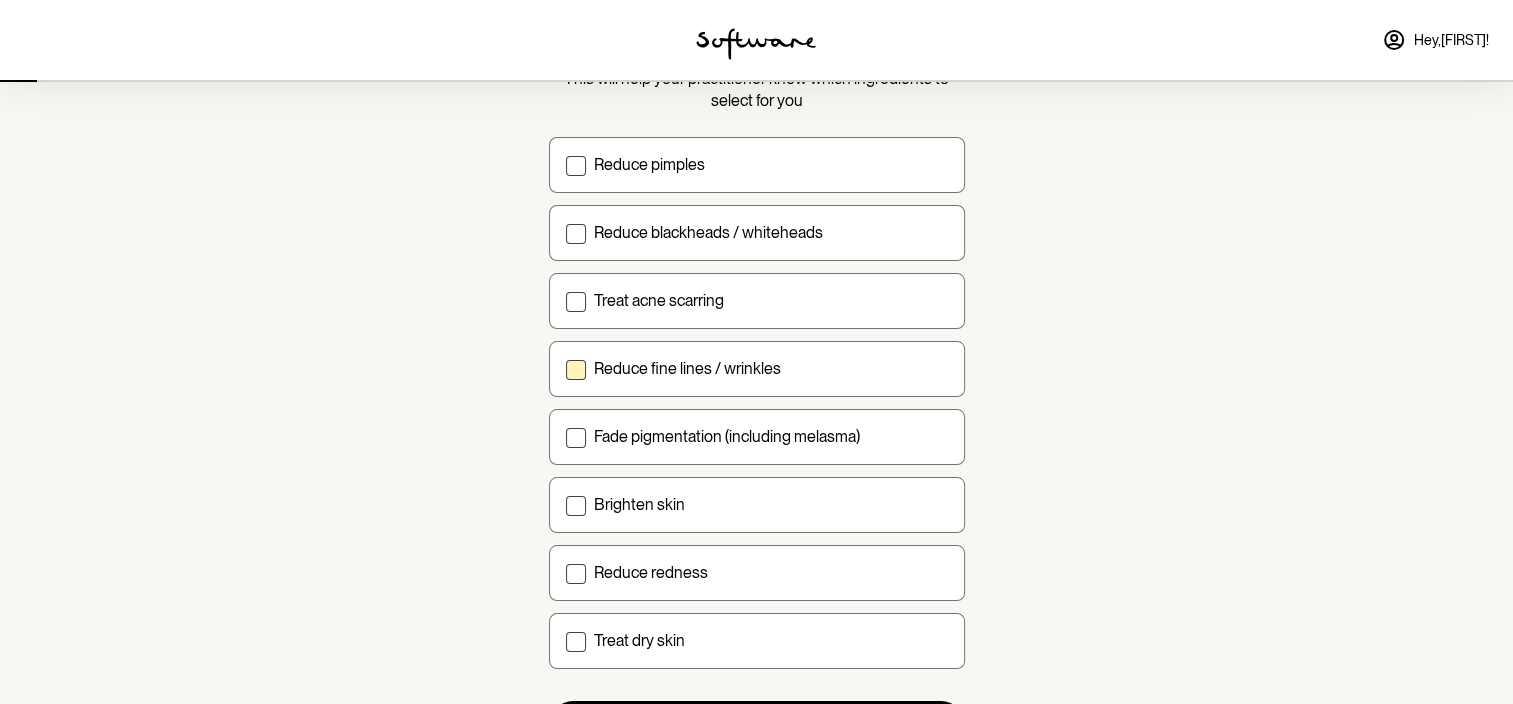 click at bounding box center [576, 370] 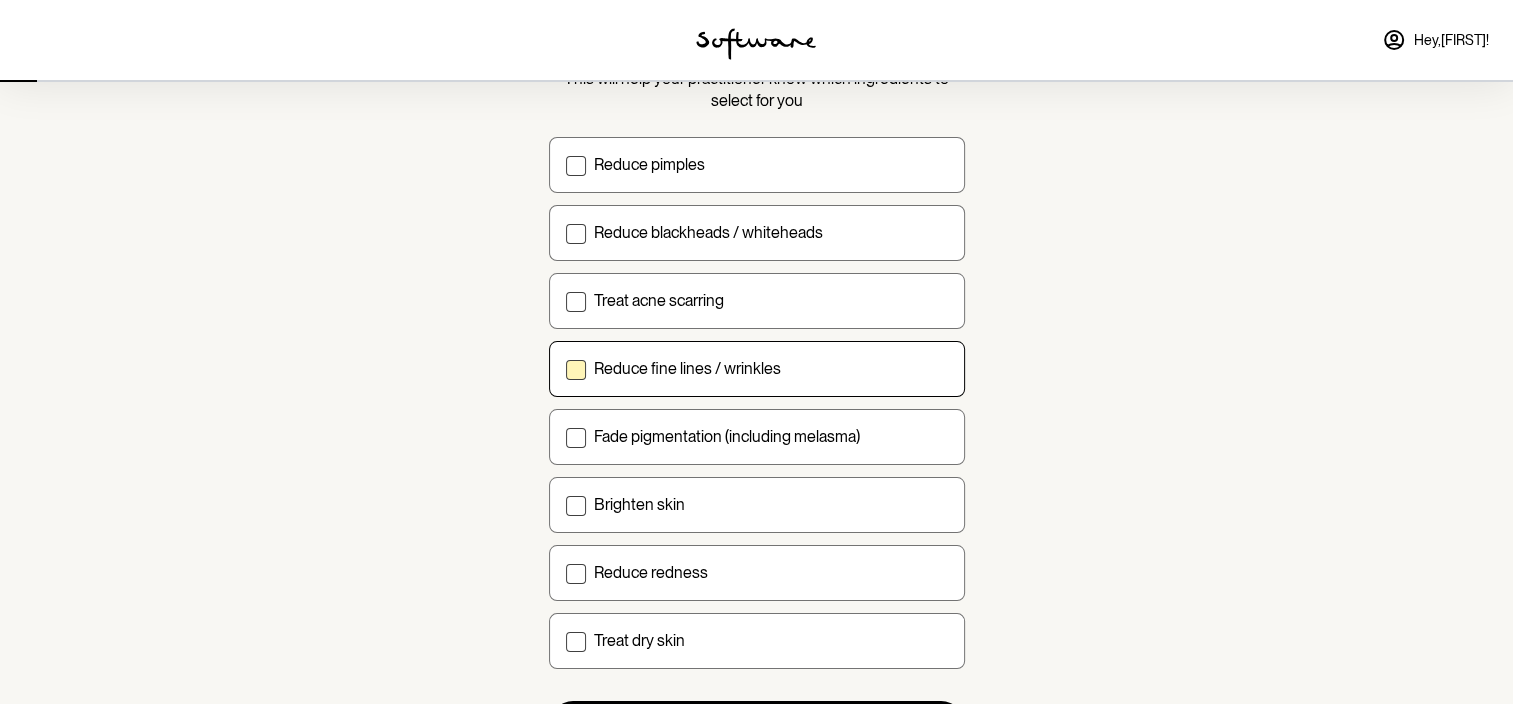 click on "Reduce fine lines / wrinkles" at bounding box center (565, 368) 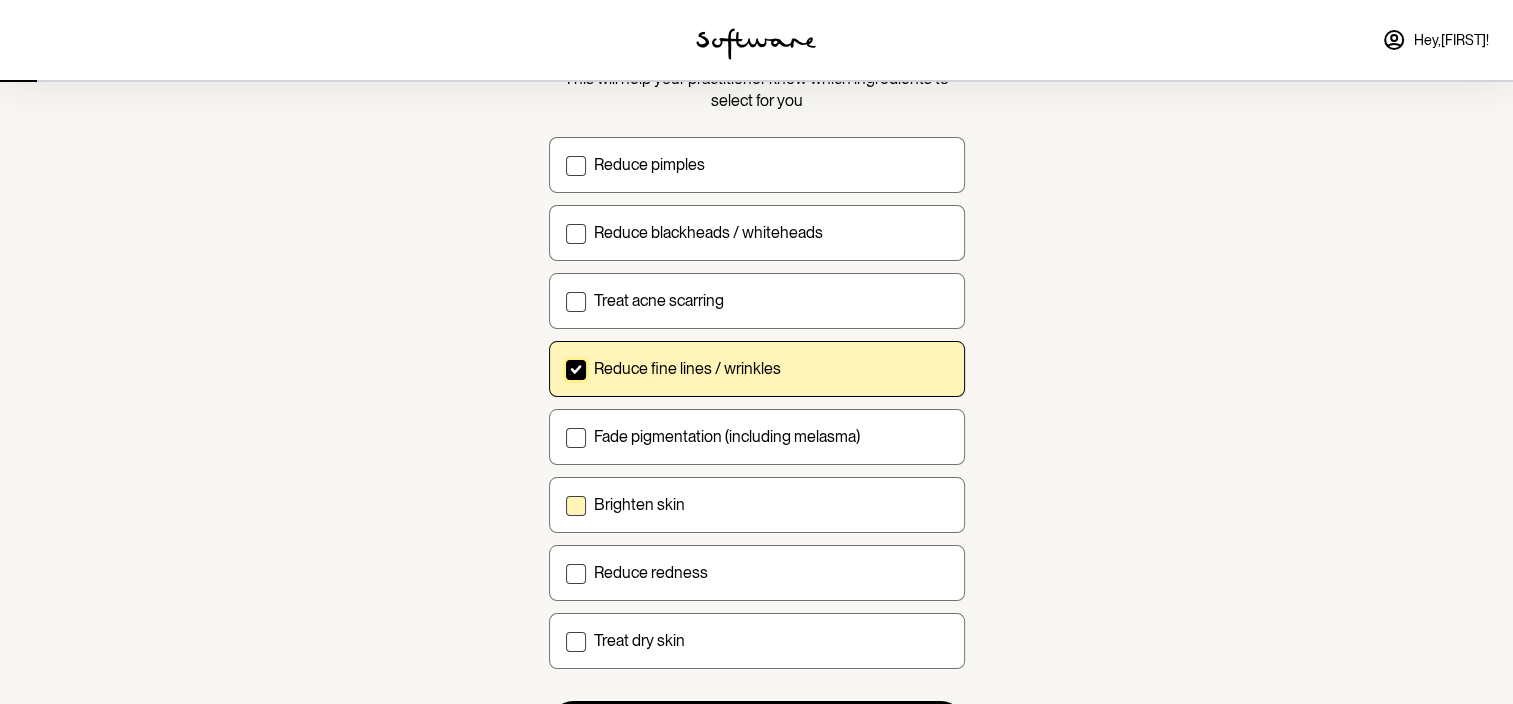 click at bounding box center (576, 506) 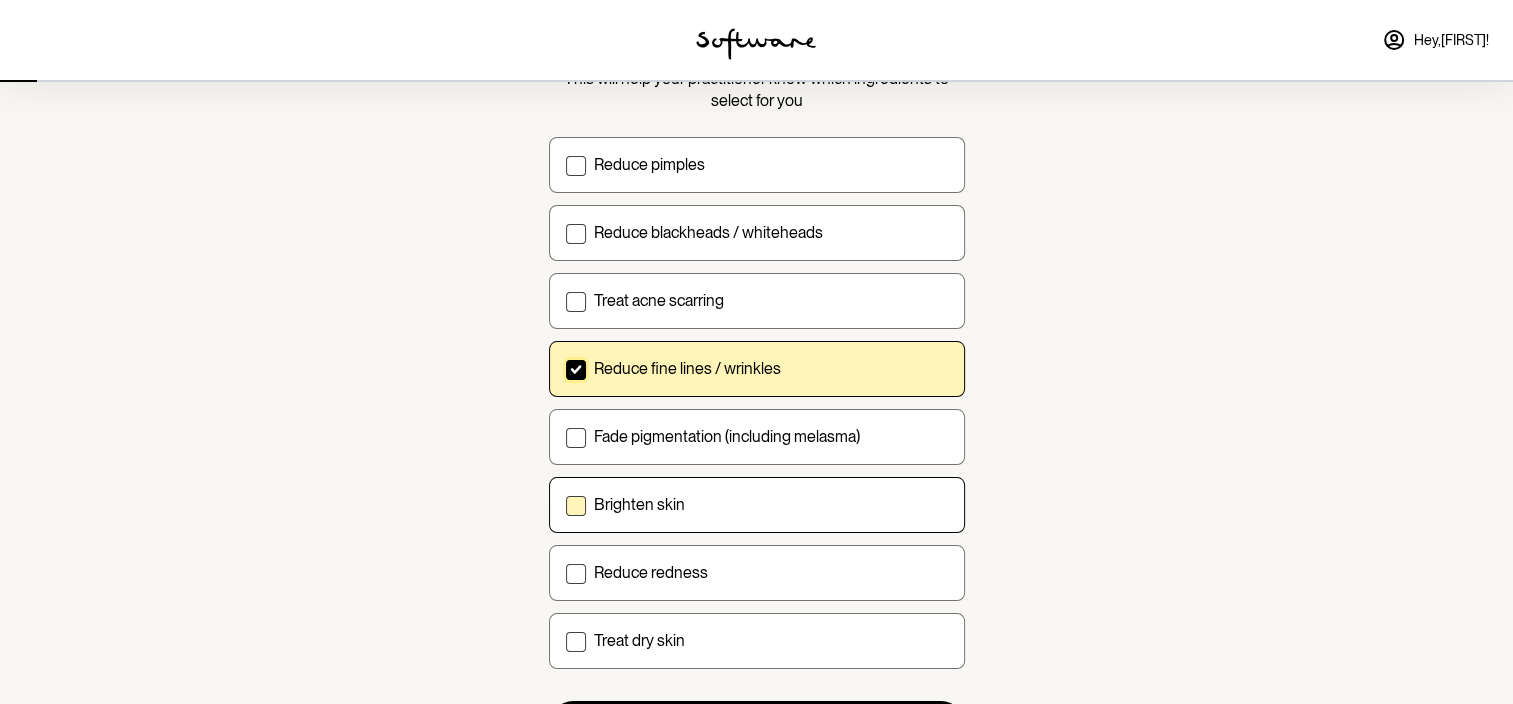 click on "Brighten skin" at bounding box center (565, 504) 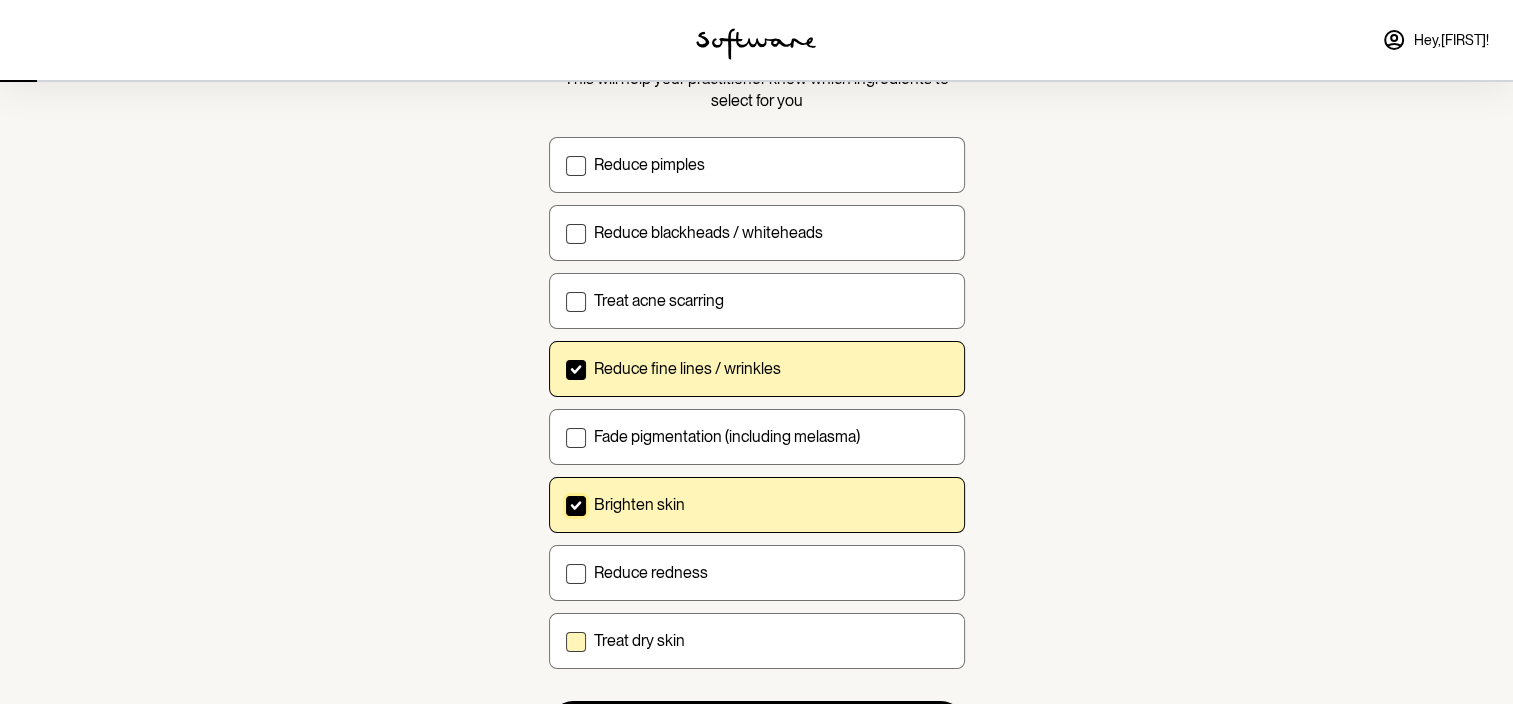 click at bounding box center [576, 642] 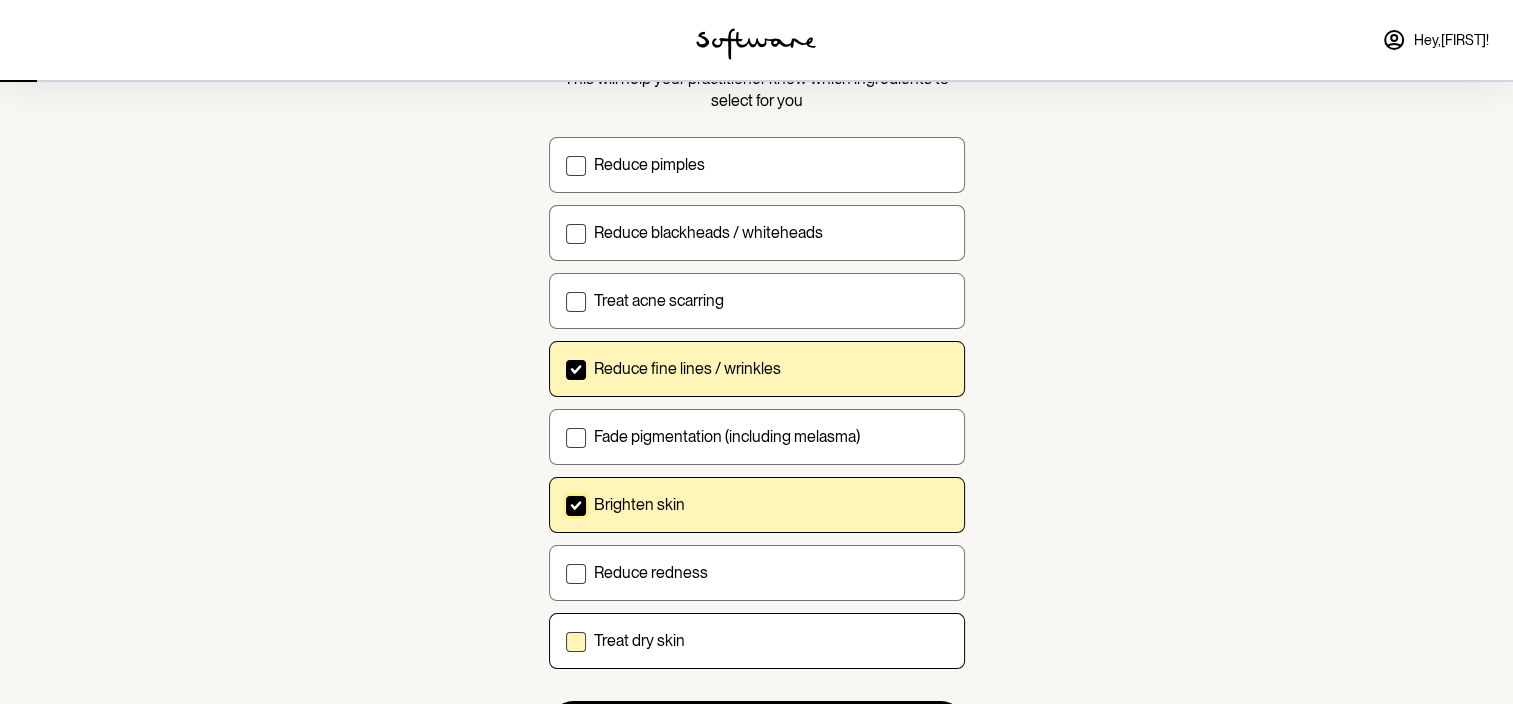 click on "Treat dry skin" at bounding box center [565, 640] 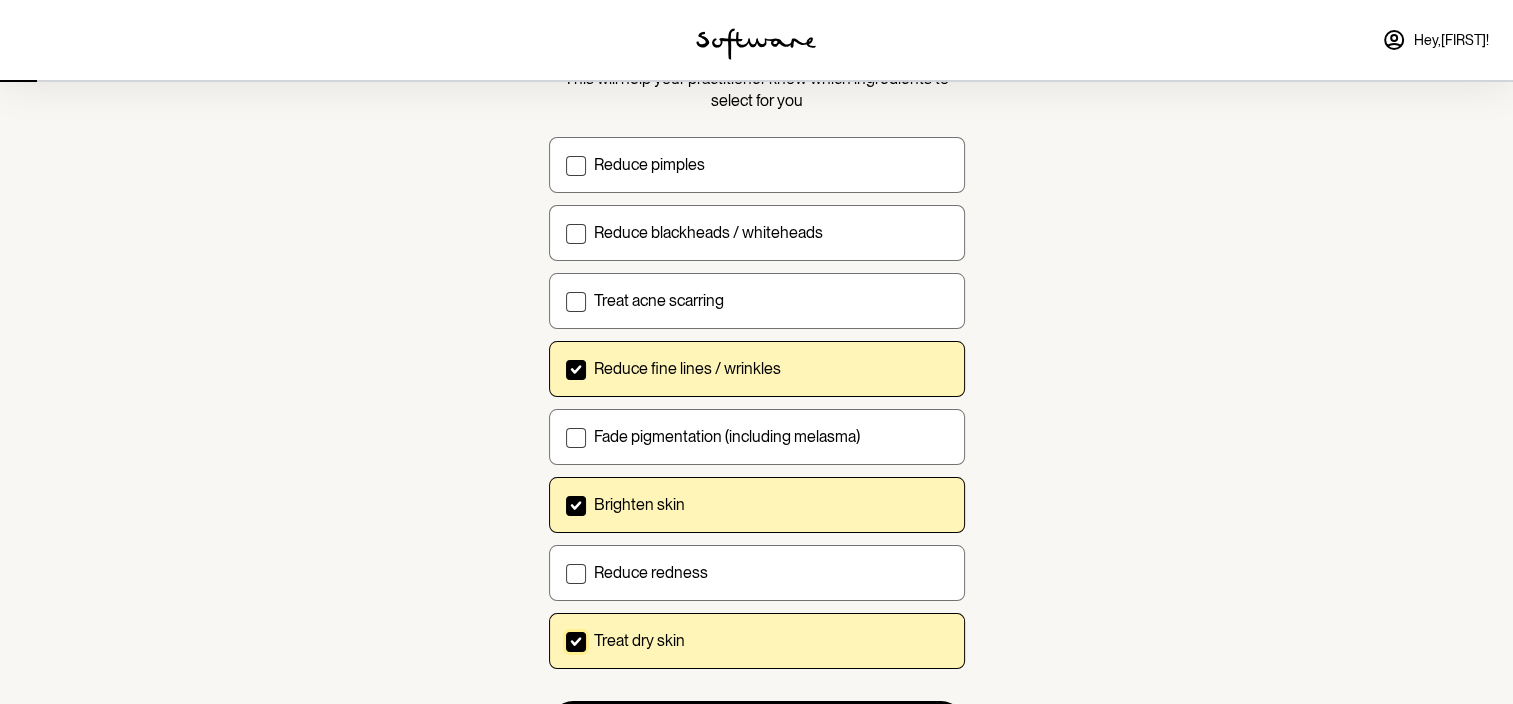 scroll, scrollTop: 274, scrollLeft: 0, axis: vertical 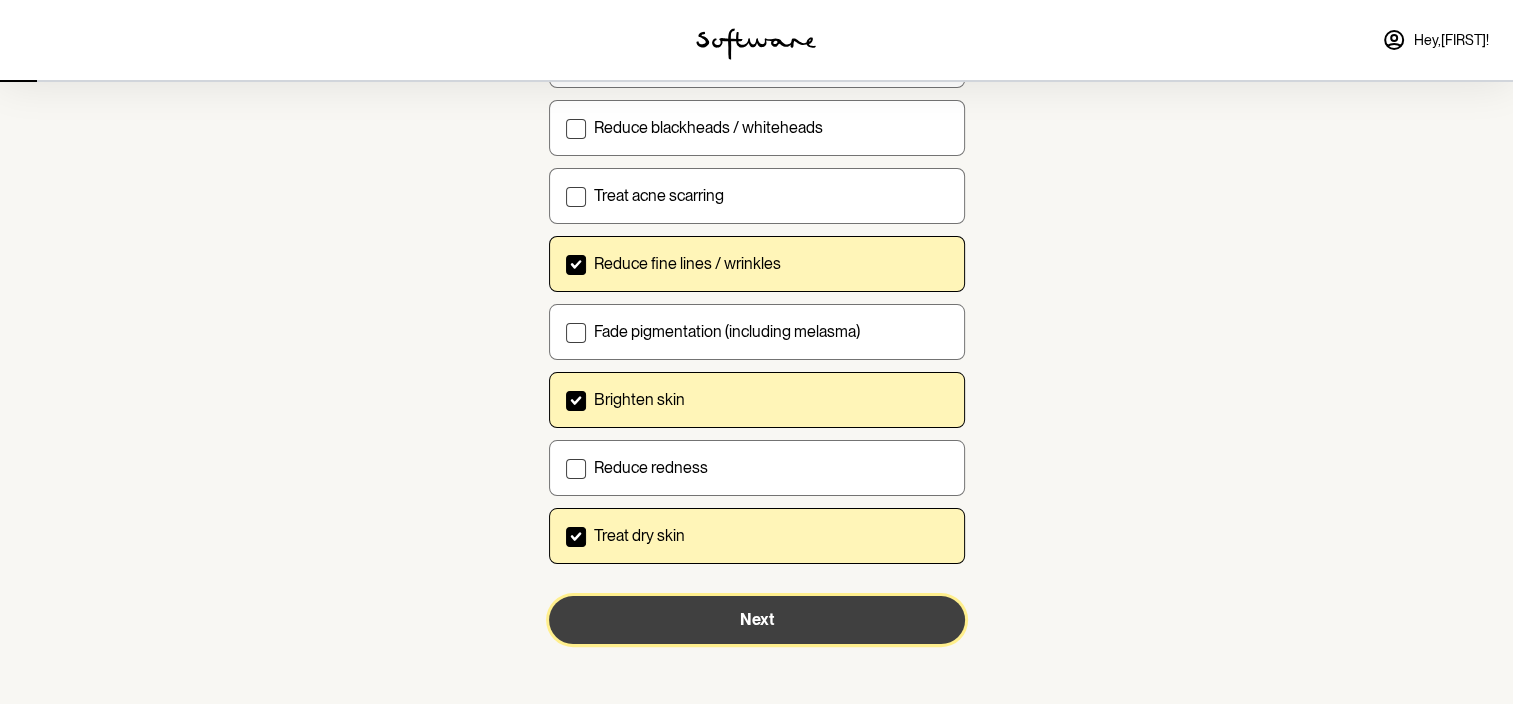 click on "Next" at bounding box center (757, 620) 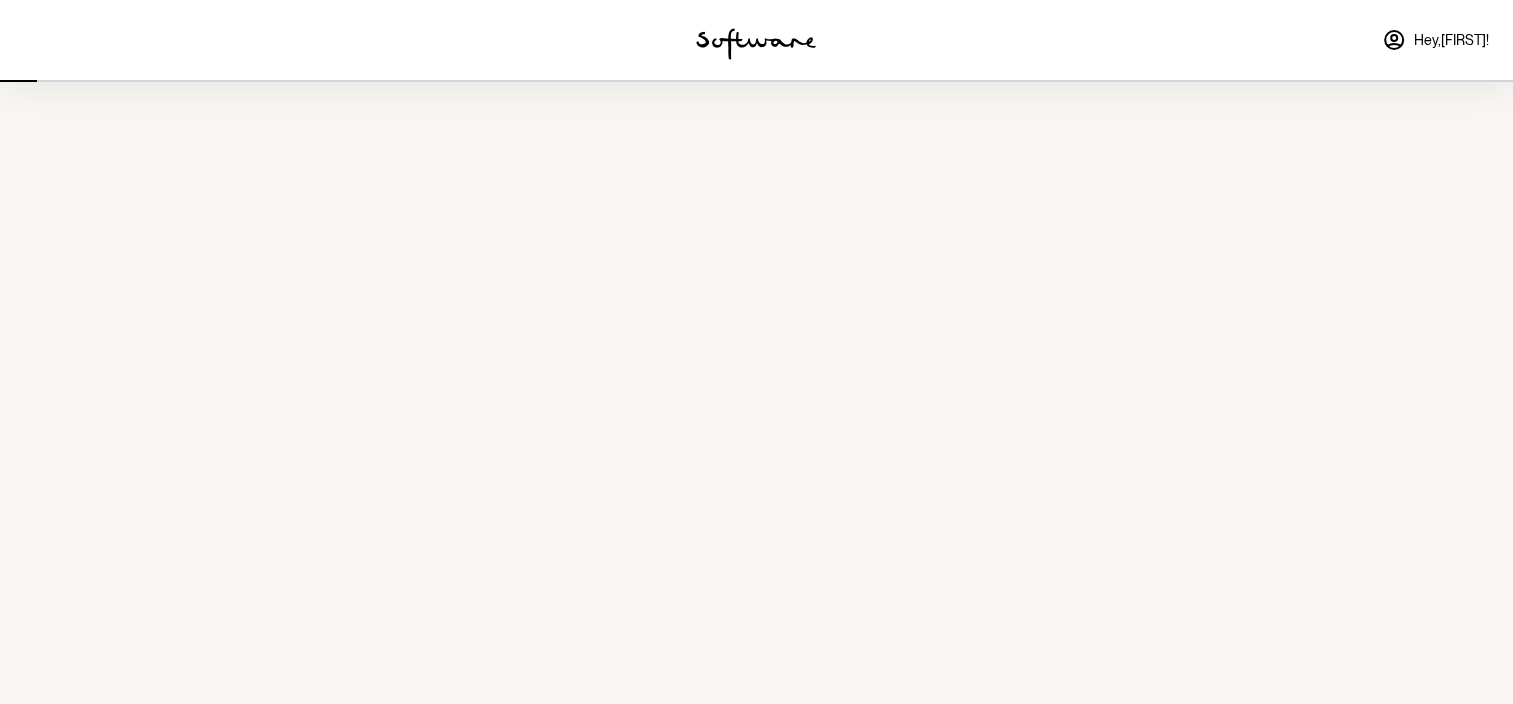 scroll, scrollTop: 0, scrollLeft: 0, axis: both 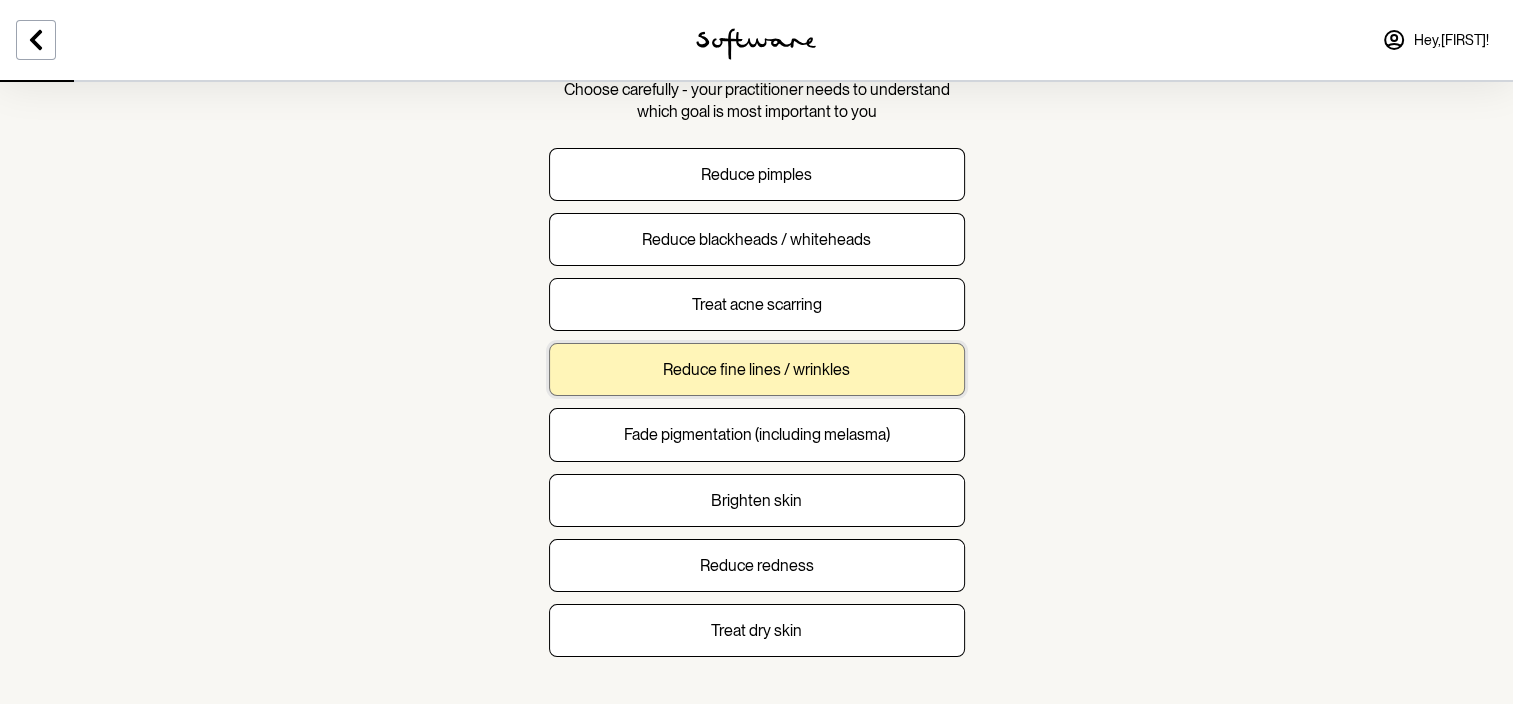 click on "Reduce fine lines / wrinkles" at bounding box center [756, 369] 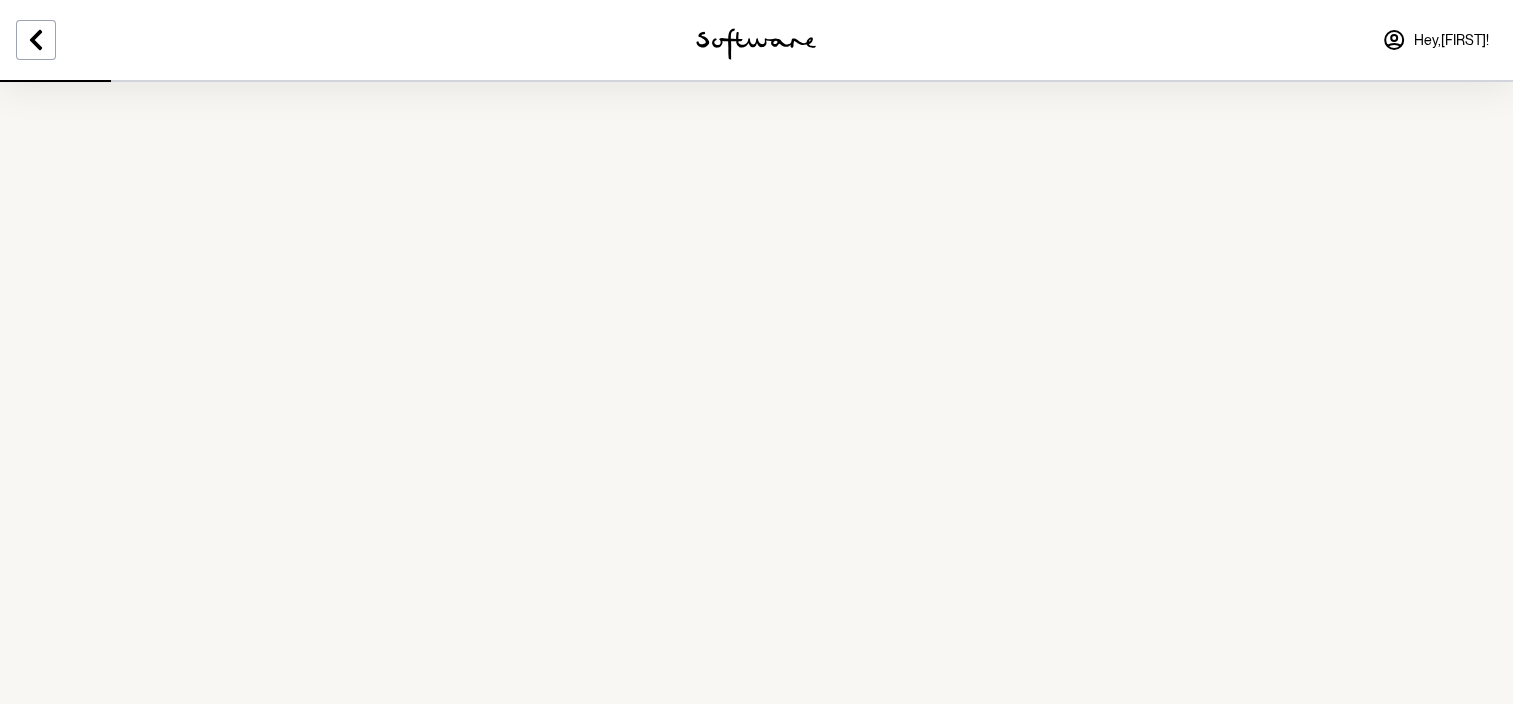 scroll, scrollTop: 0, scrollLeft: 0, axis: both 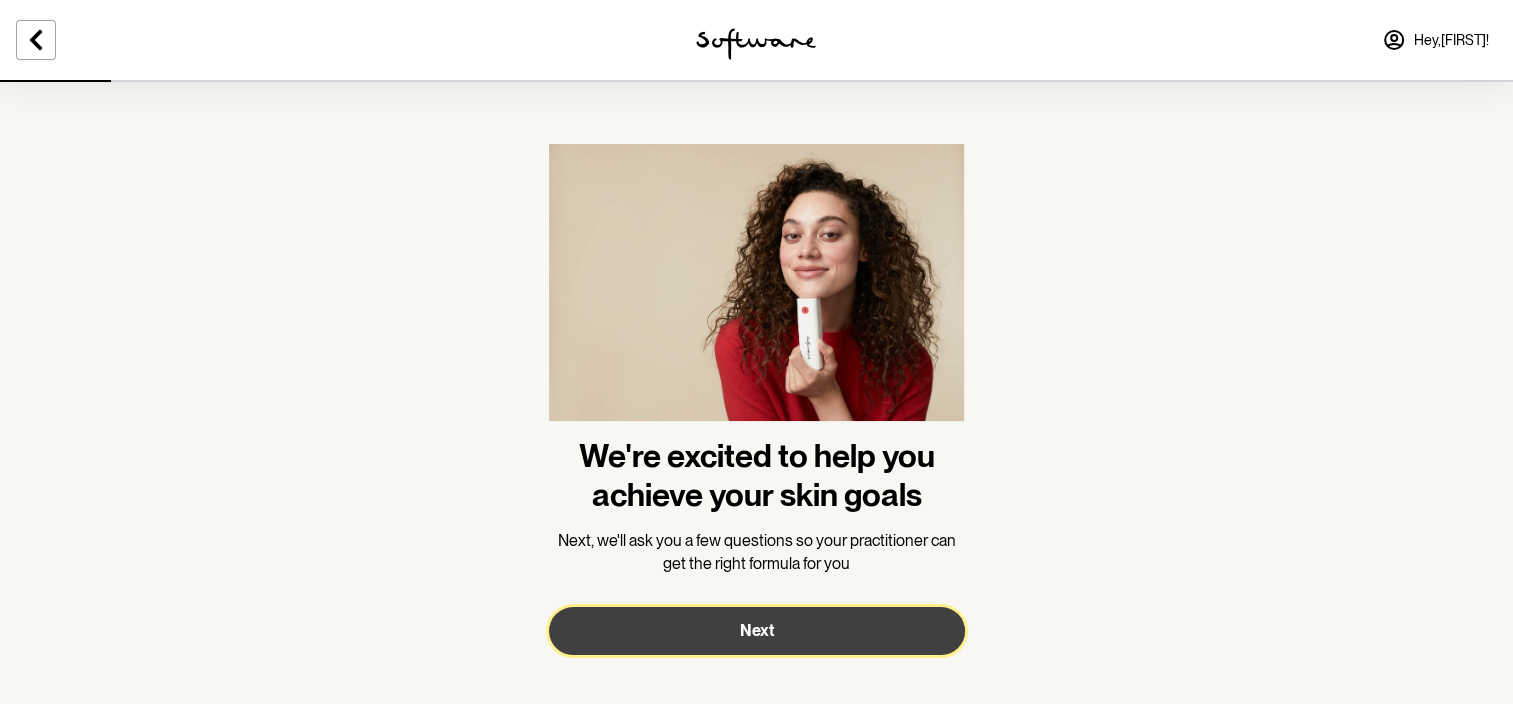 click on "Next" at bounding box center (757, 631) 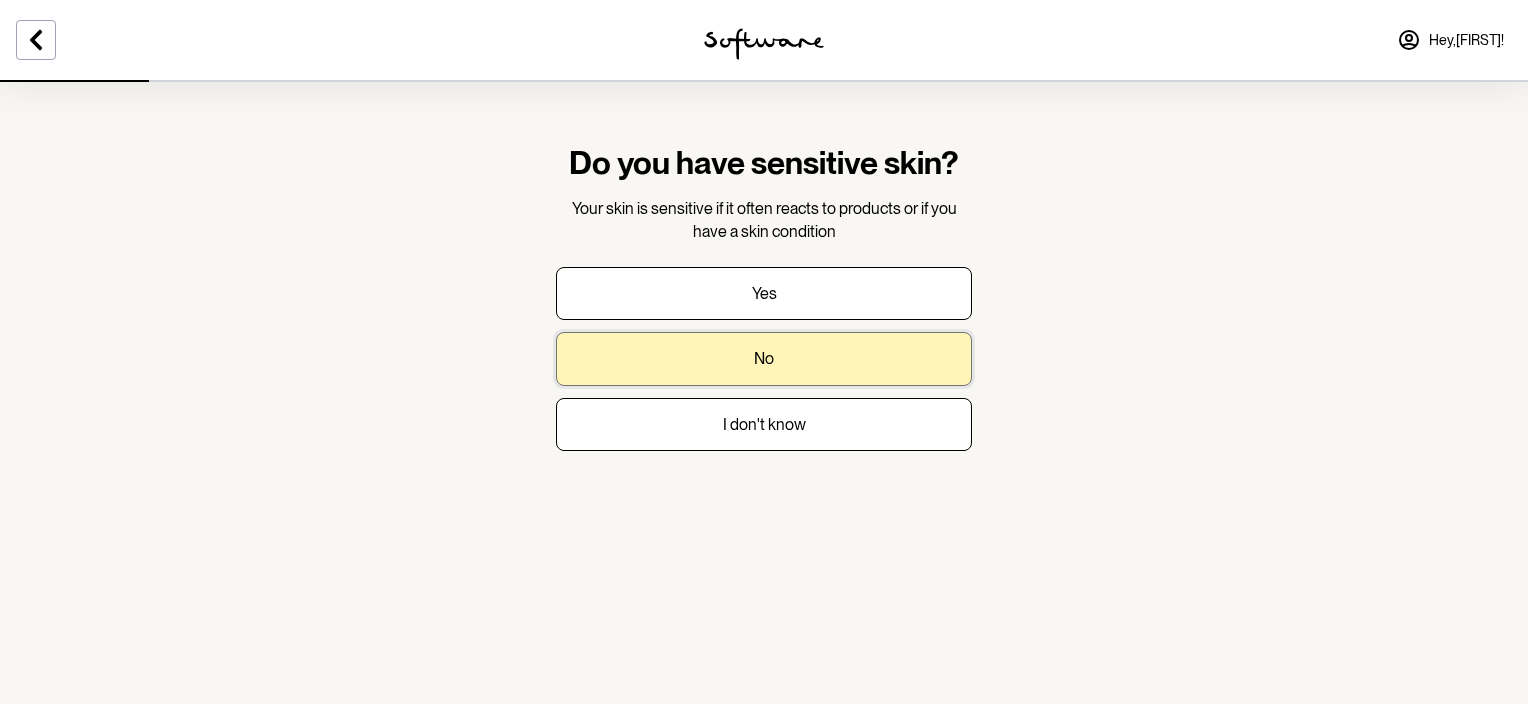 click on "No" at bounding box center [764, 358] 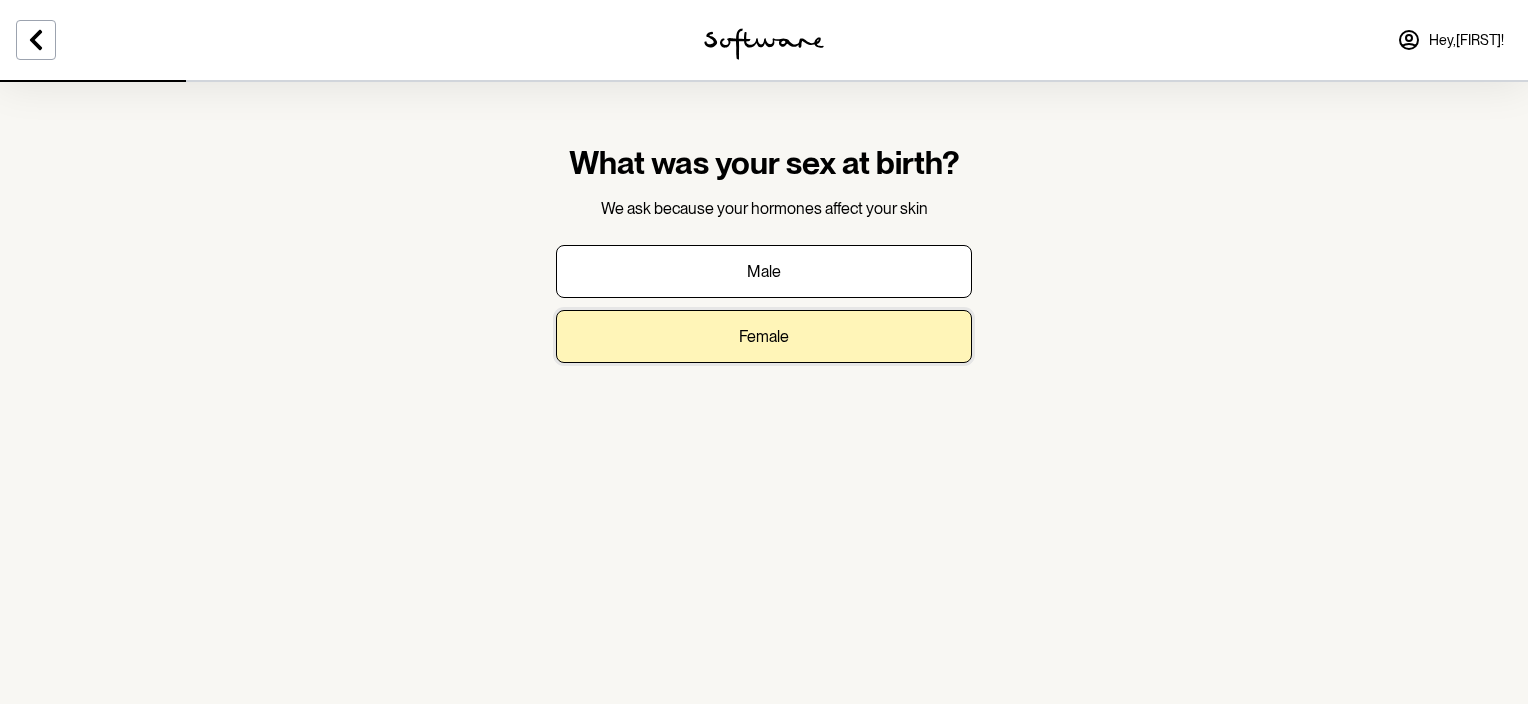 click on "Female" at bounding box center (764, 336) 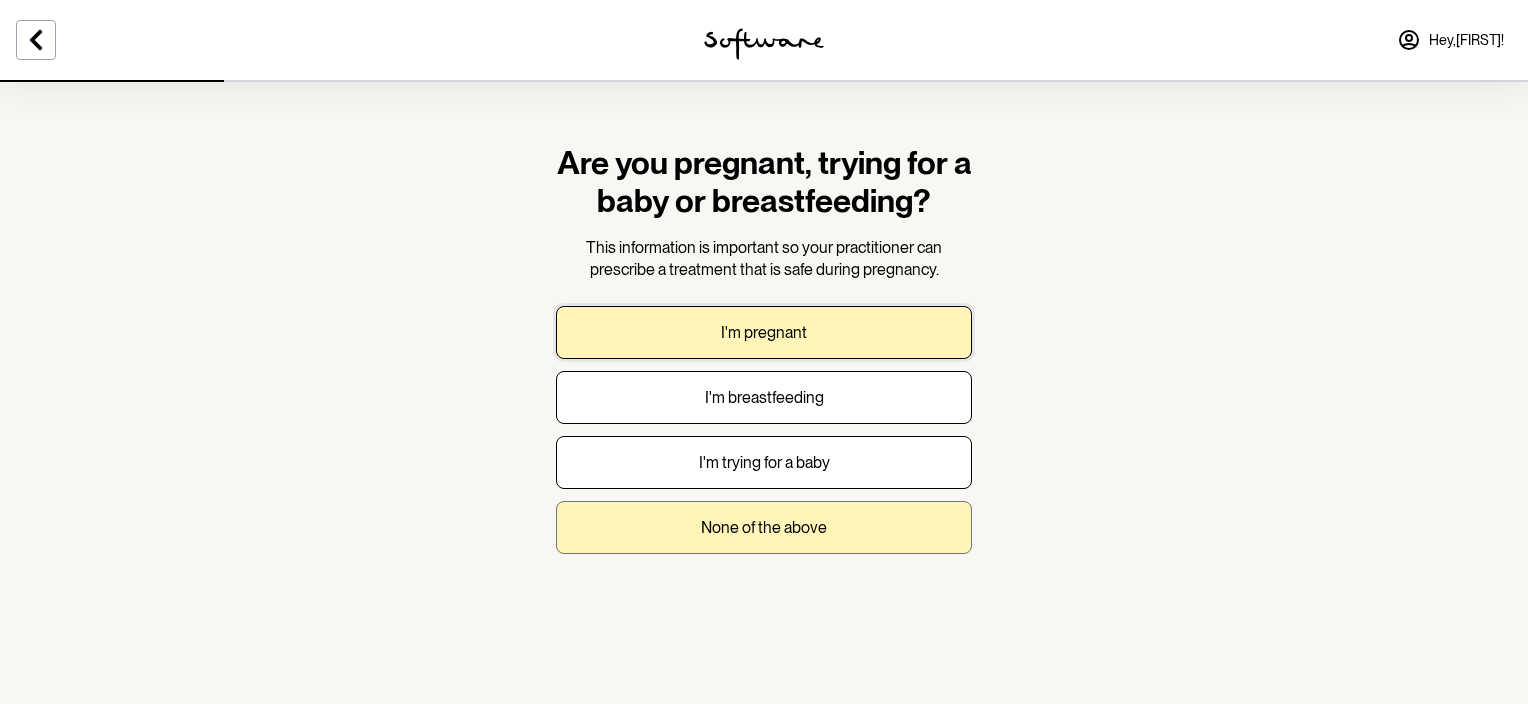 drag, startPoint x: 752, startPoint y: 348, endPoint x: 753, endPoint y: 511, distance: 163.00307 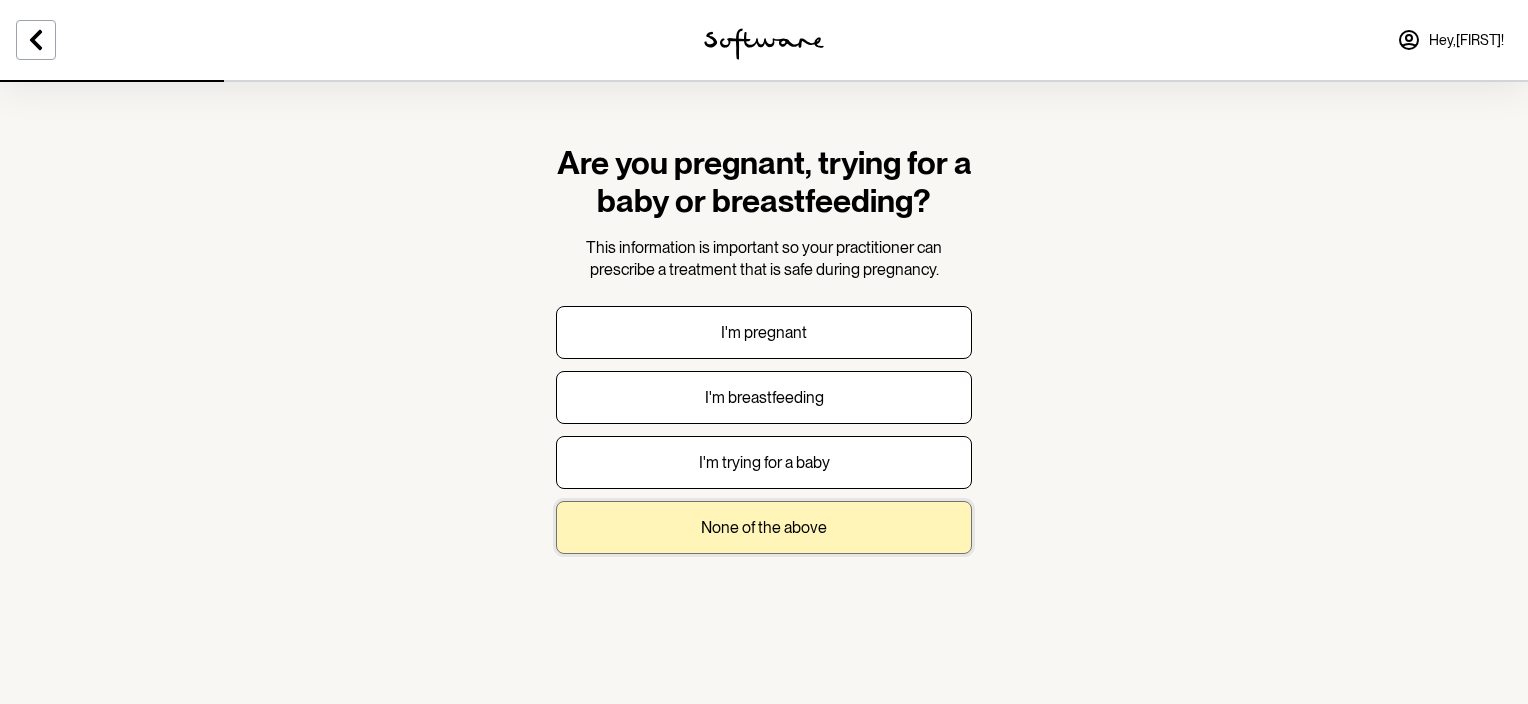 click on "None of the above" at bounding box center [764, 527] 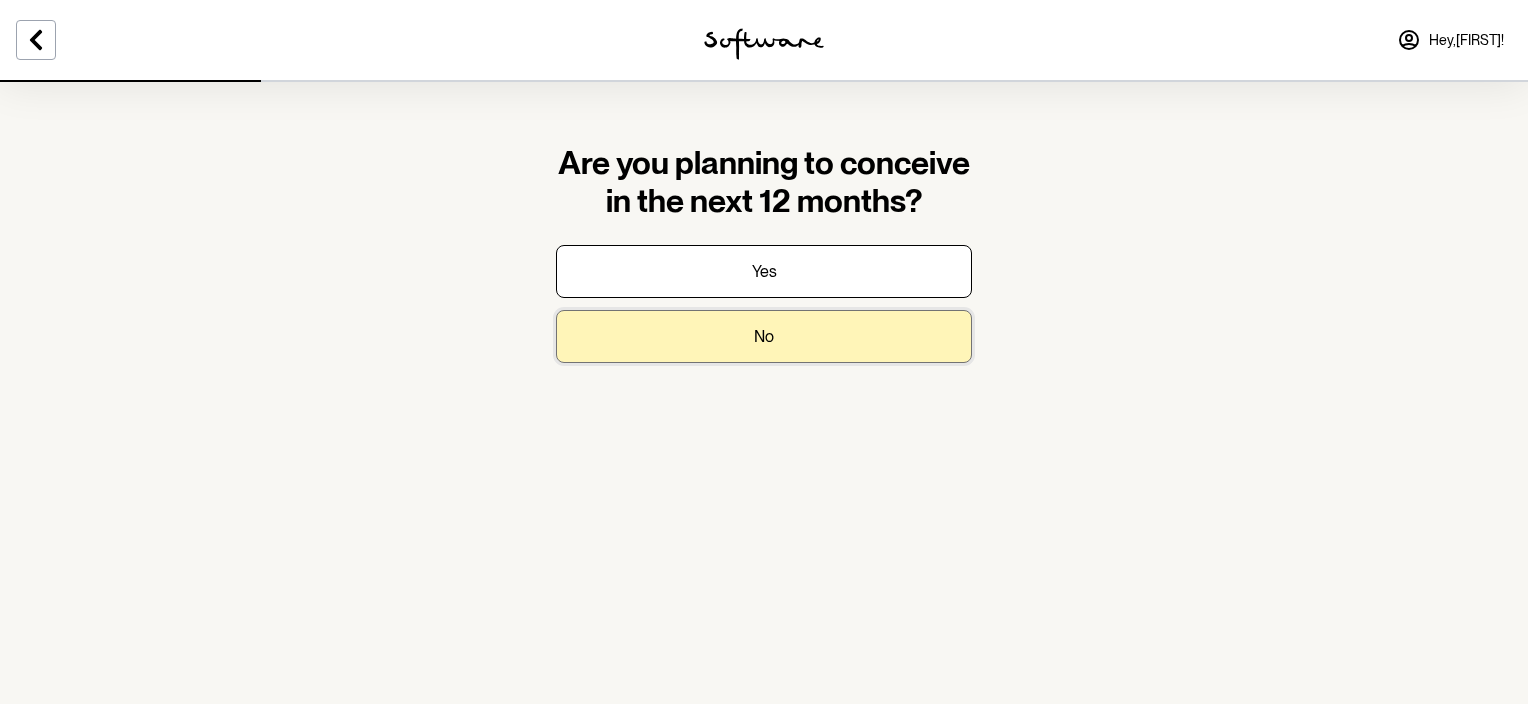 click on "No" at bounding box center [764, 336] 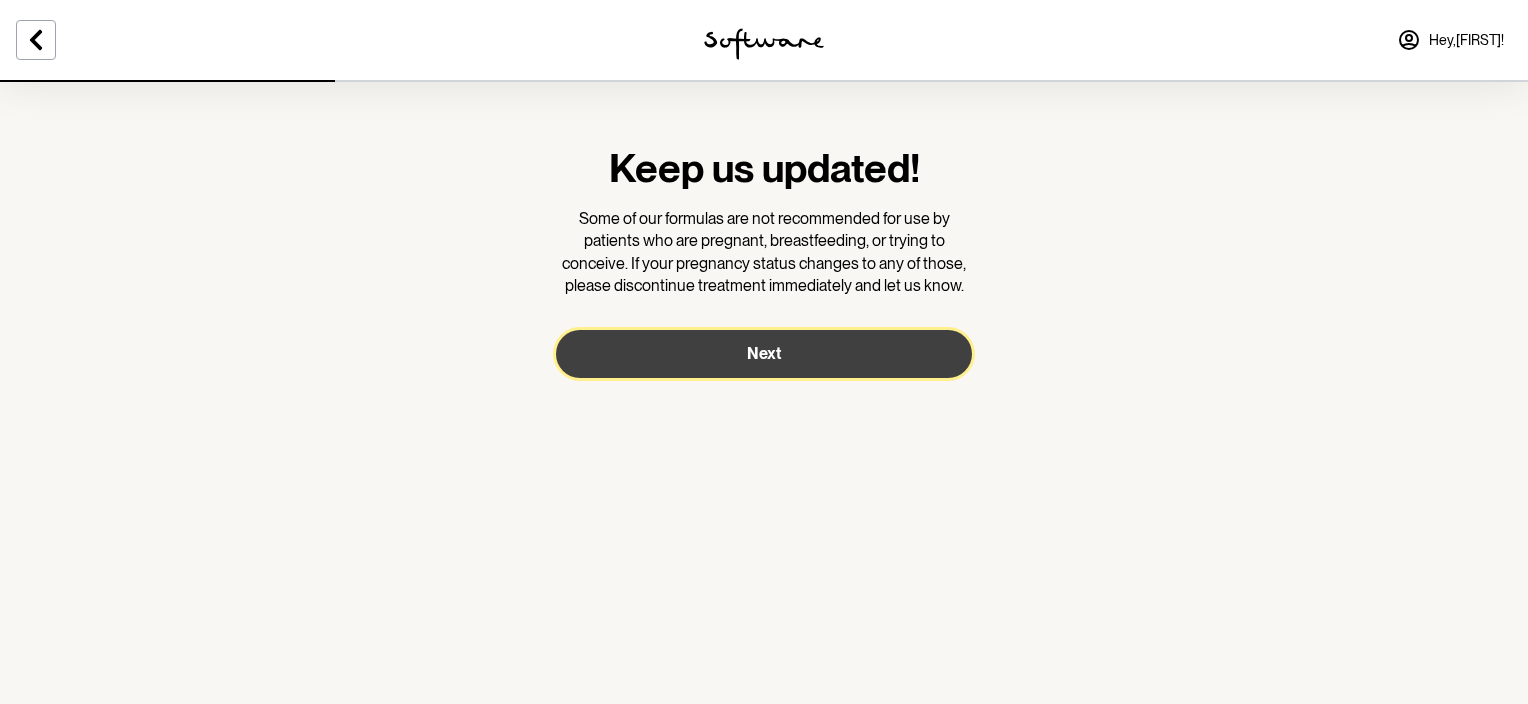 click on "Next" at bounding box center (764, 353) 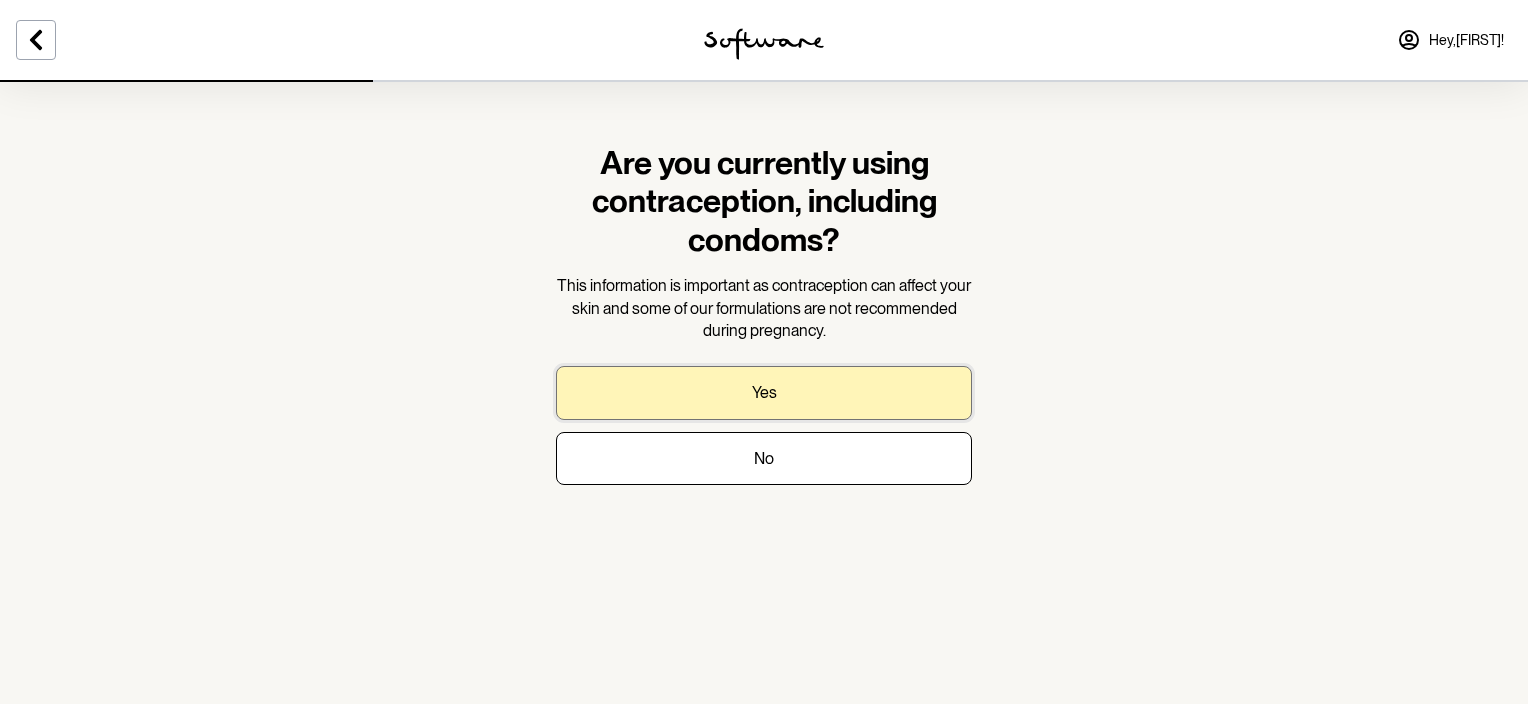 click on "Yes" at bounding box center (764, 392) 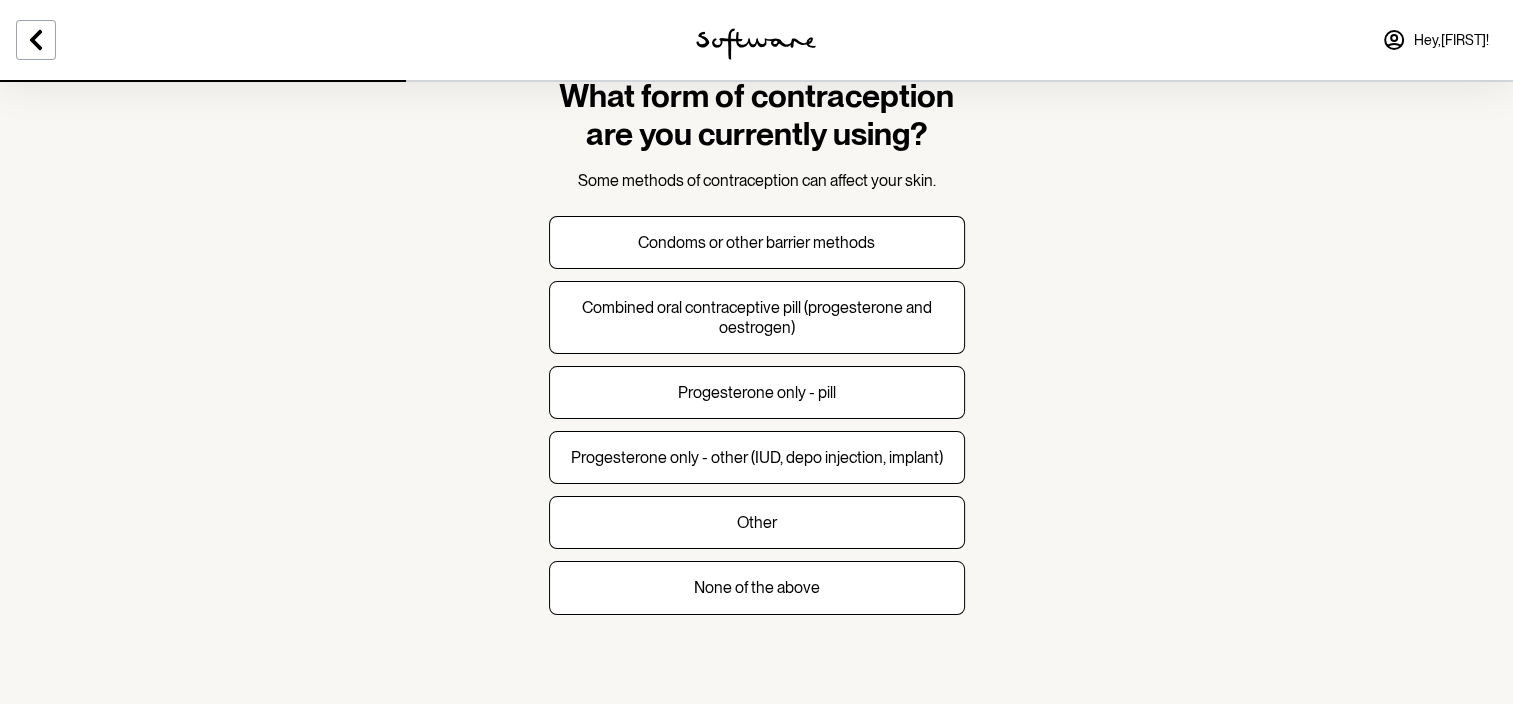 scroll, scrollTop: 68, scrollLeft: 0, axis: vertical 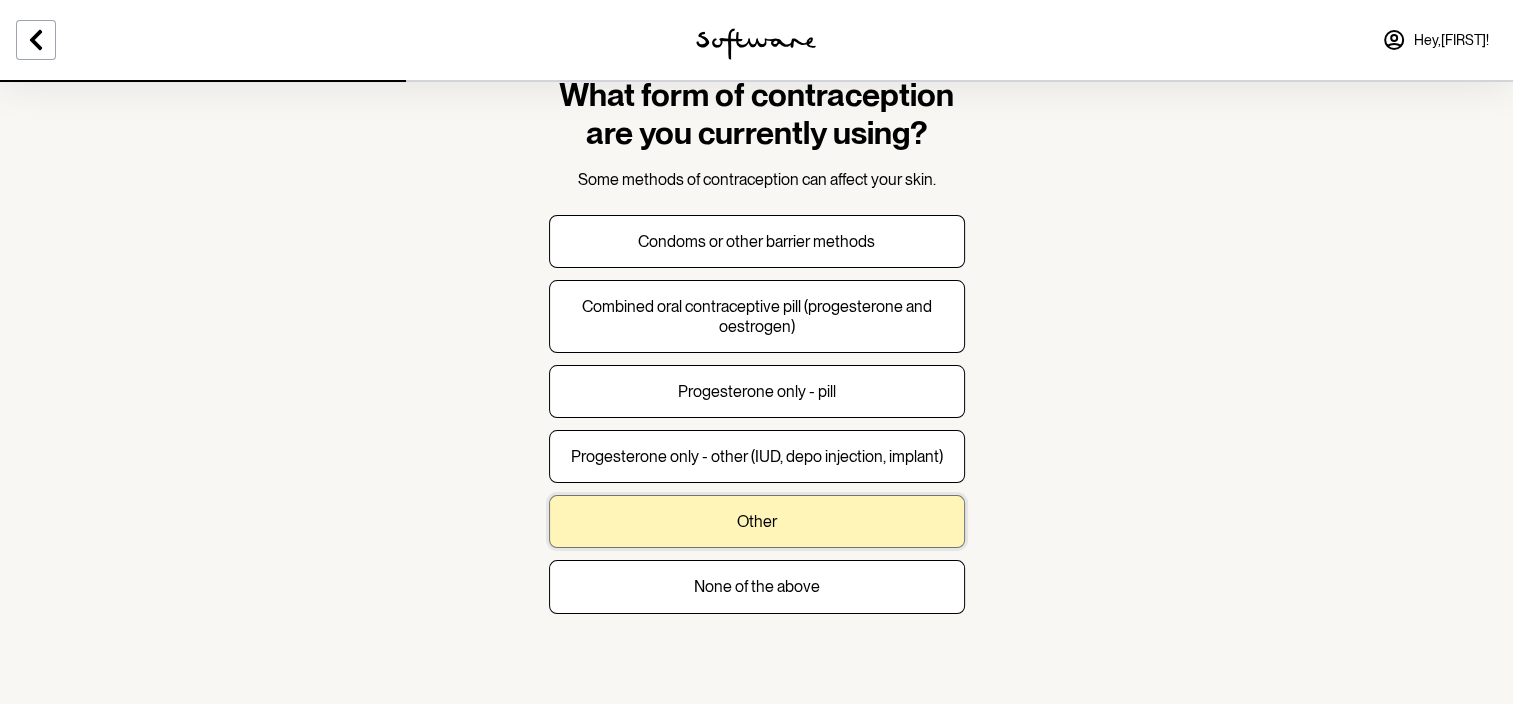 click on "Other" at bounding box center [757, 521] 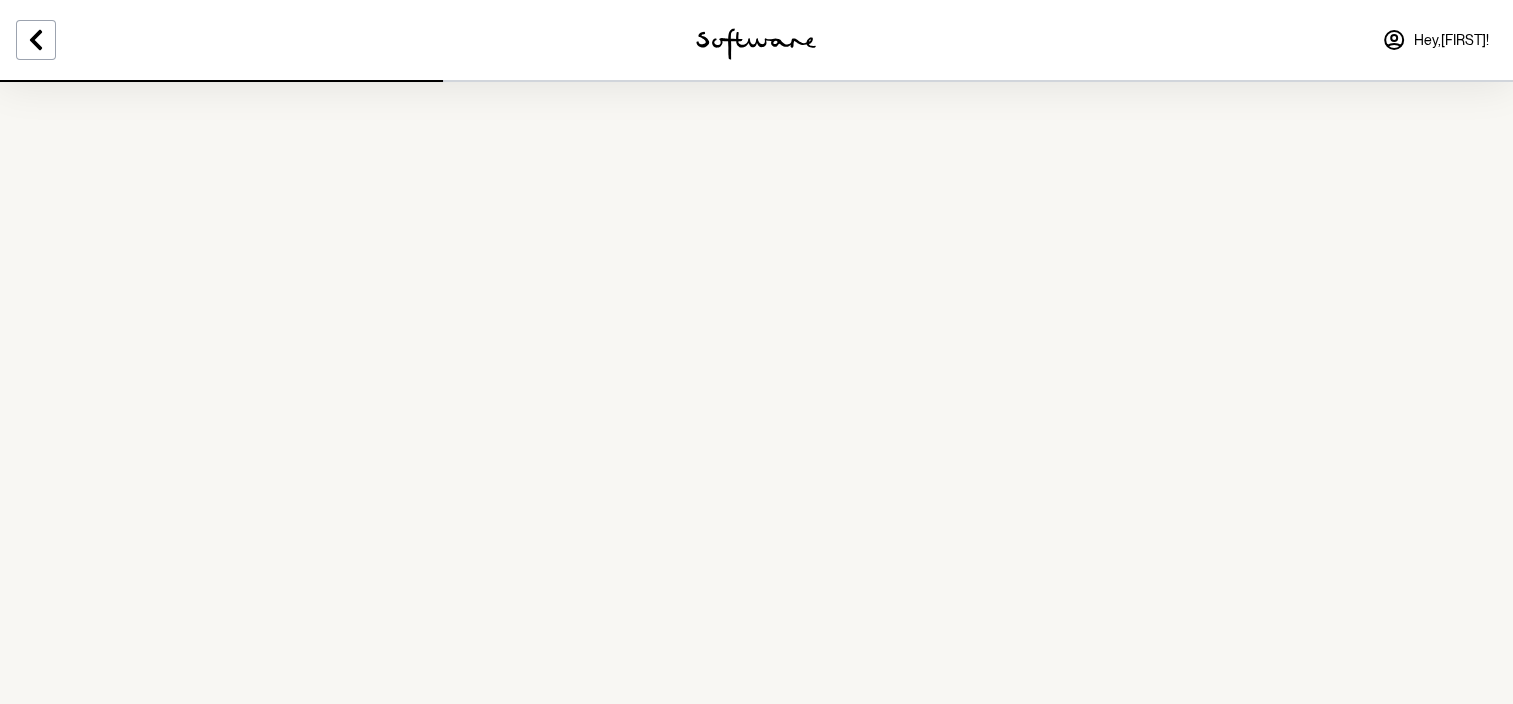 scroll, scrollTop: 0, scrollLeft: 0, axis: both 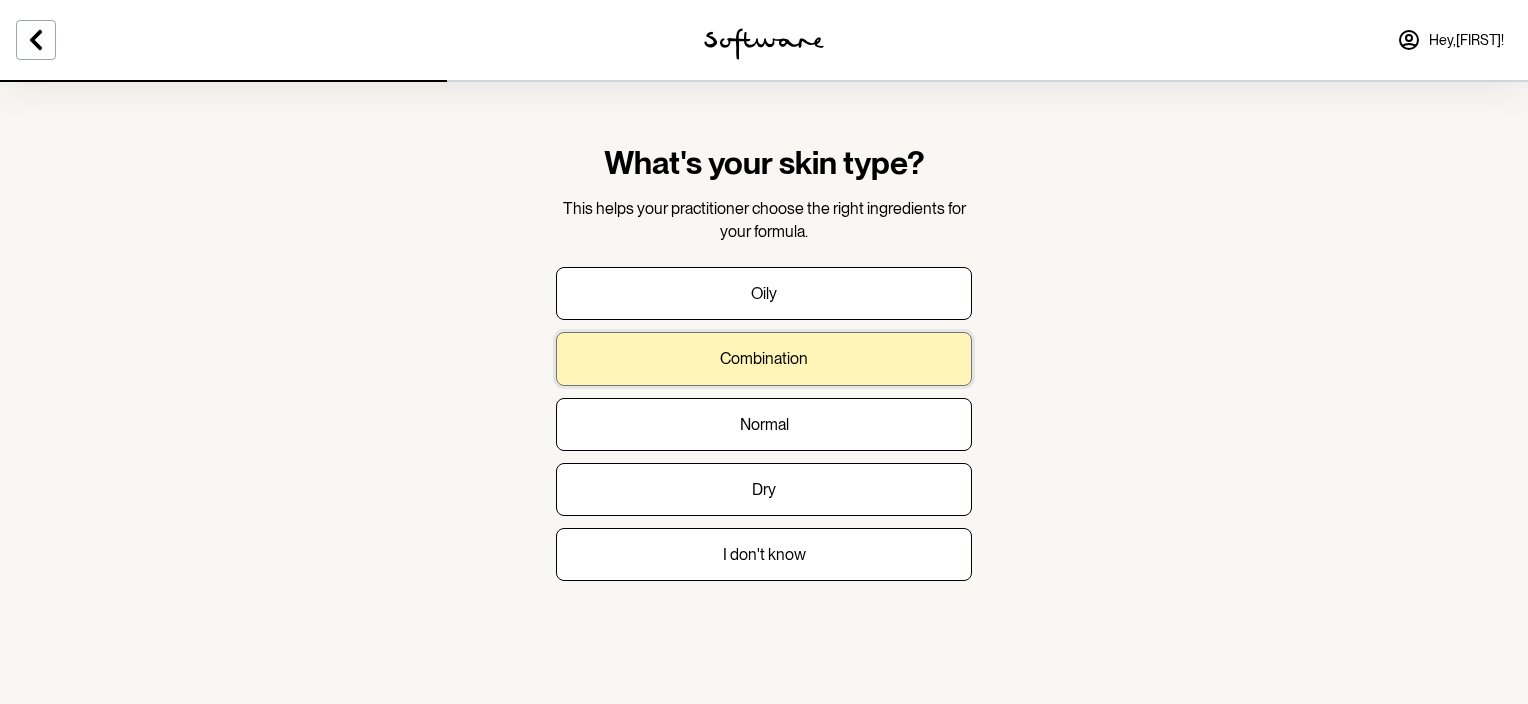 click on "Combination" at bounding box center (764, 358) 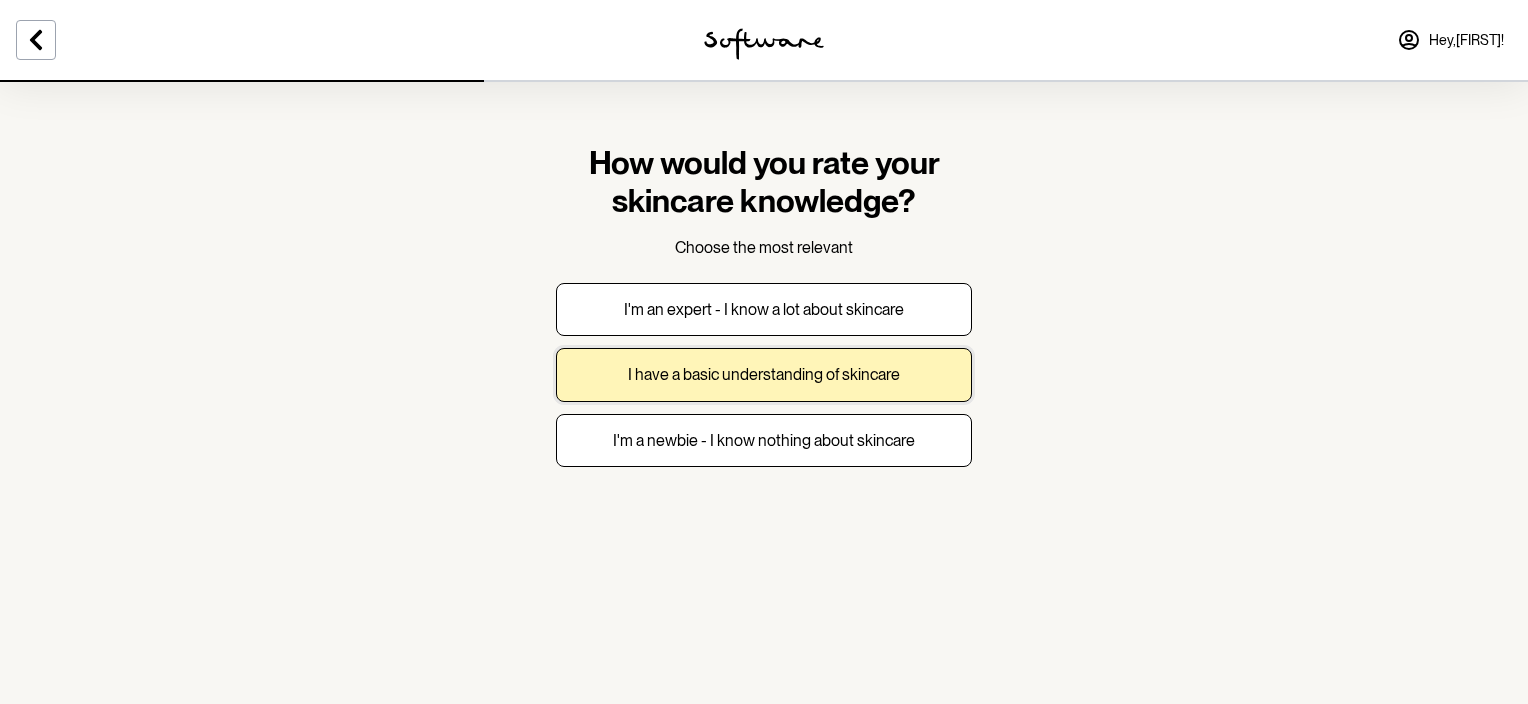 click on "I have a basic understanding of skincare" at bounding box center (764, 374) 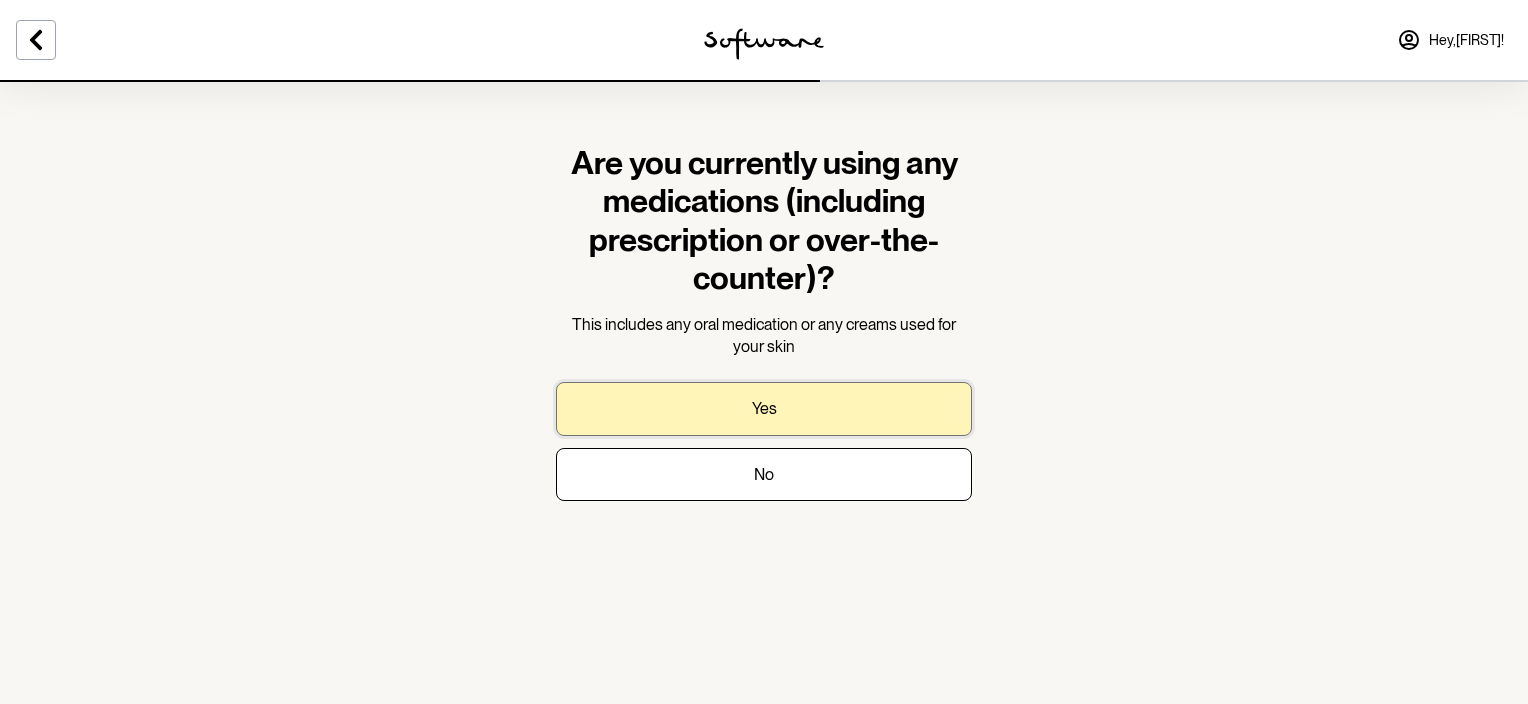 click on "Yes" at bounding box center (764, 408) 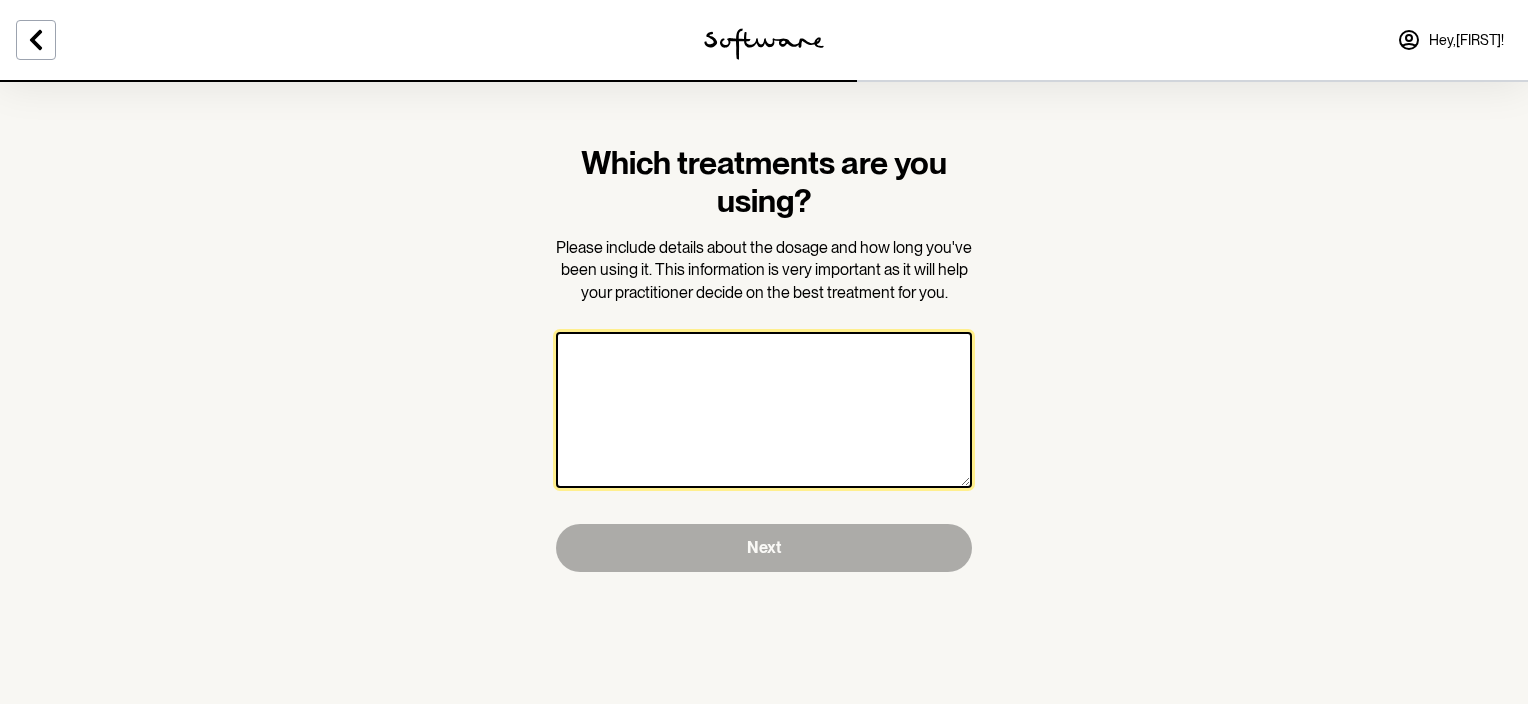 click at bounding box center [764, 410] 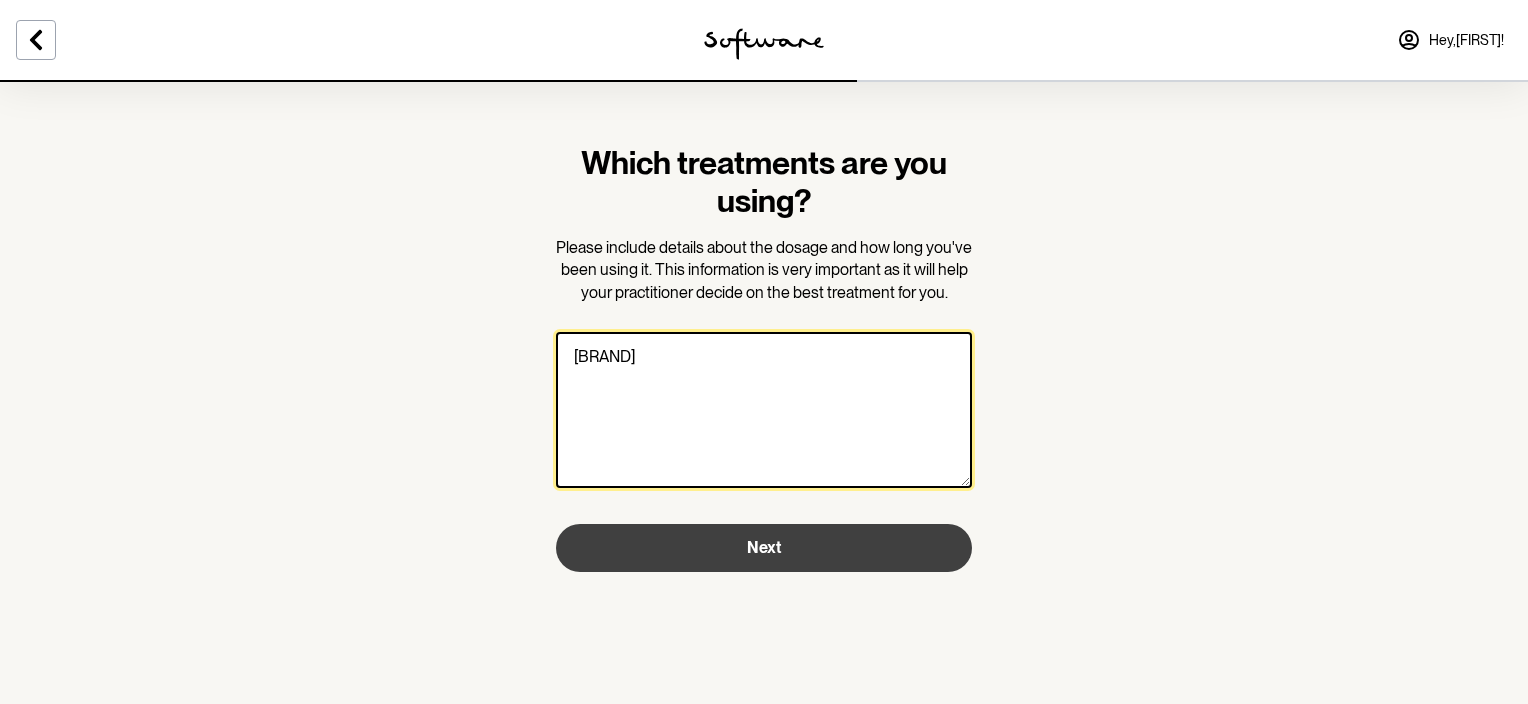 type on "Mesalazine" 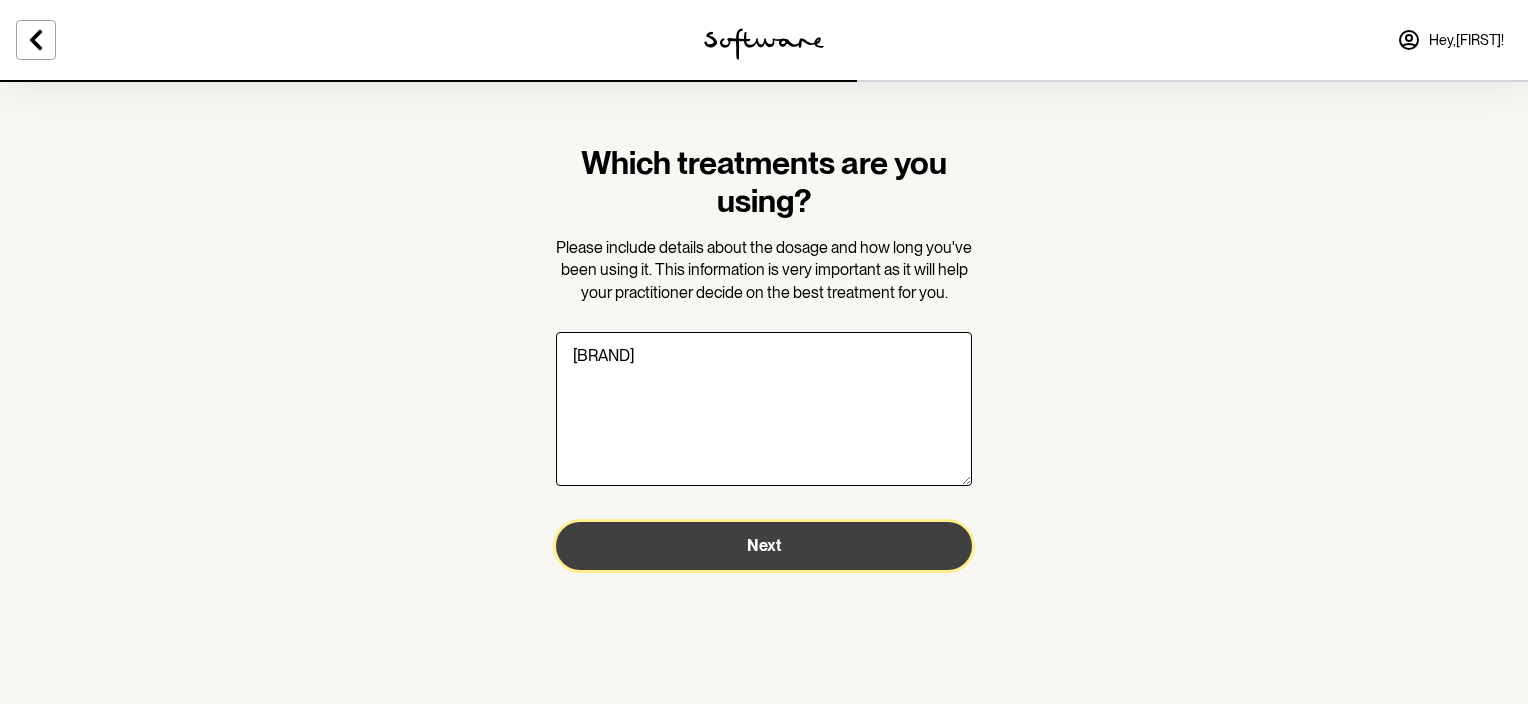 click on "Next" at bounding box center [764, 546] 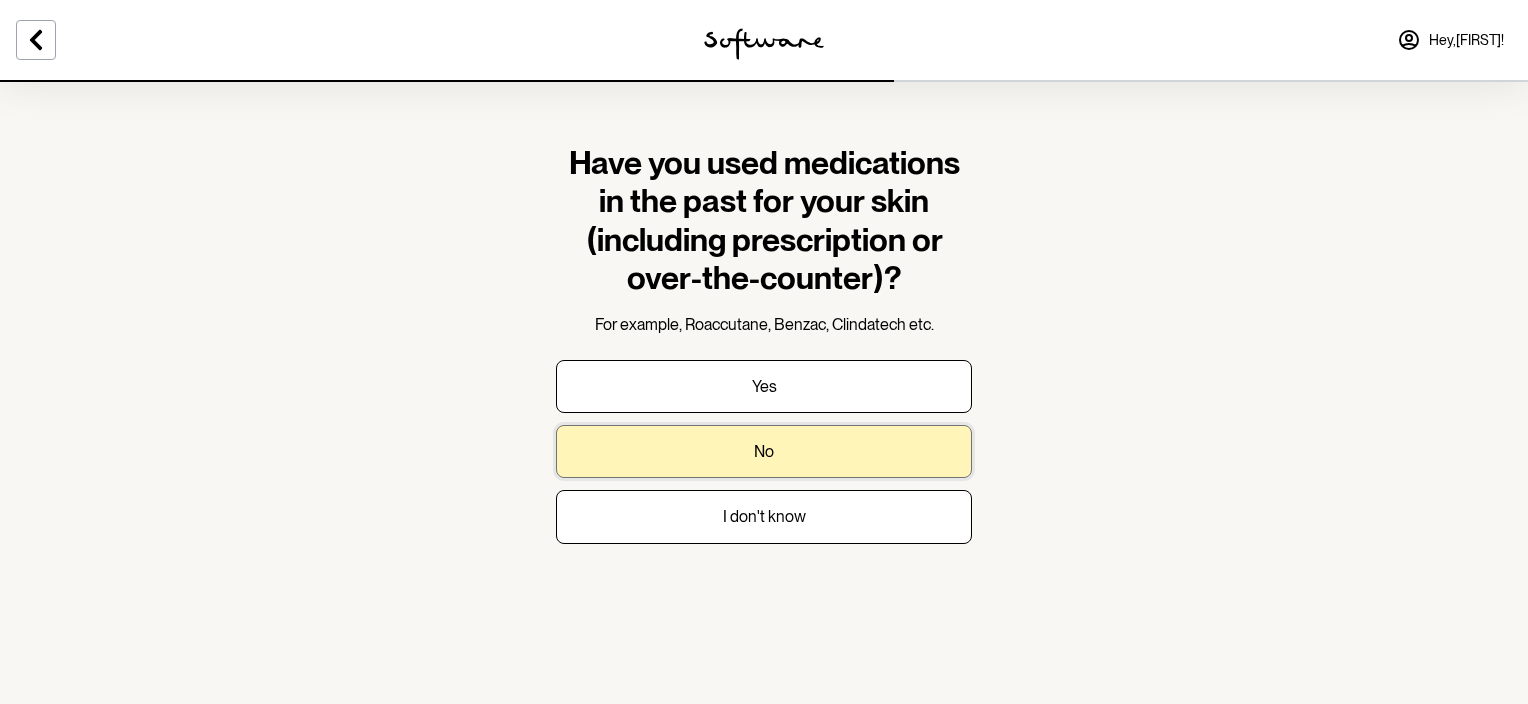 click on "No" at bounding box center [764, 451] 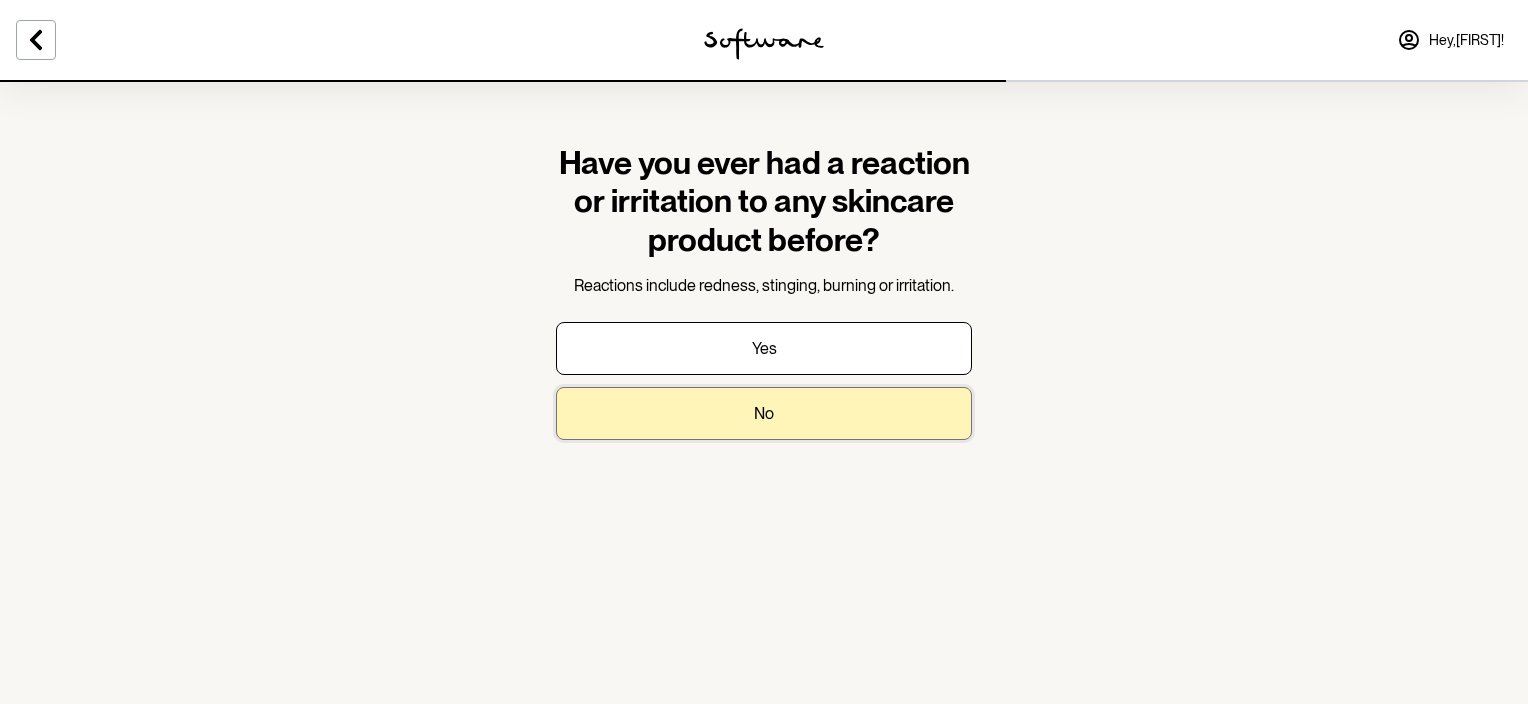 click on "No" at bounding box center [764, 413] 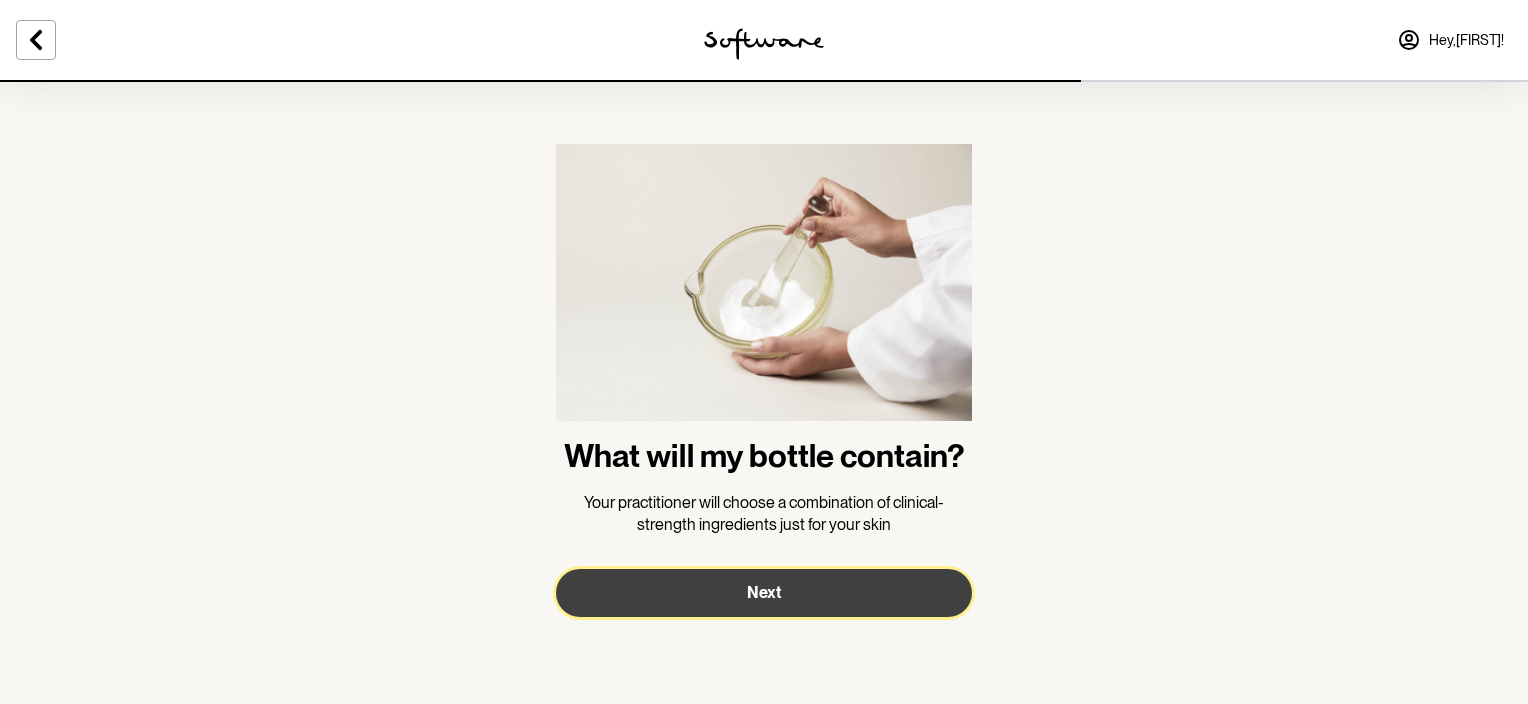 click on "Next" at bounding box center (764, 593) 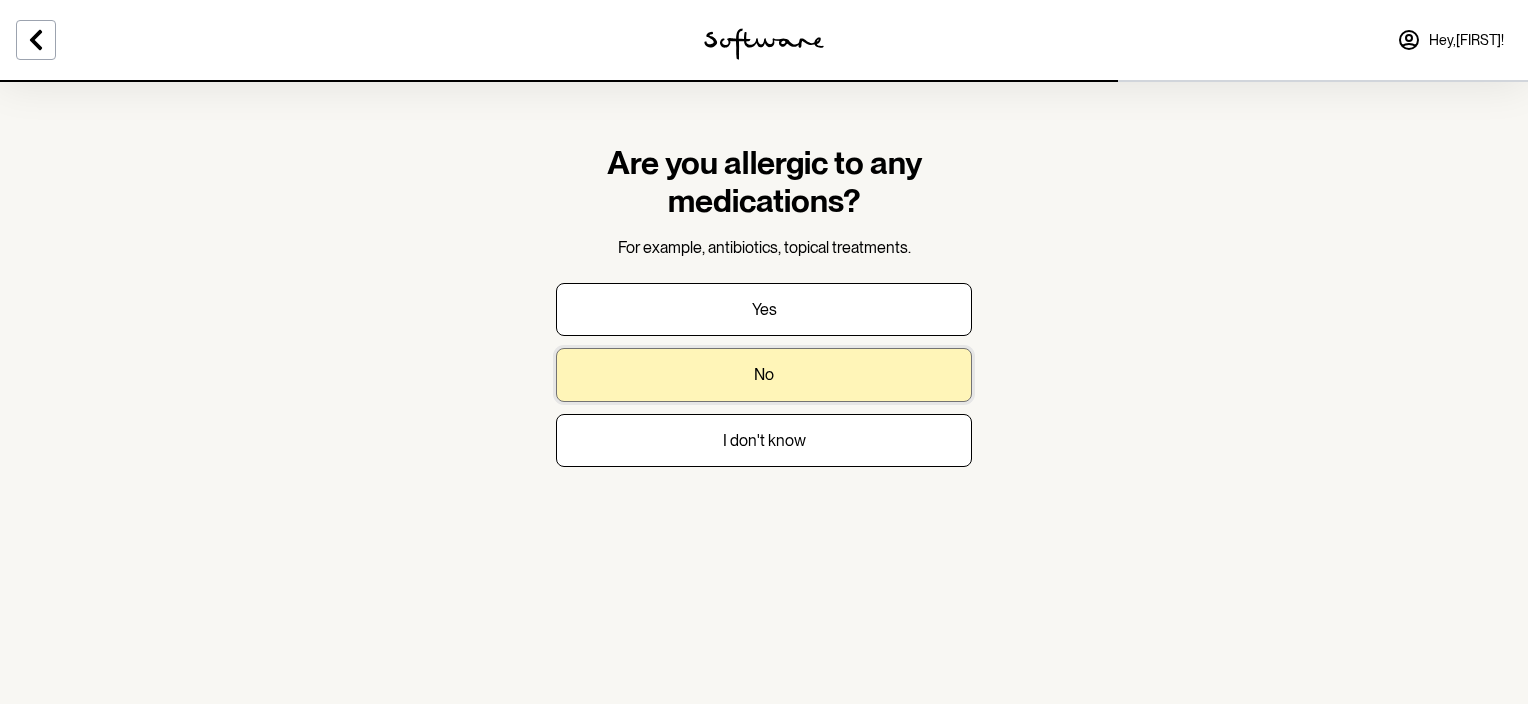 click on "No" at bounding box center (764, 374) 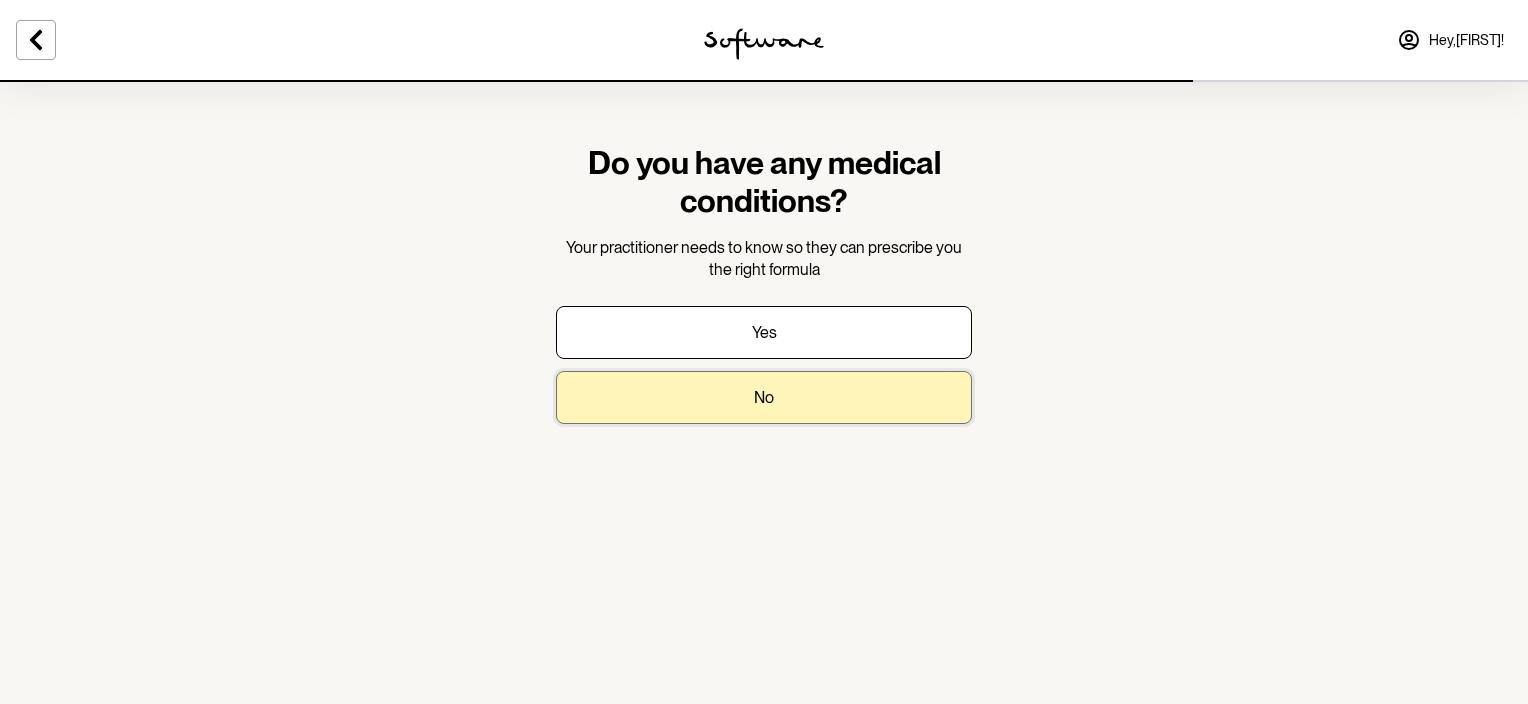 click on "No" at bounding box center (764, 397) 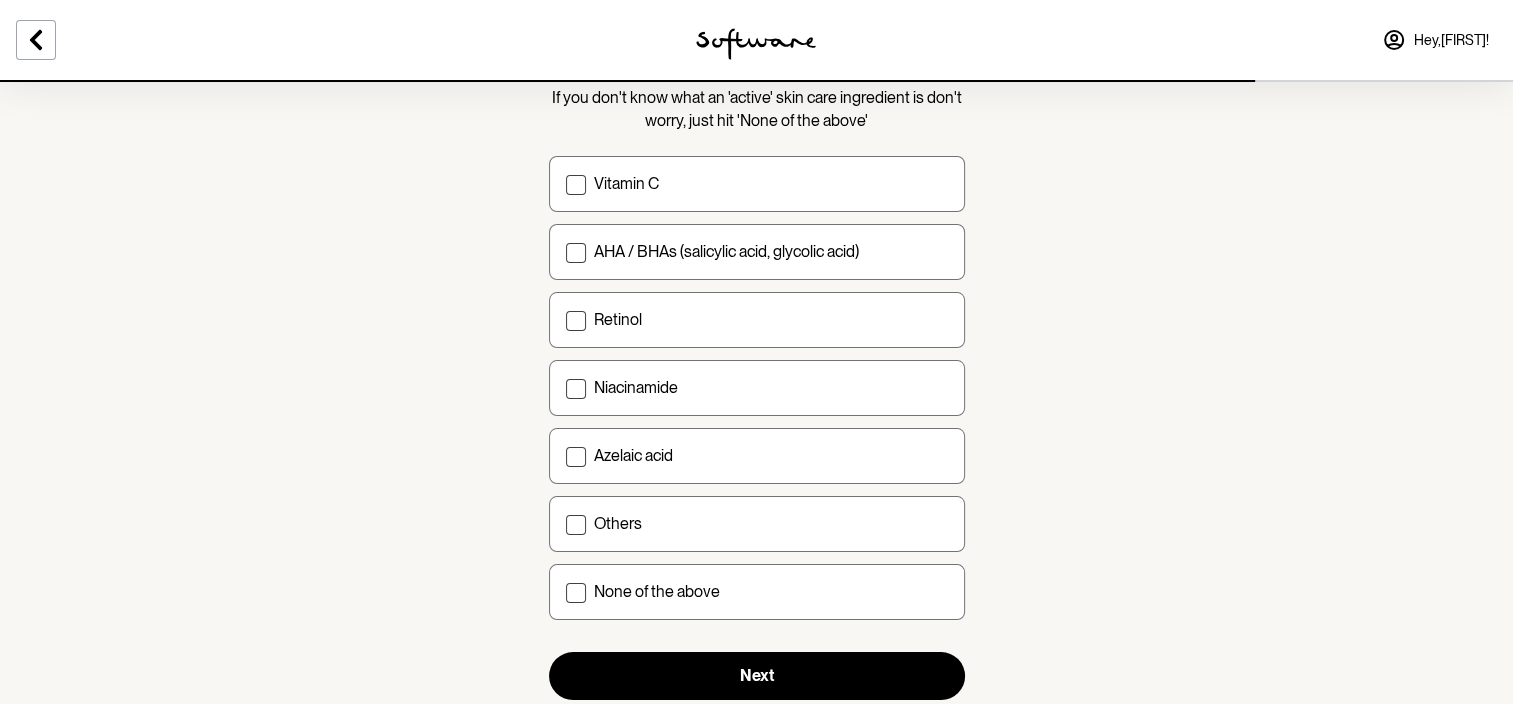 scroll, scrollTop: 245, scrollLeft: 0, axis: vertical 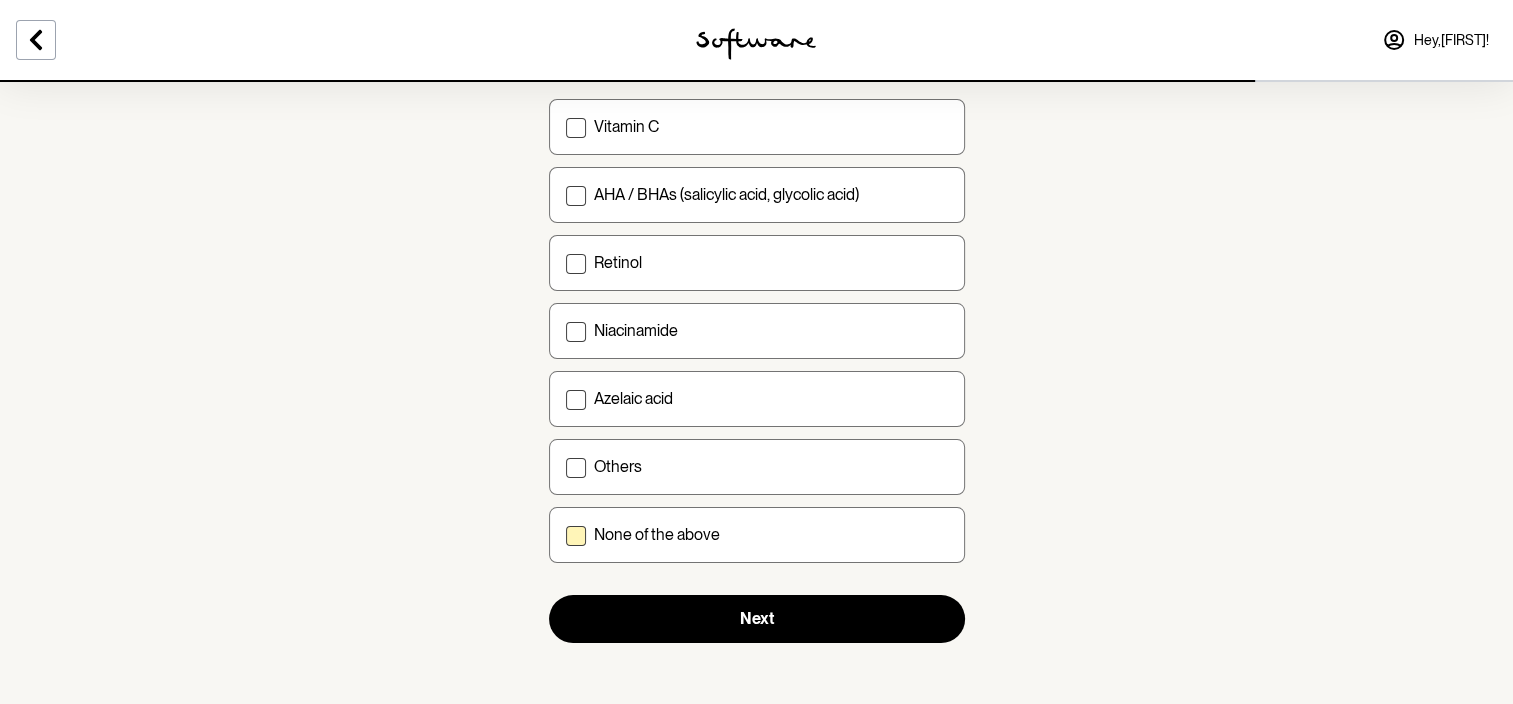 click at bounding box center [576, 536] 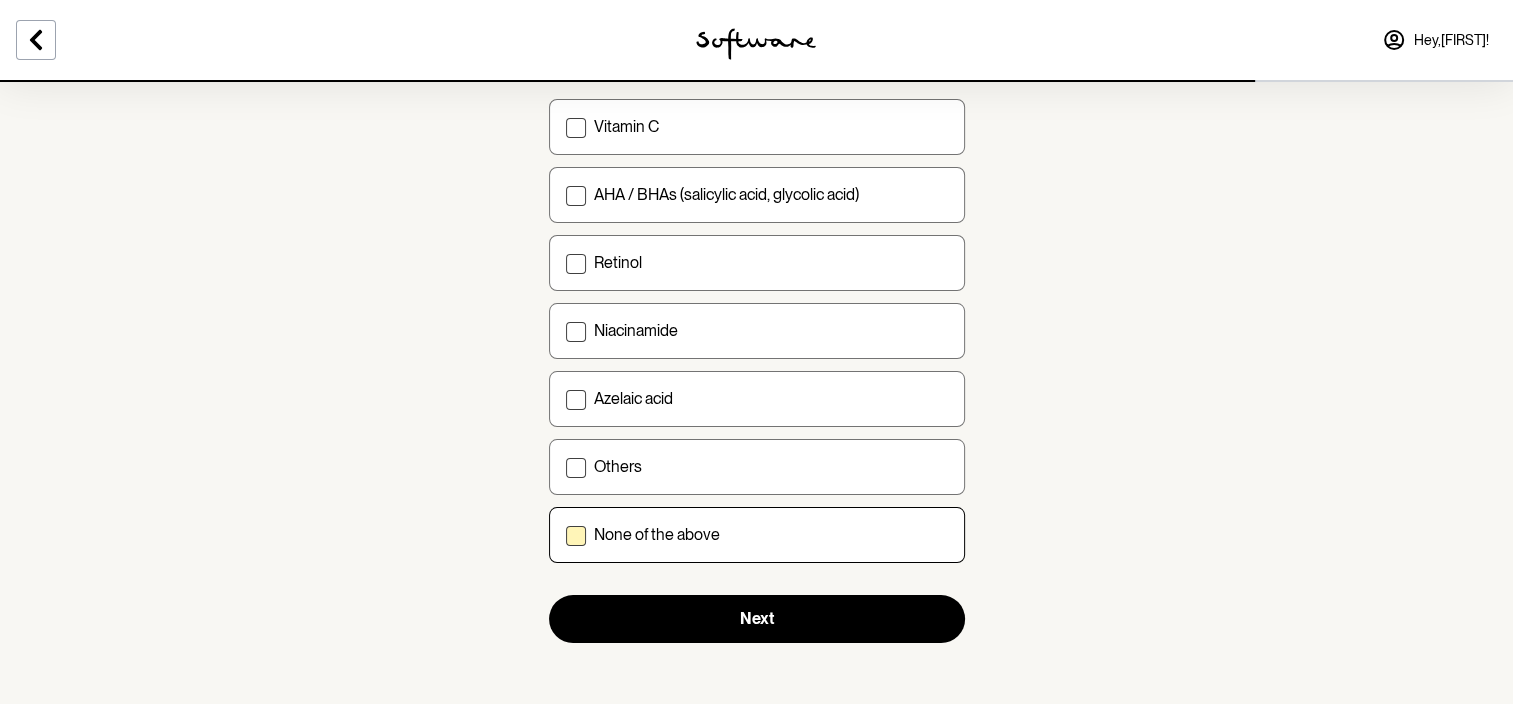 click on "None of the above" at bounding box center (565, 535) 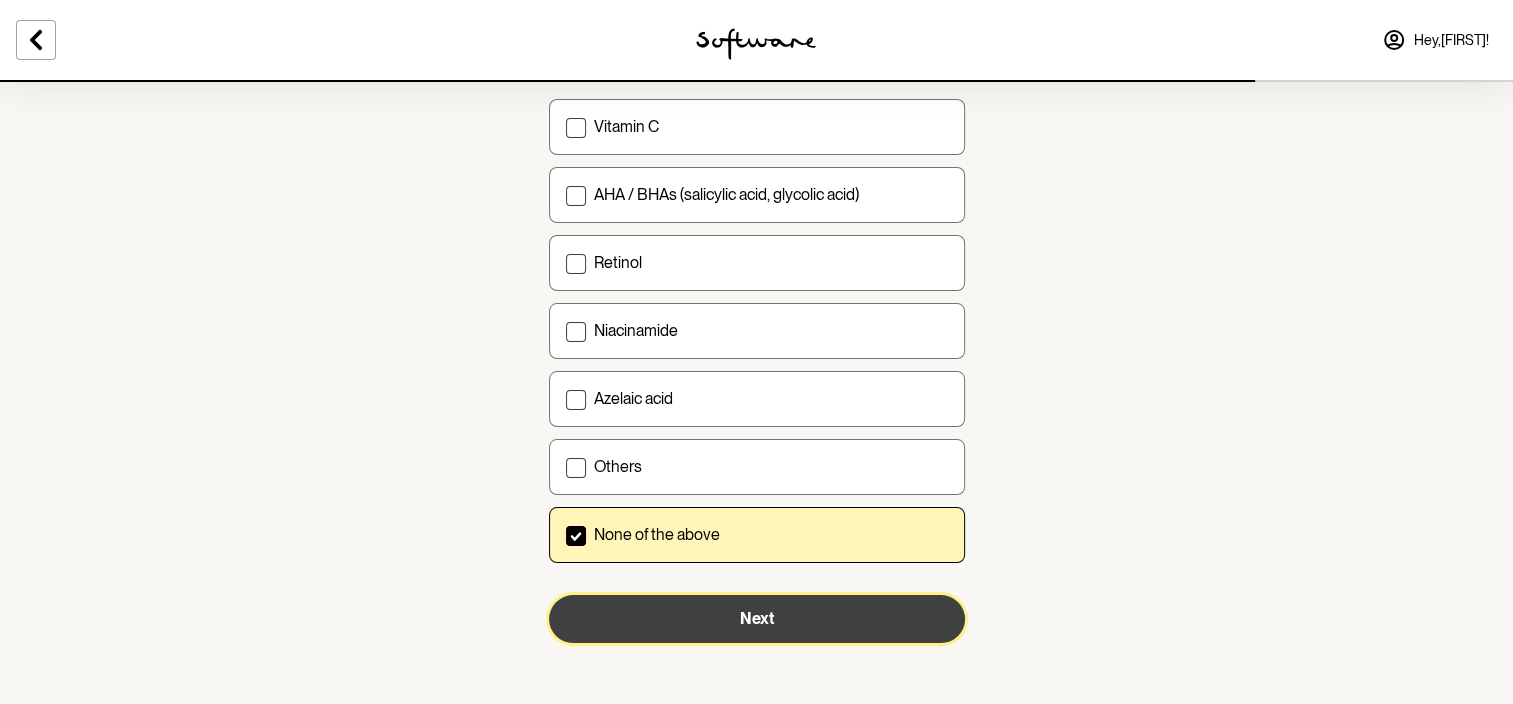 click on "Next" at bounding box center (757, 619) 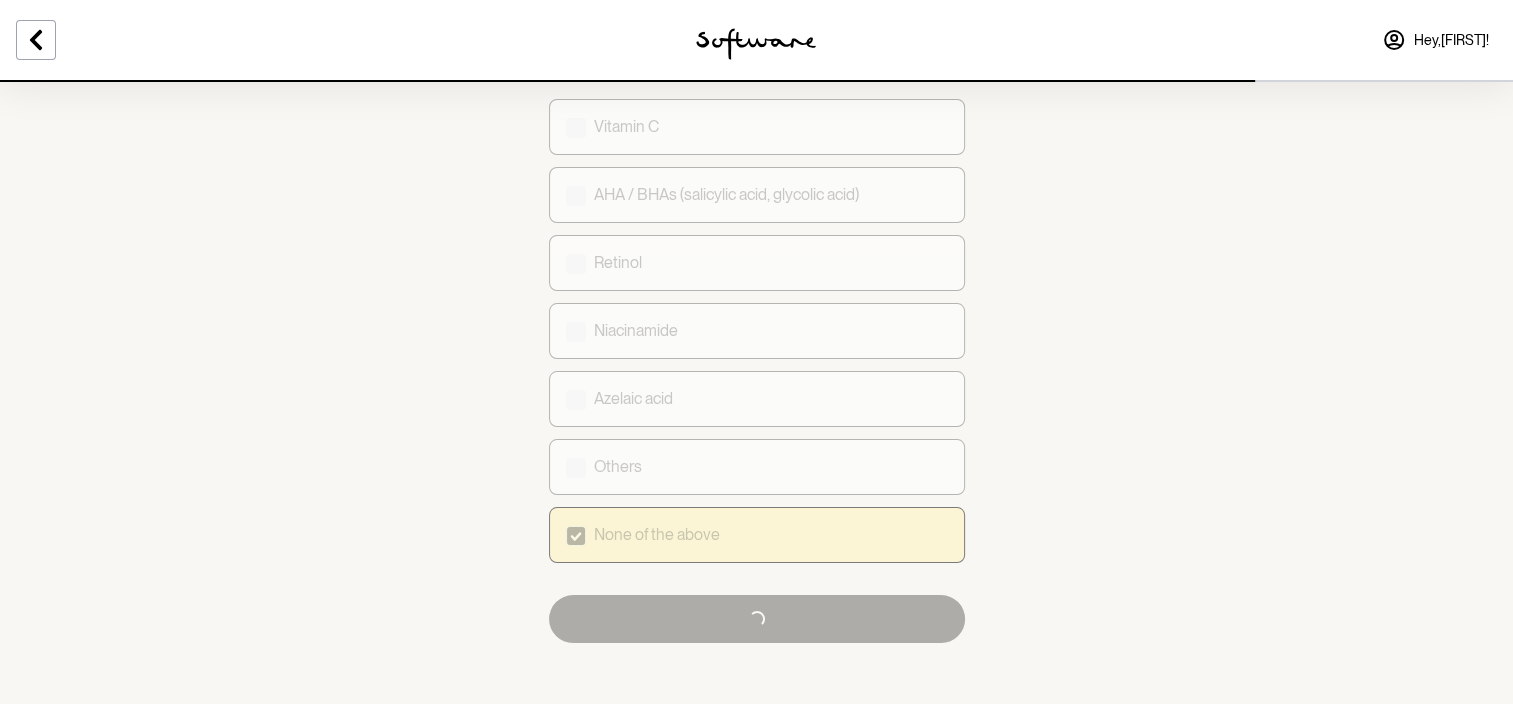 scroll, scrollTop: 0, scrollLeft: 0, axis: both 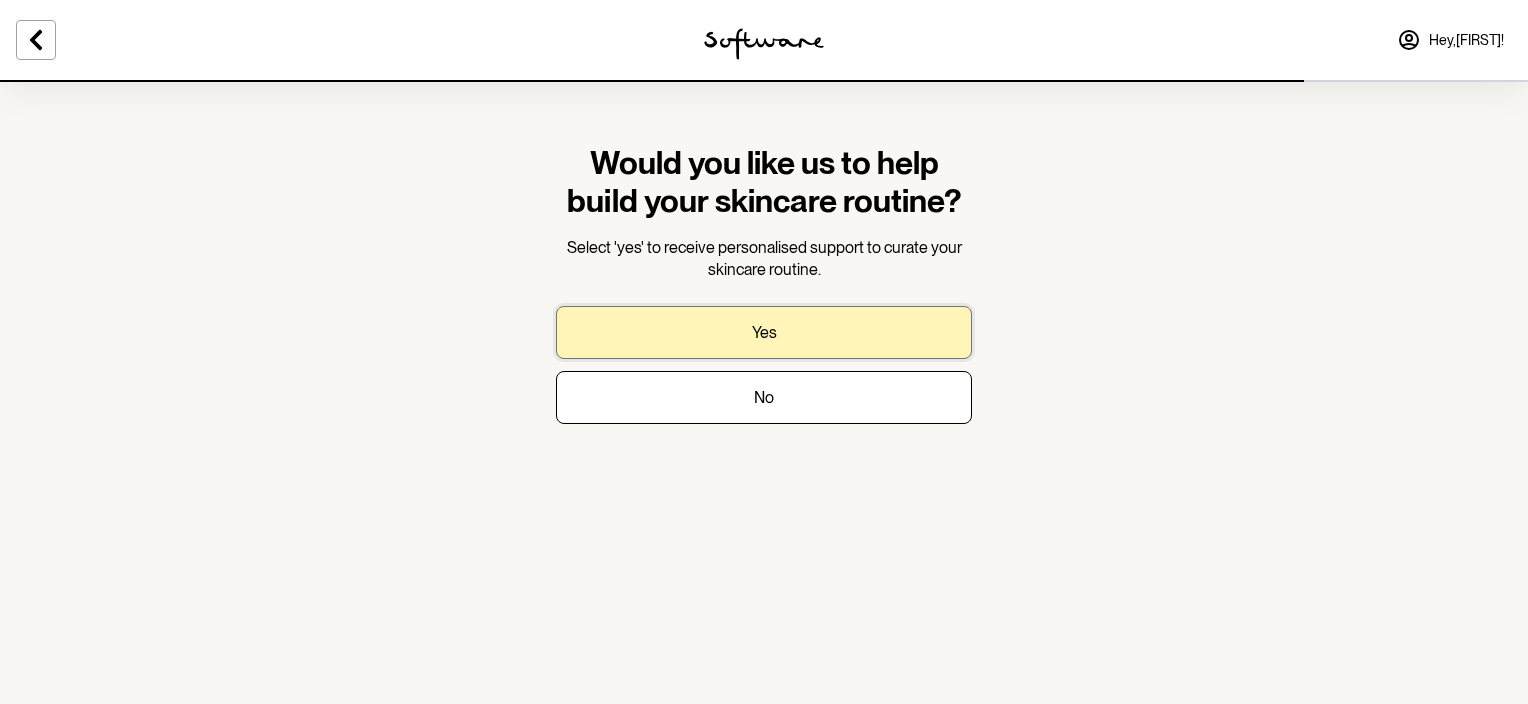 click on "Yes" at bounding box center (764, 332) 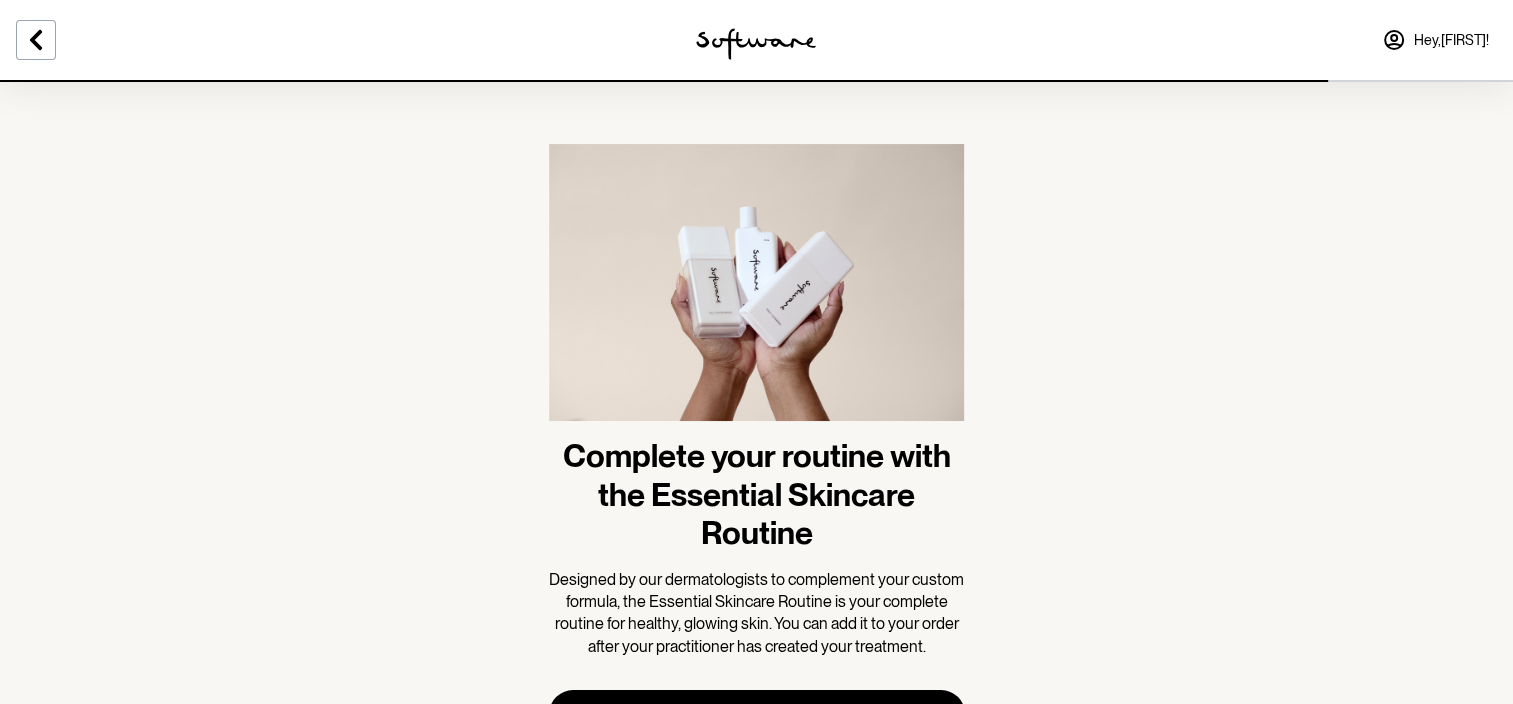 scroll, scrollTop: 98, scrollLeft: 0, axis: vertical 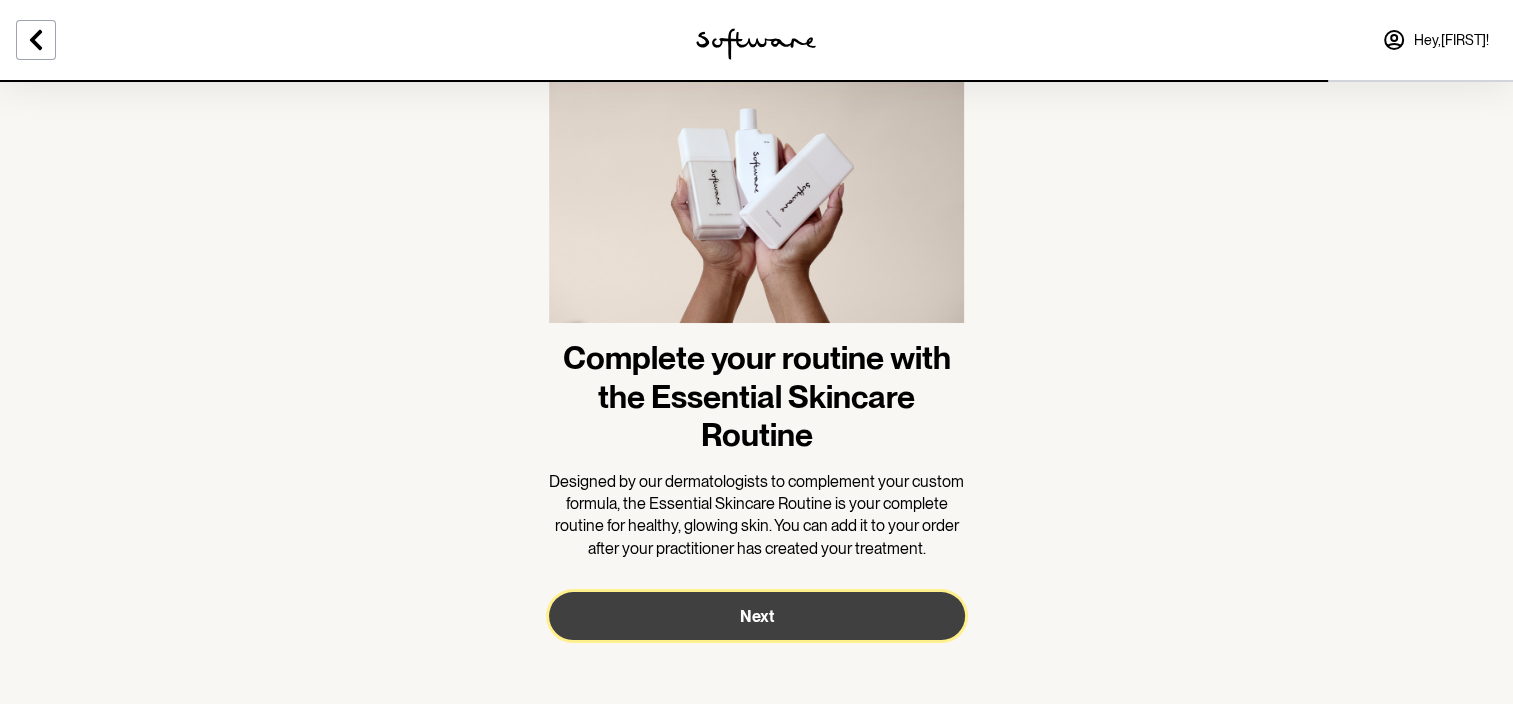 click on "Next" at bounding box center [757, 616] 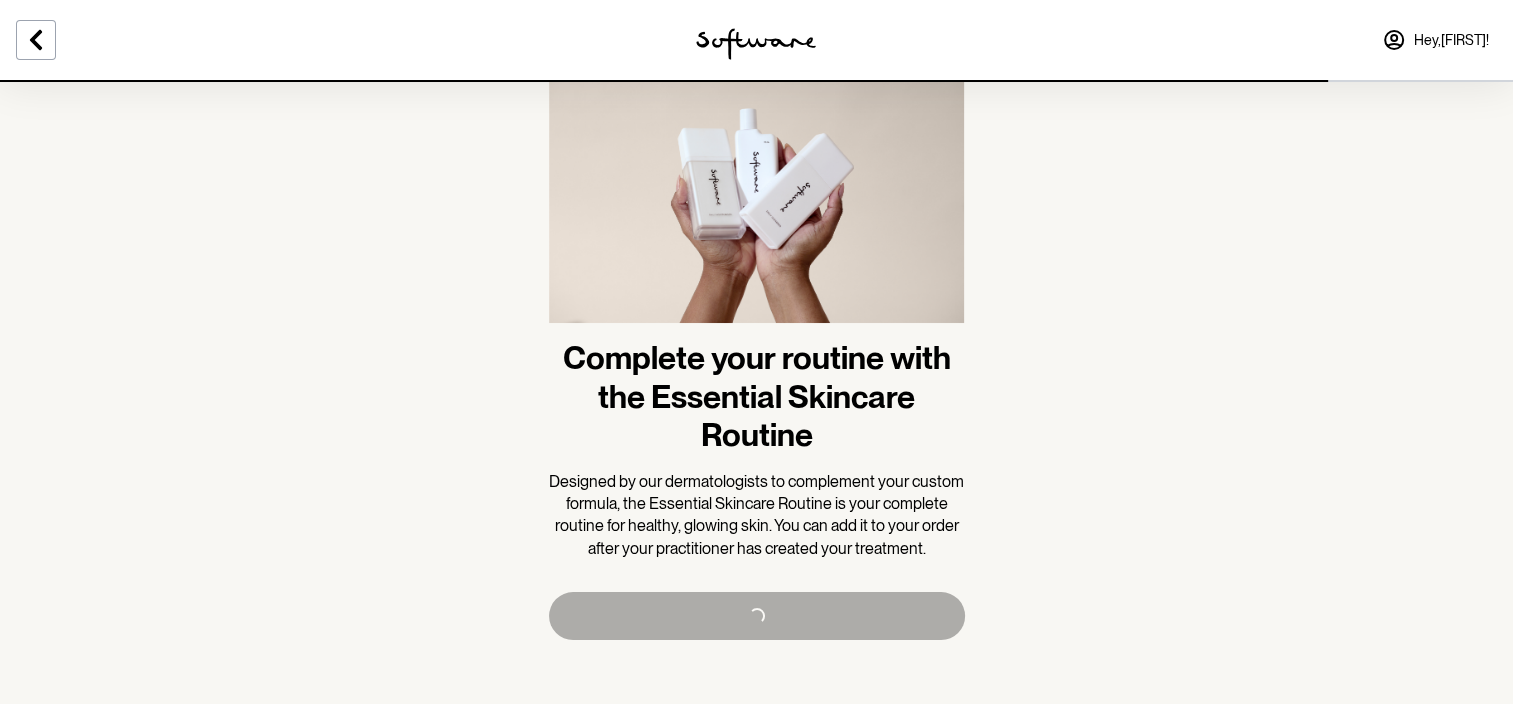 scroll, scrollTop: 0, scrollLeft: 0, axis: both 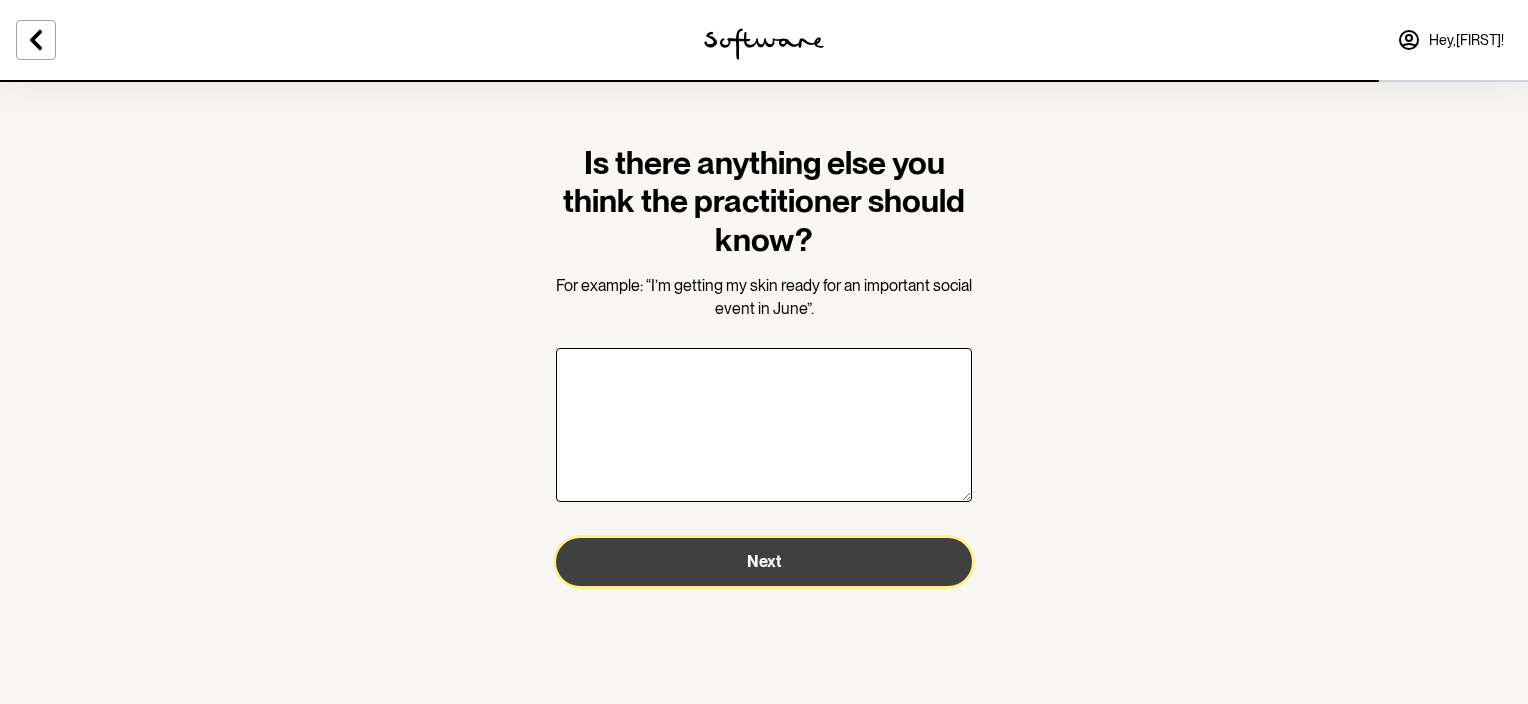 click on "Next" at bounding box center [764, 561] 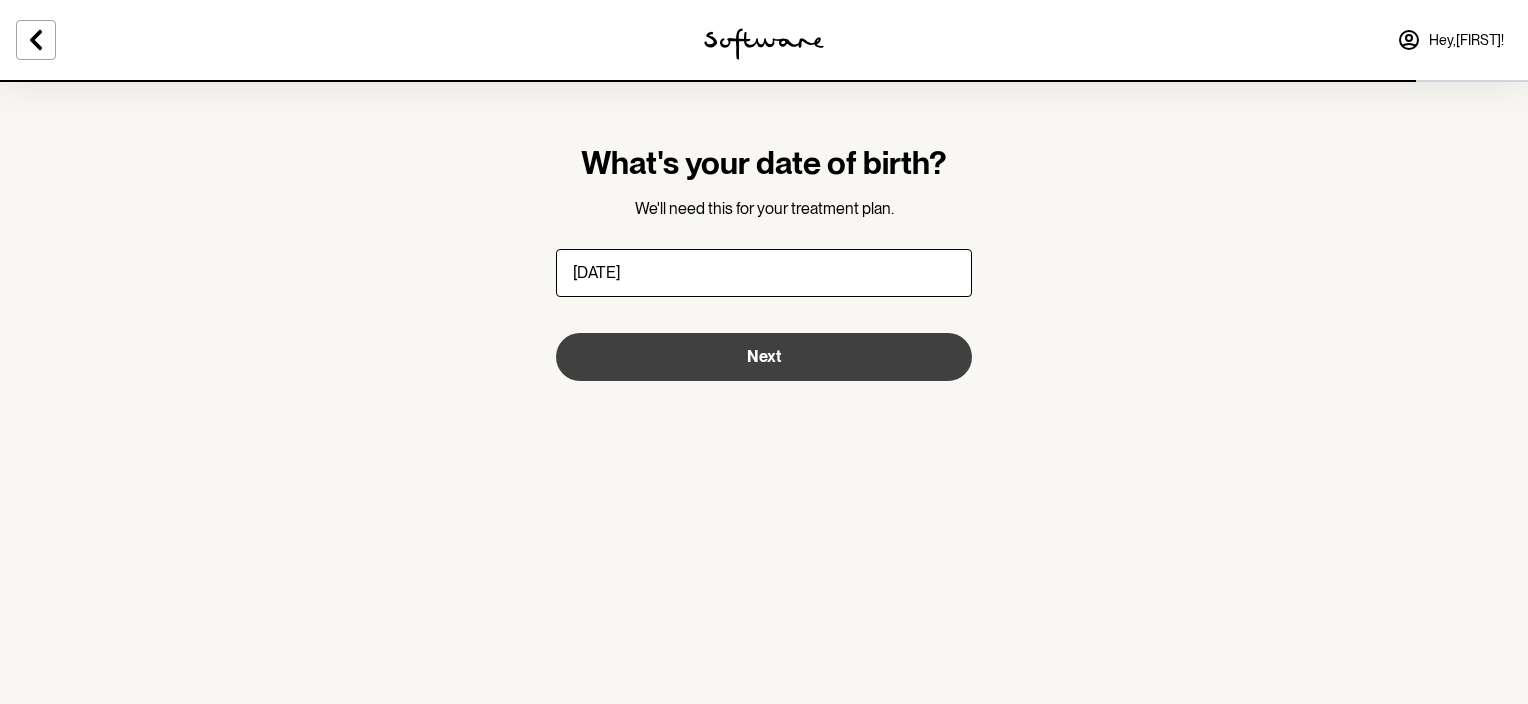 type on "21/12/1978" 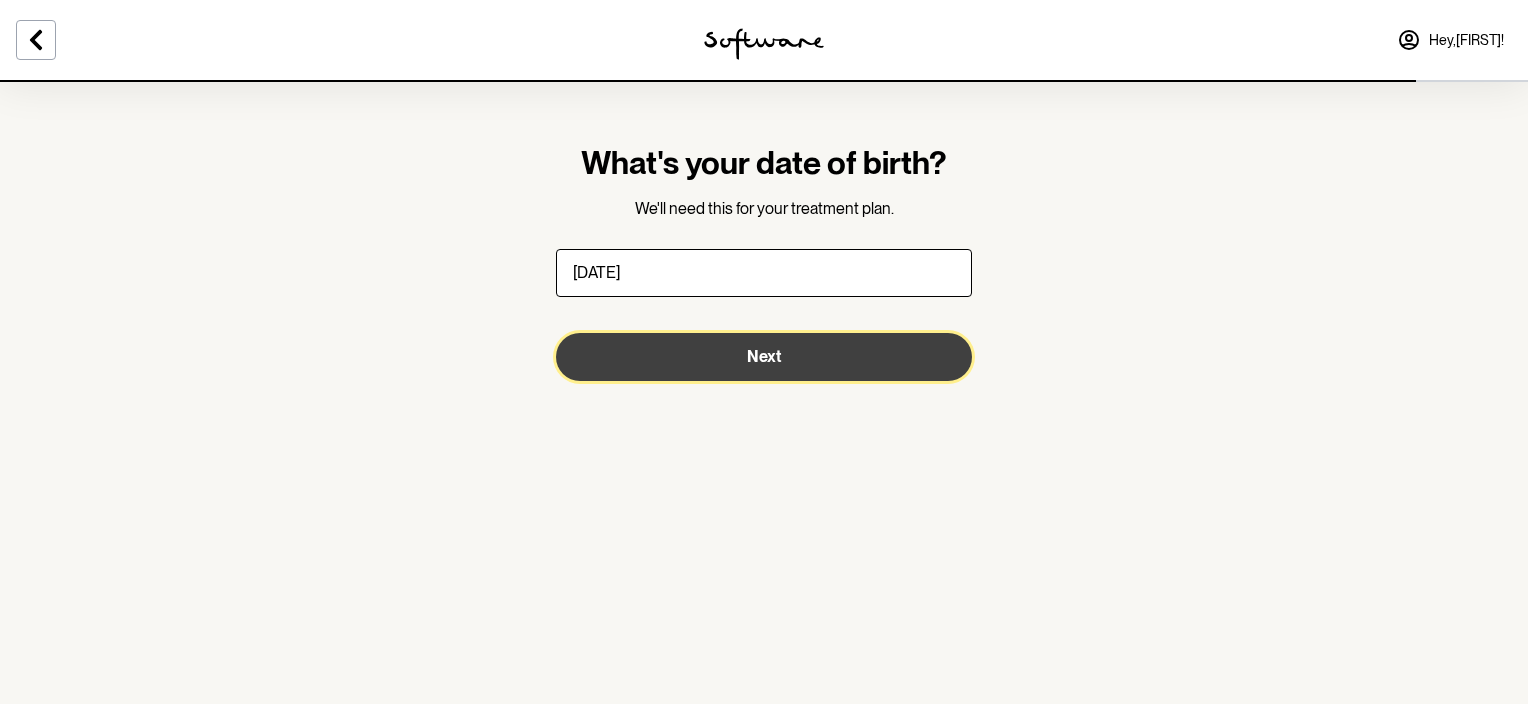 click on "Next" at bounding box center [764, 357] 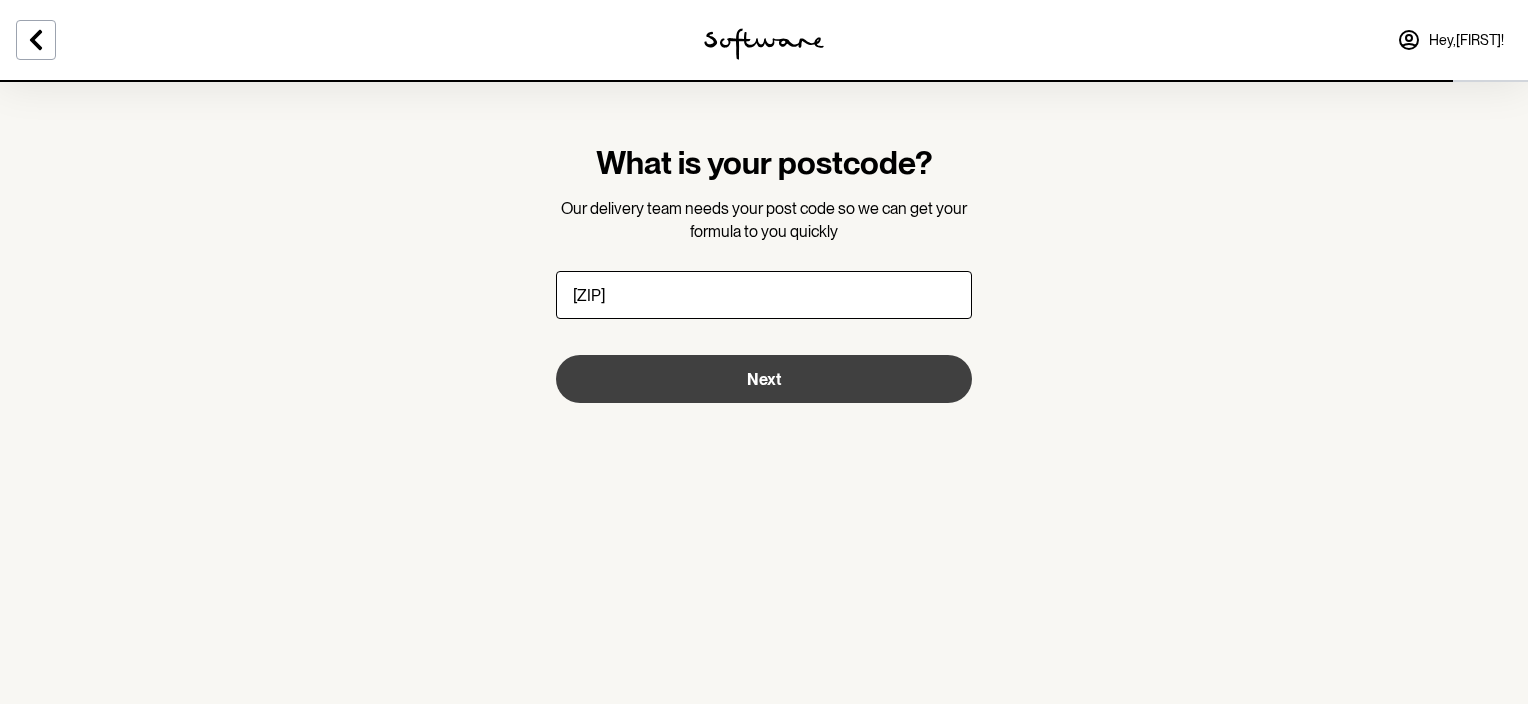 type on "2290" 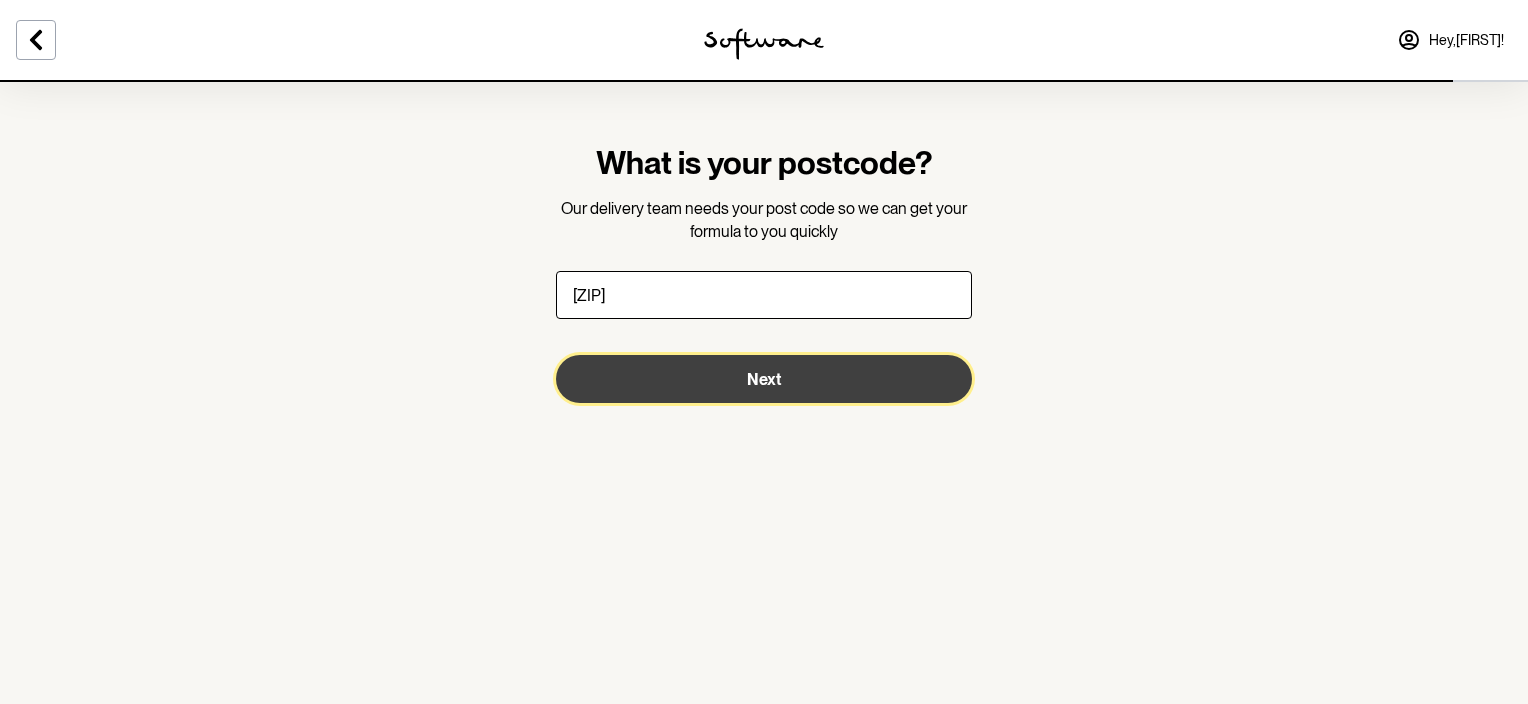 click on "Next" at bounding box center [764, 379] 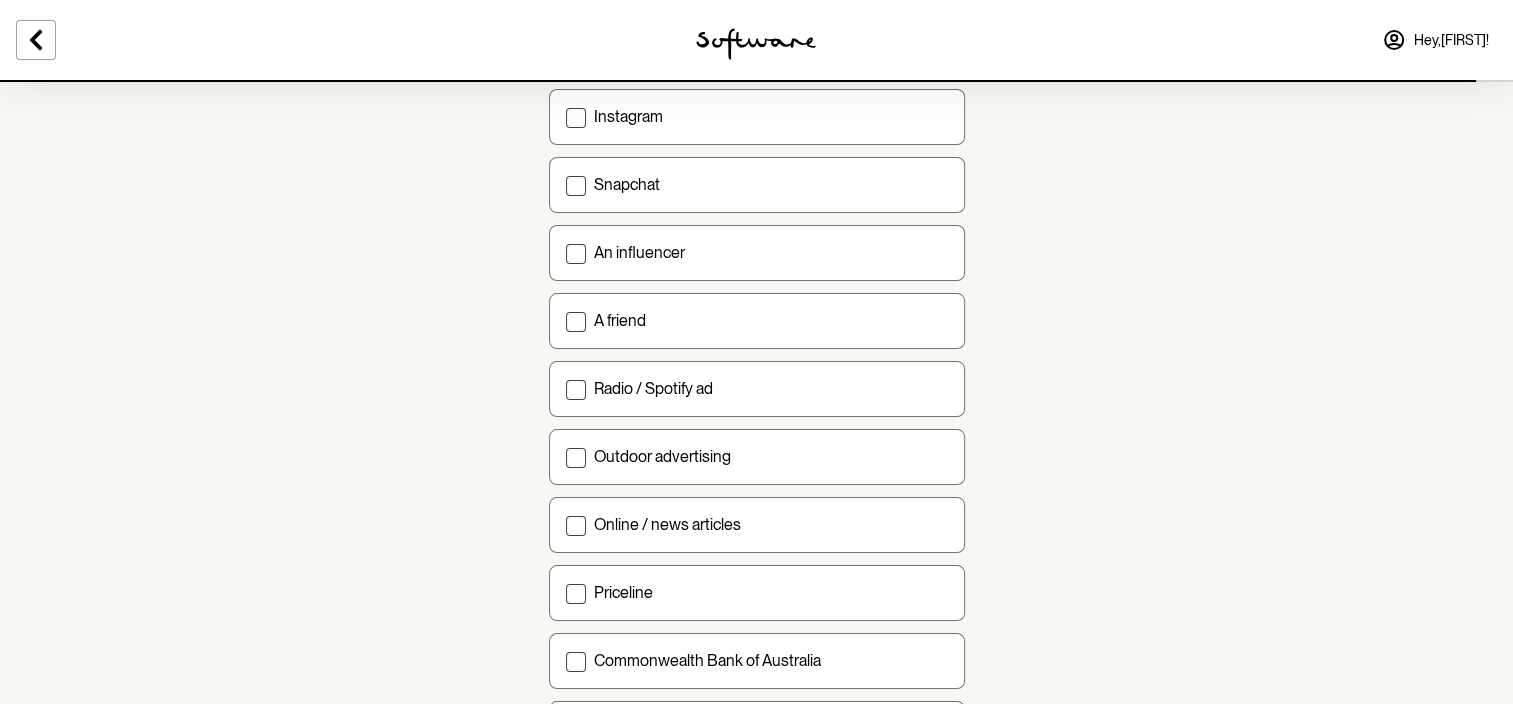 scroll, scrollTop: 0, scrollLeft: 0, axis: both 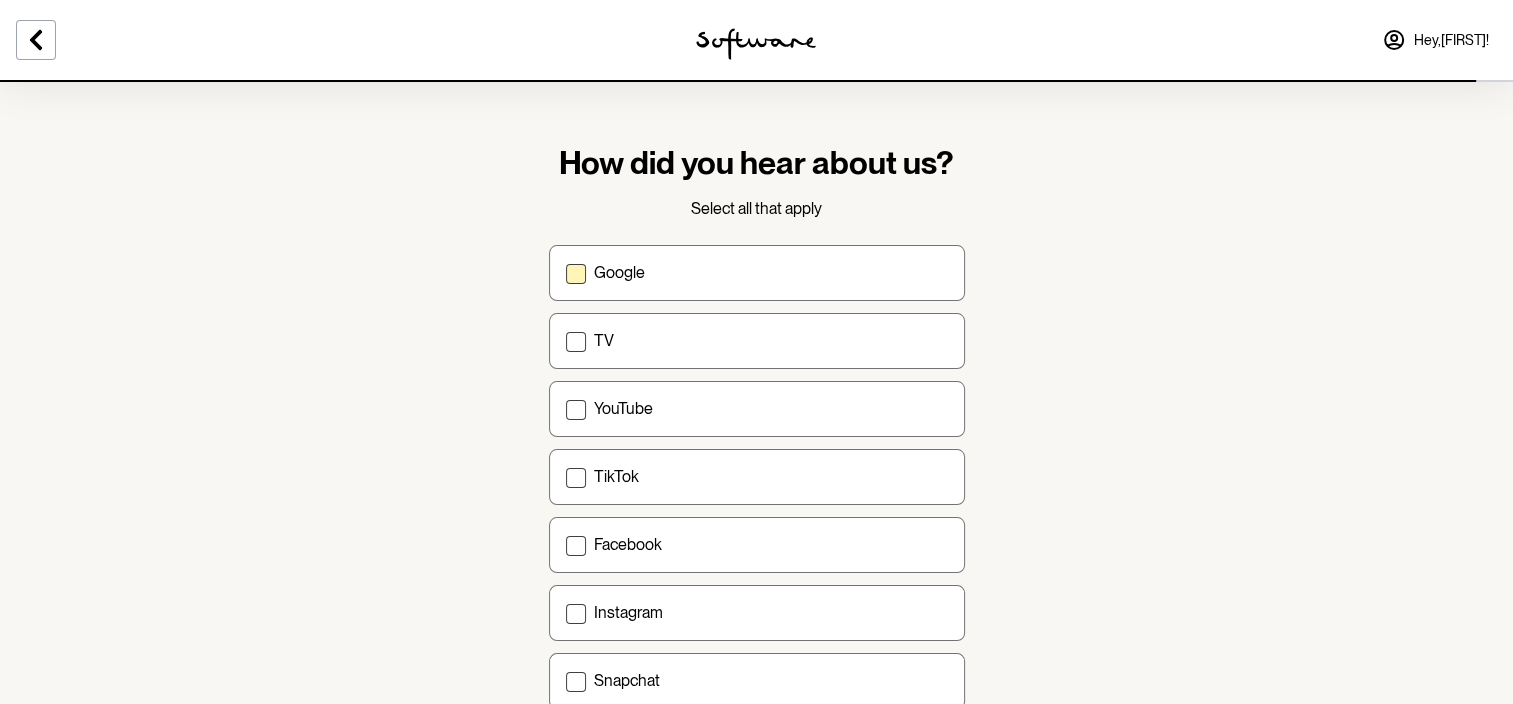 click at bounding box center (576, 274) 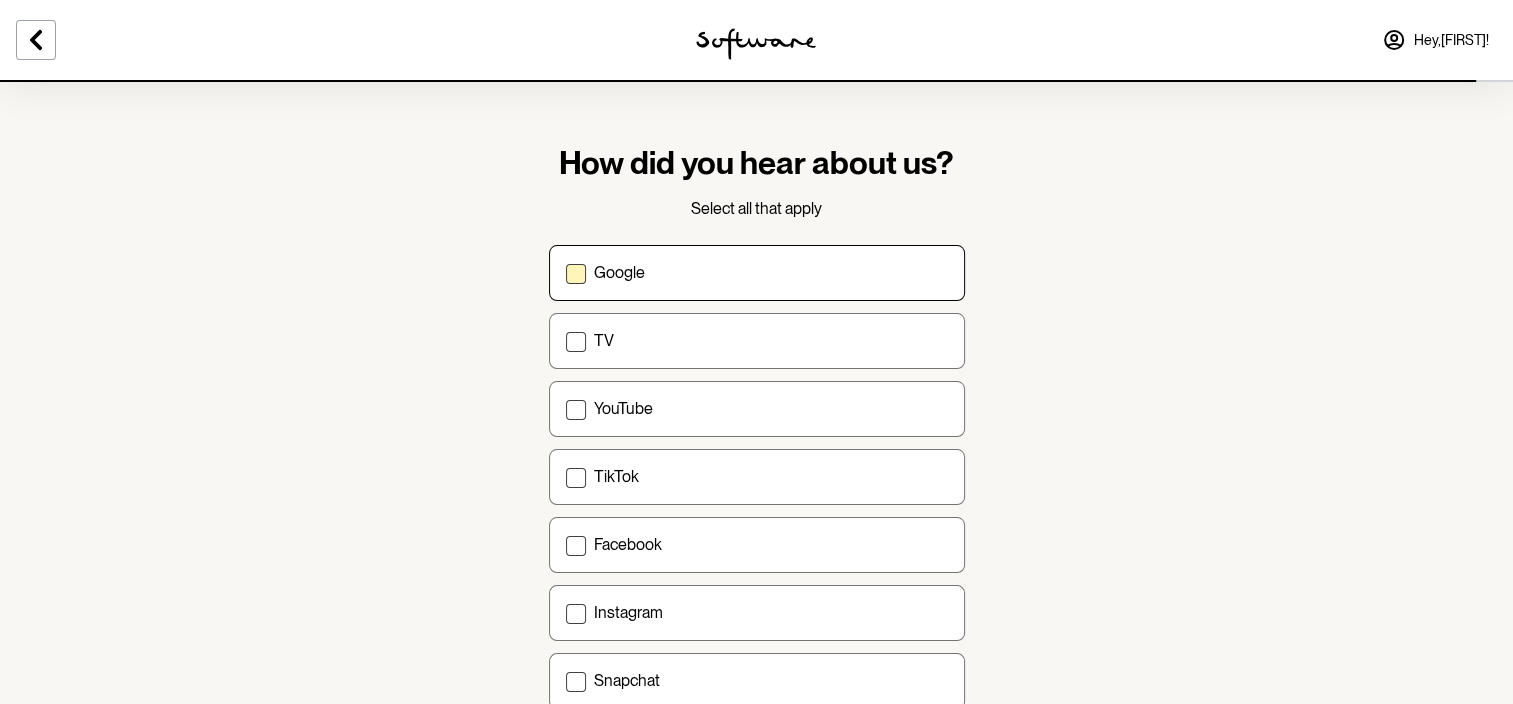 click on "Google" at bounding box center [565, 272] 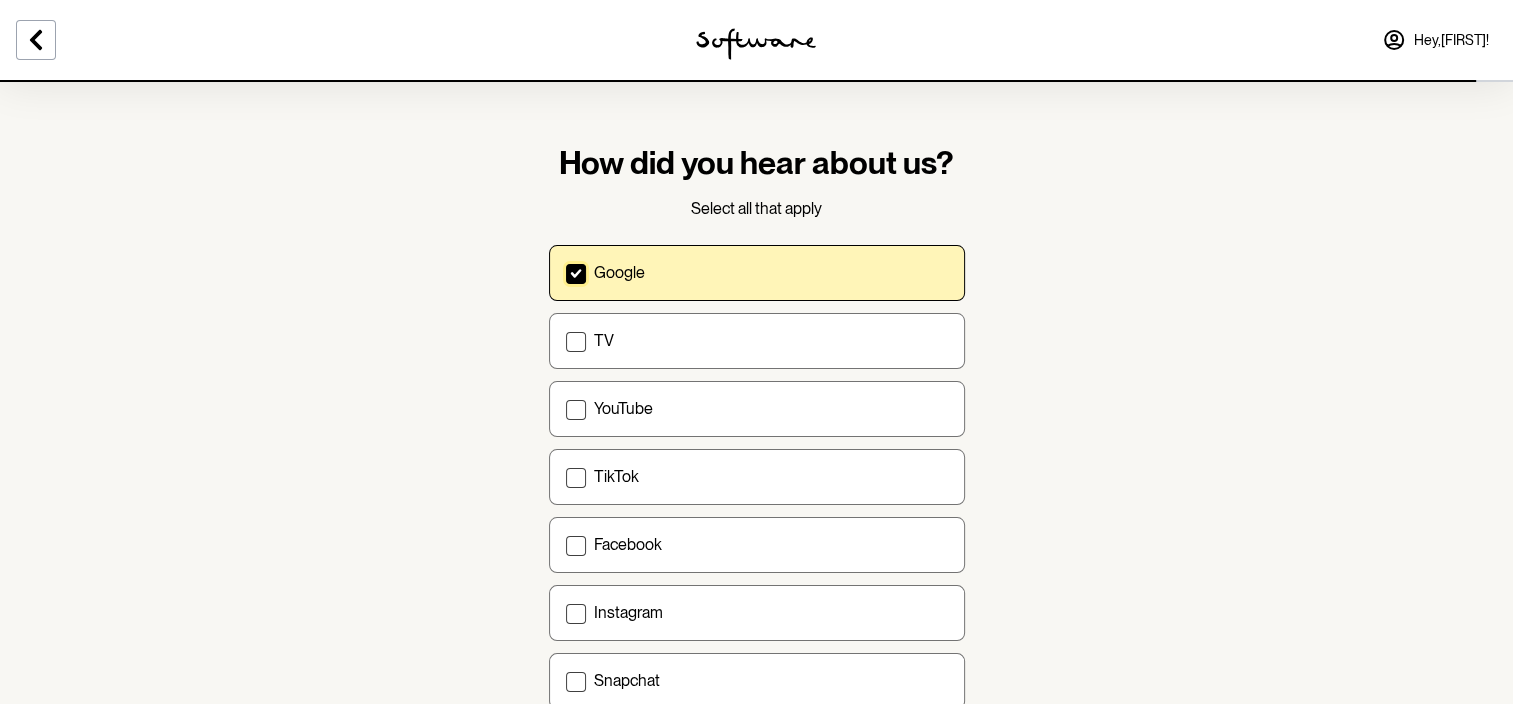 scroll, scrollTop: 687, scrollLeft: 0, axis: vertical 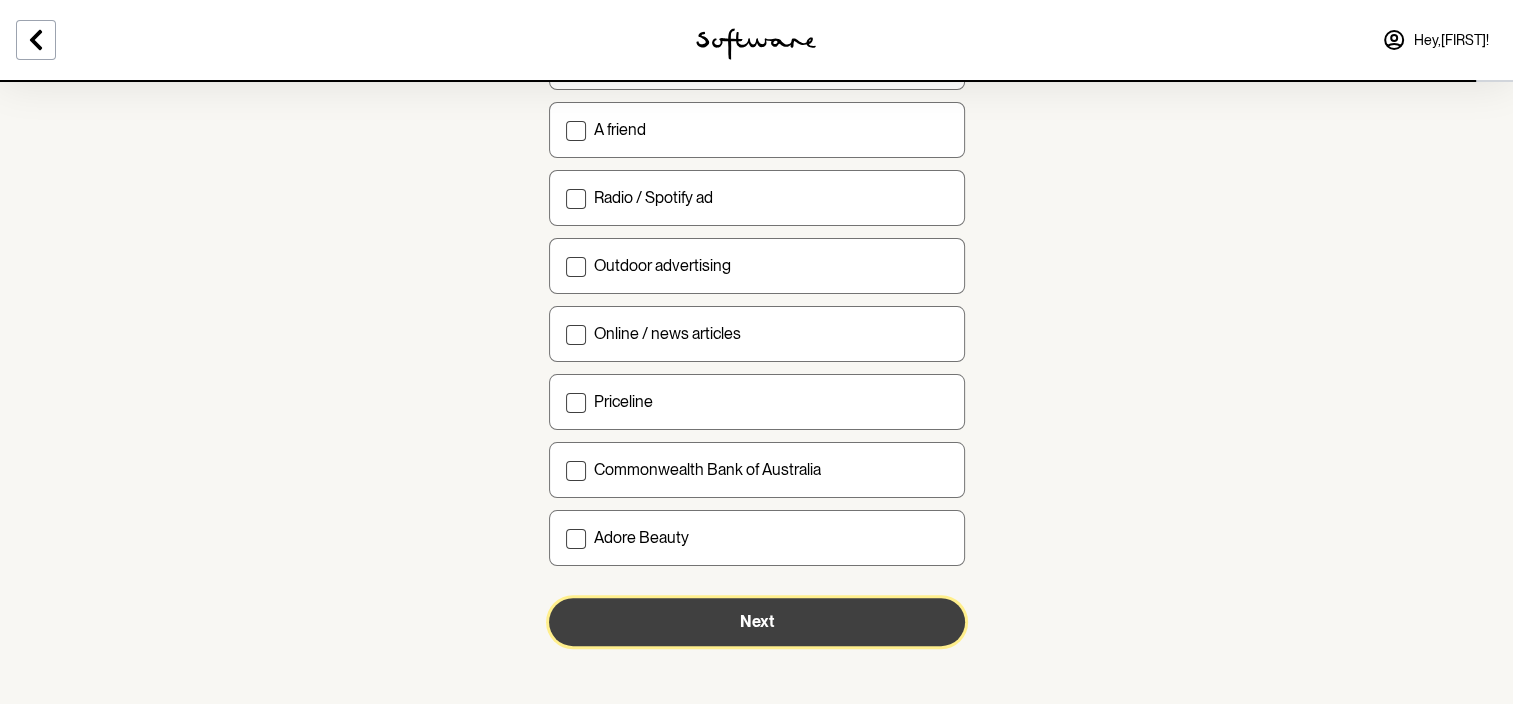 click on "Next" at bounding box center [757, 622] 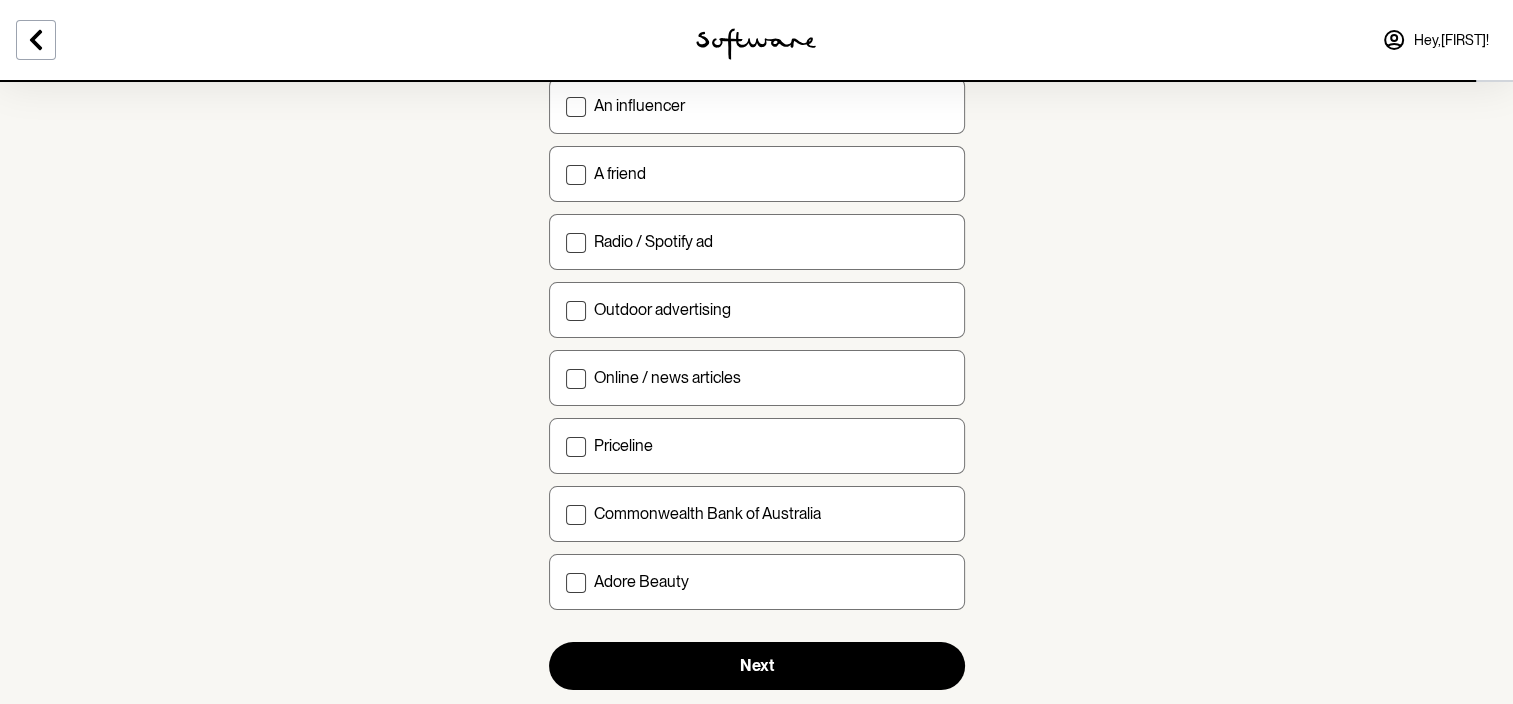 scroll, scrollTop: 687, scrollLeft: 0, axis: vertical 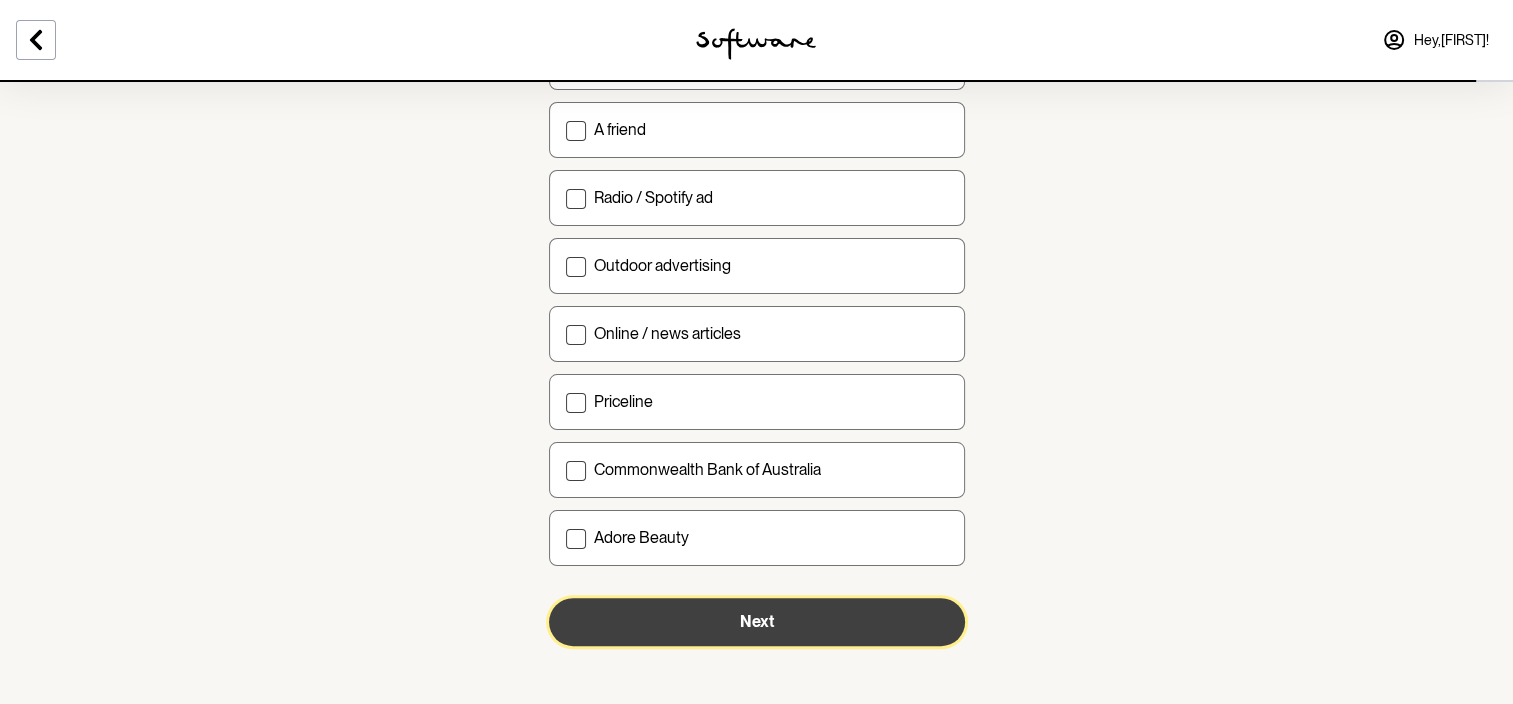 click on "Next" at bounding box center [757, 622] 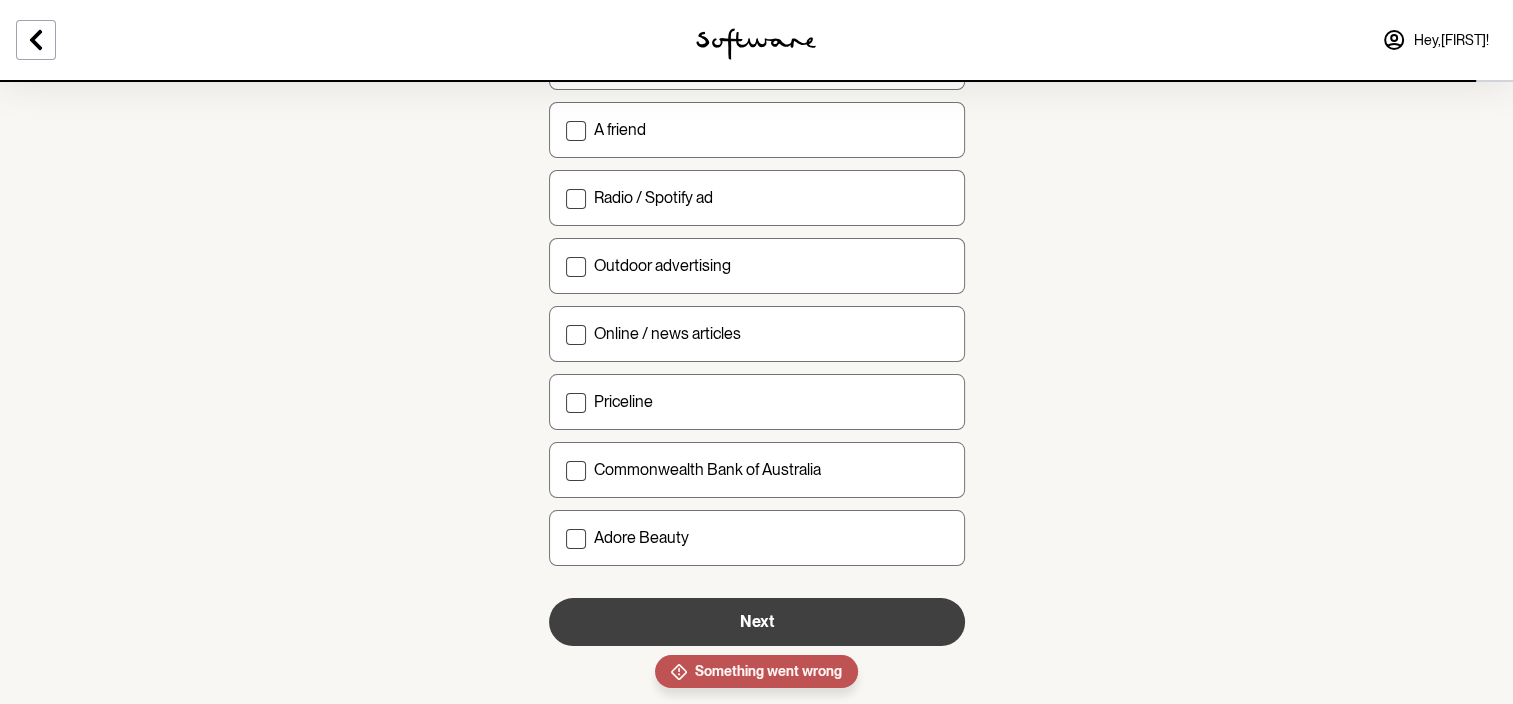 checkbox on "true" 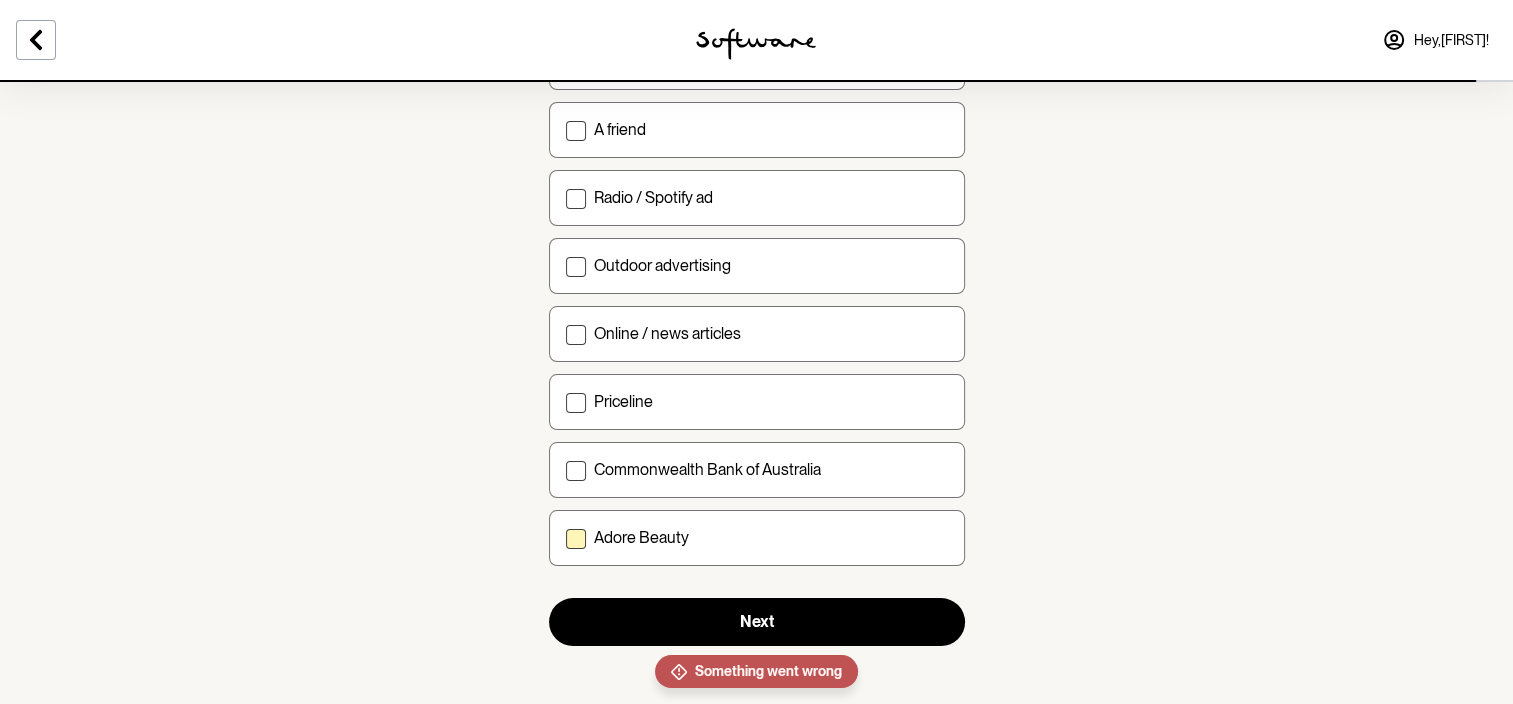 click at bounding box center (576, 539) 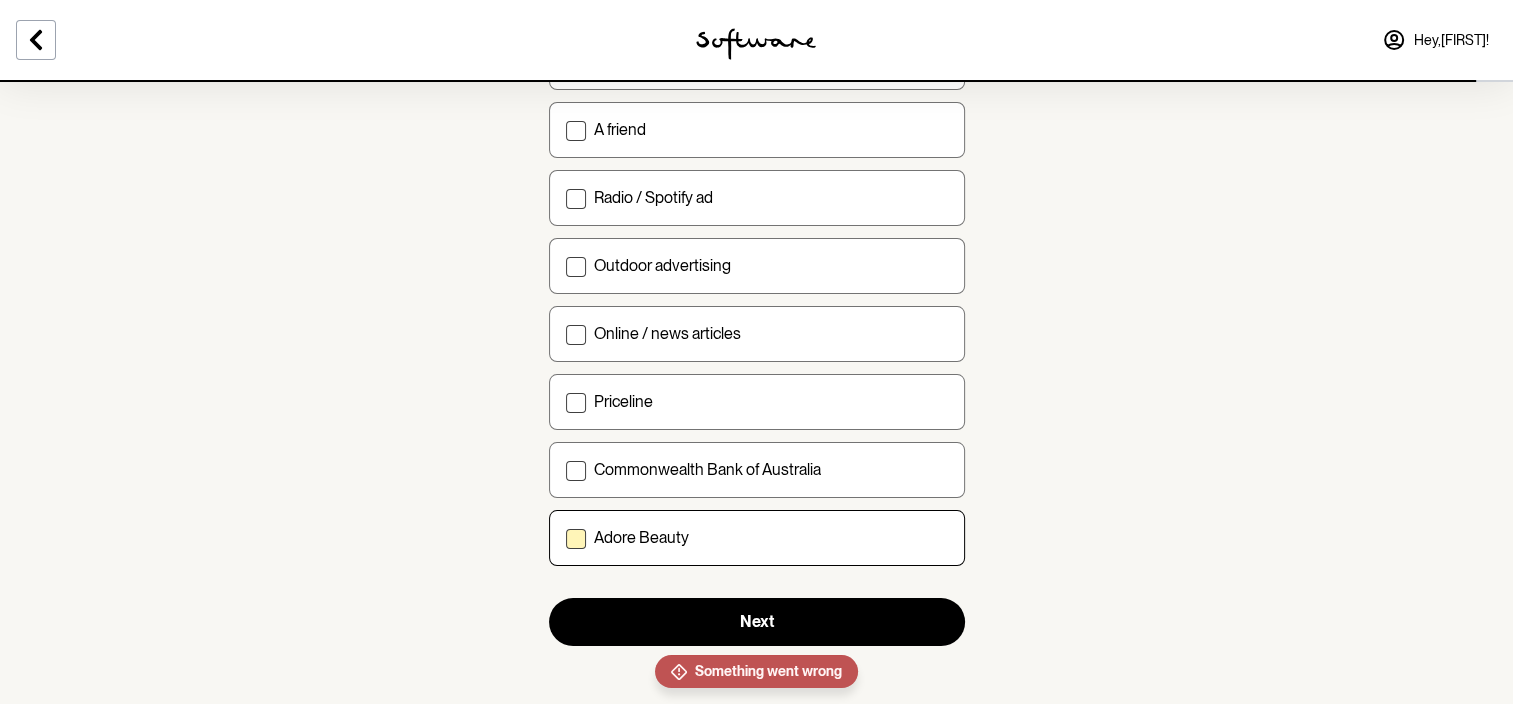 click on "Adore Beauty" at bounding box center (565, 537) 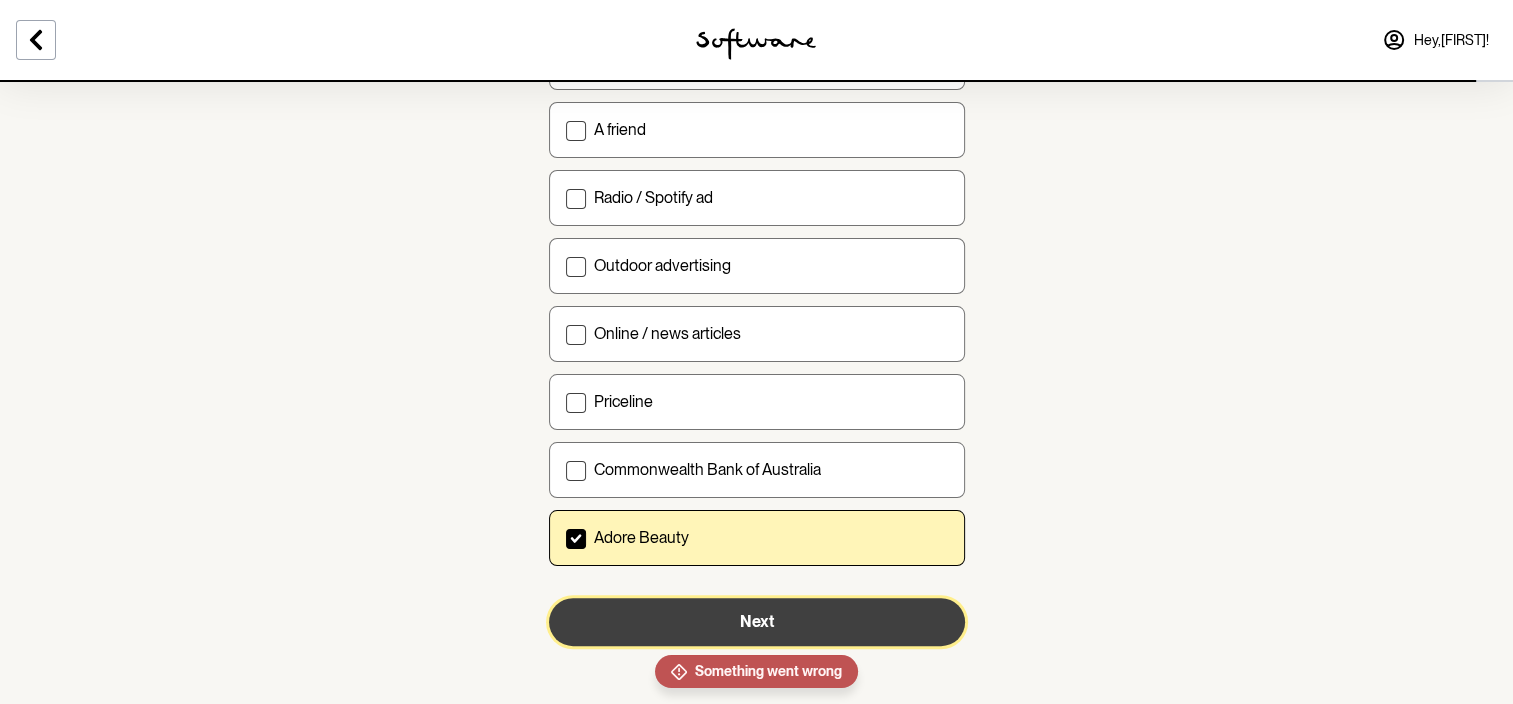 click on "Next" at bounding box center (757, 622) 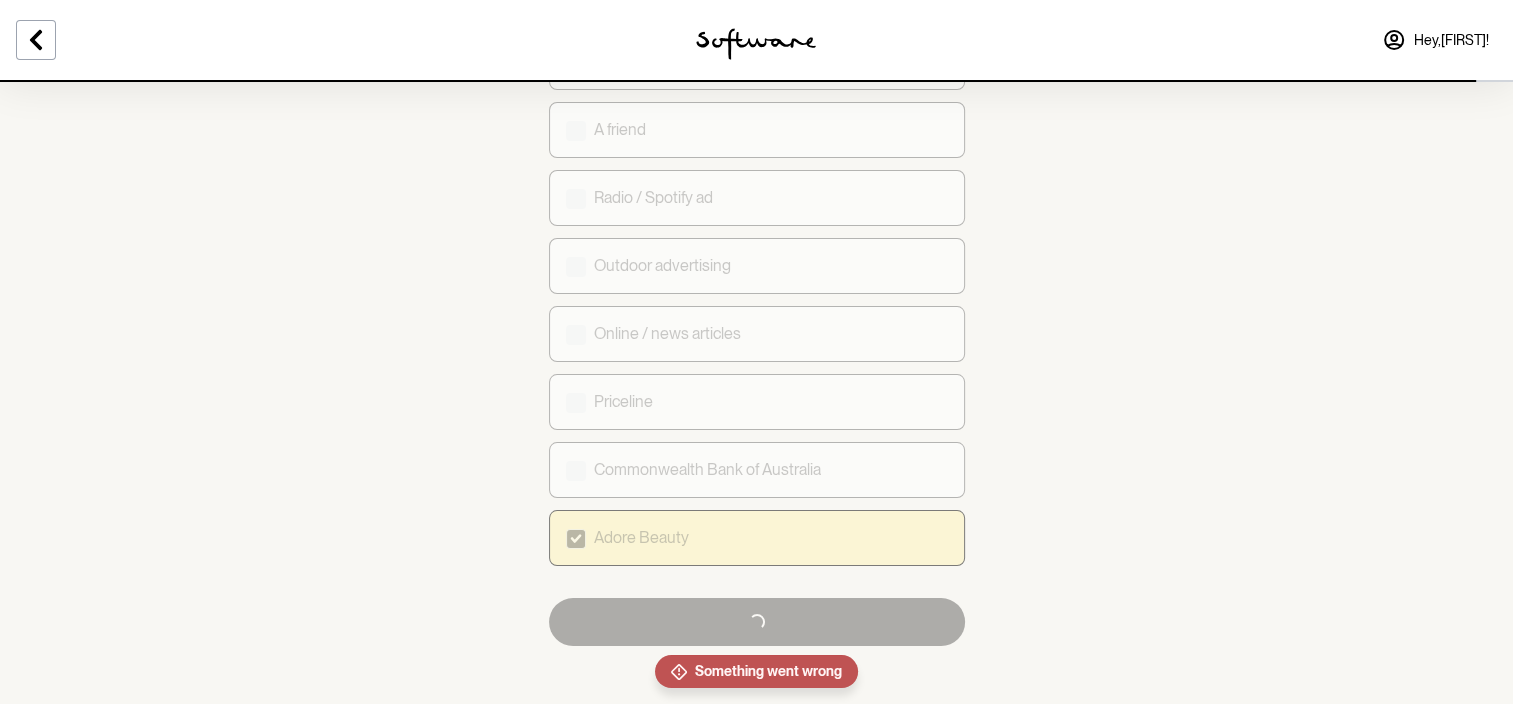 checkbox on "false" 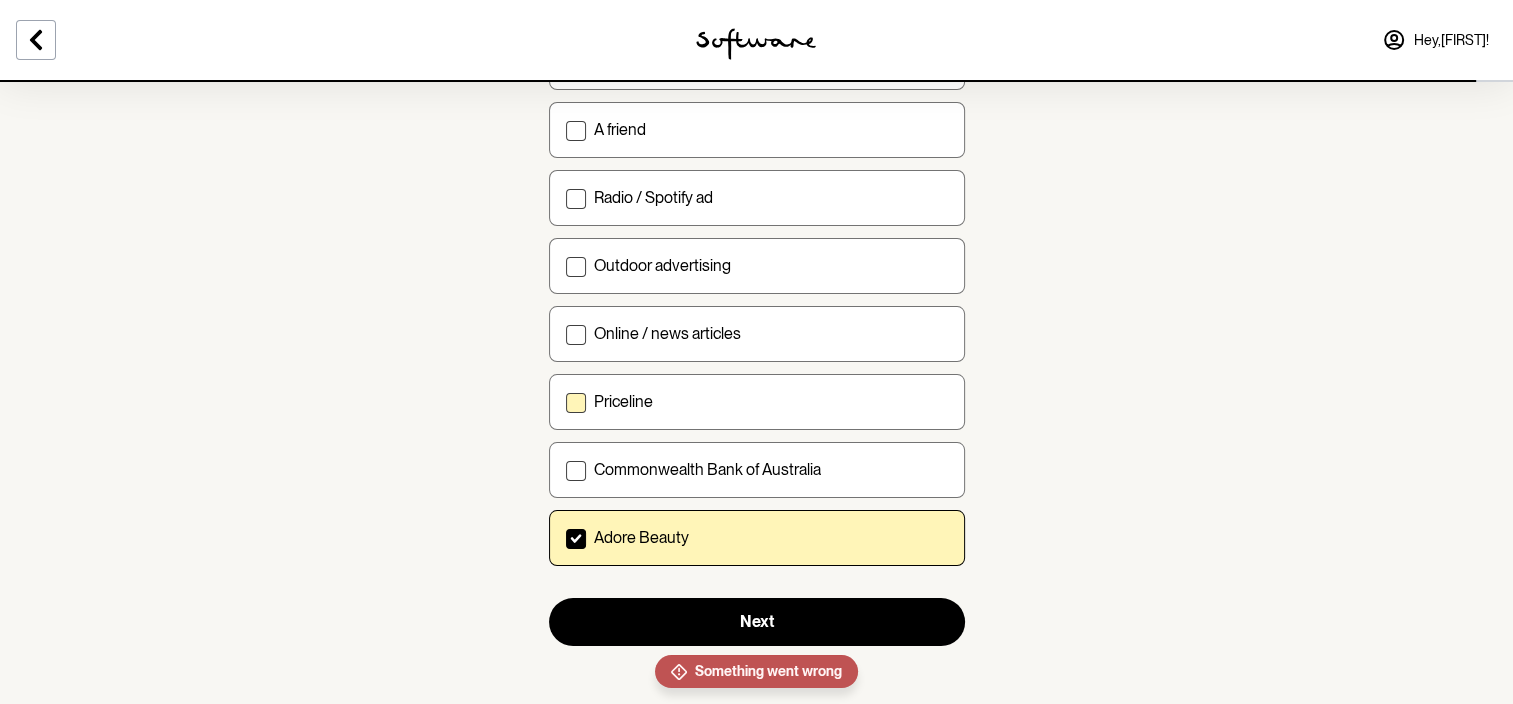 click at bounding box center (576, 403) 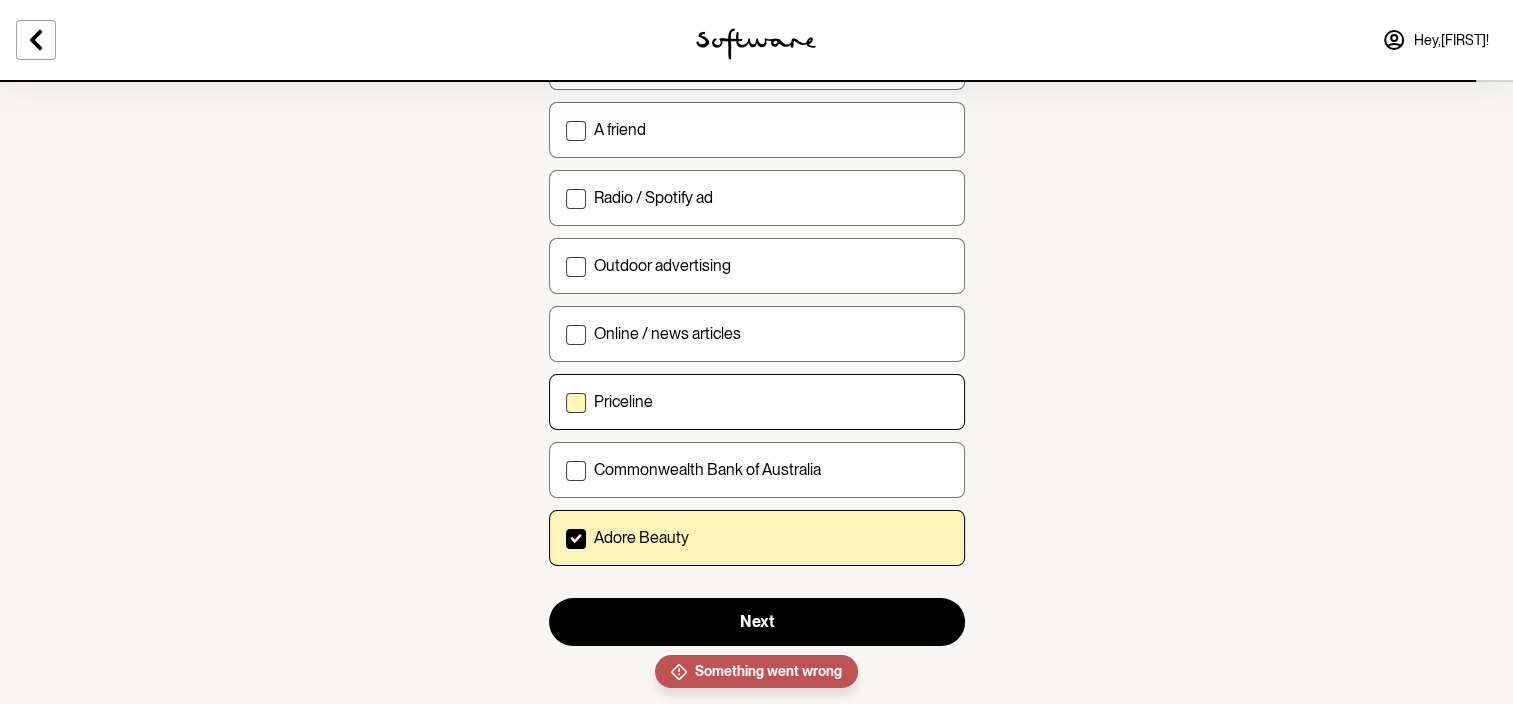 click on "Priceline" at bounding box center [565, 401] 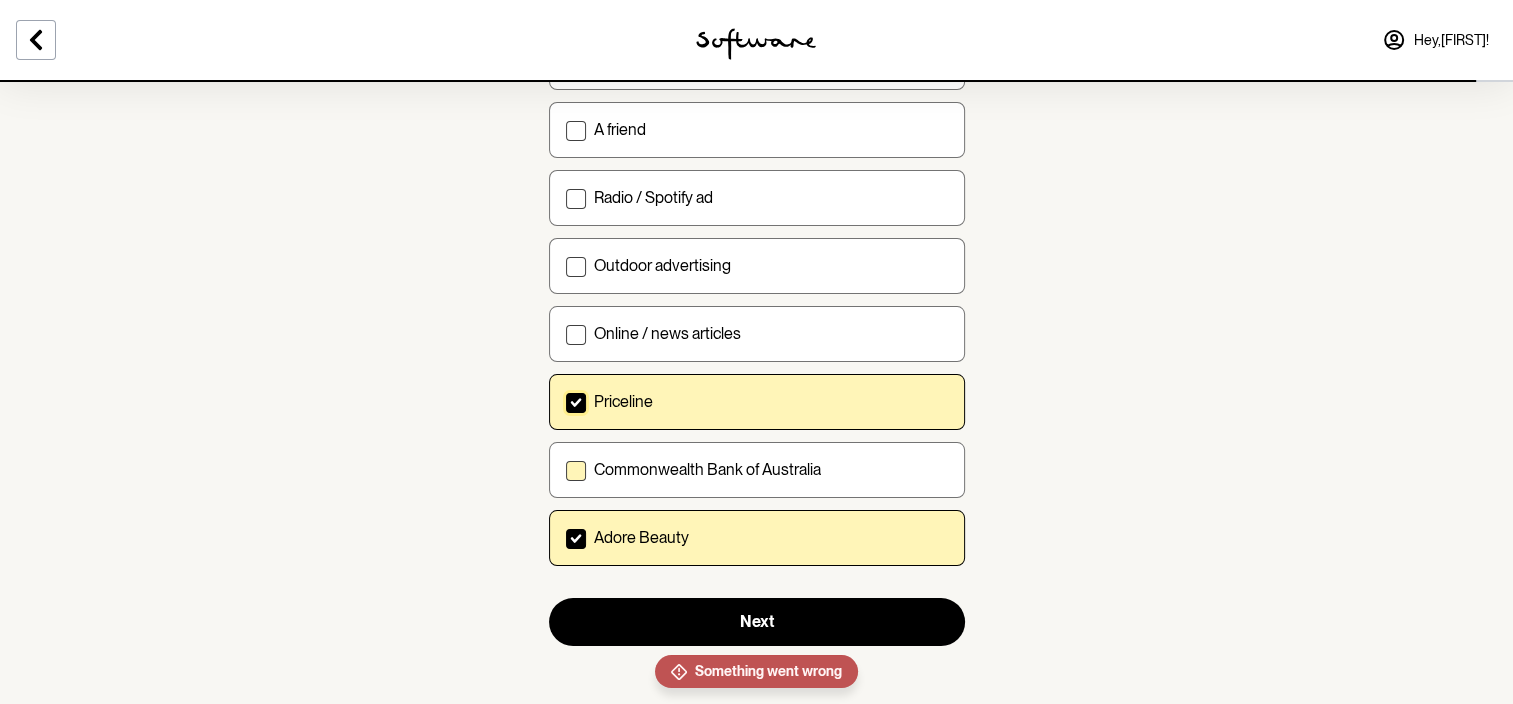 click at bounding box center [576, 471] 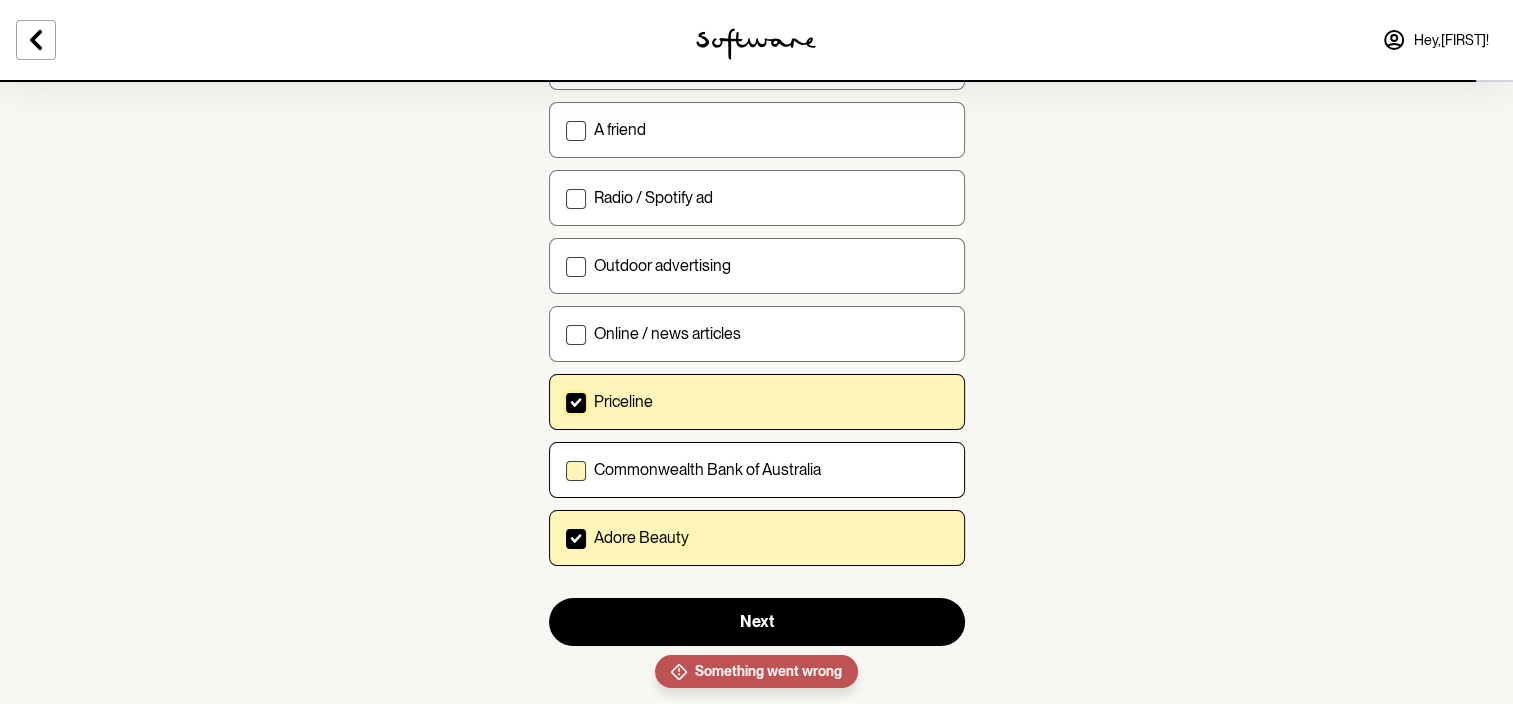 click on "Commonwealth Bank of Australia" at bounding box center (565, 469) 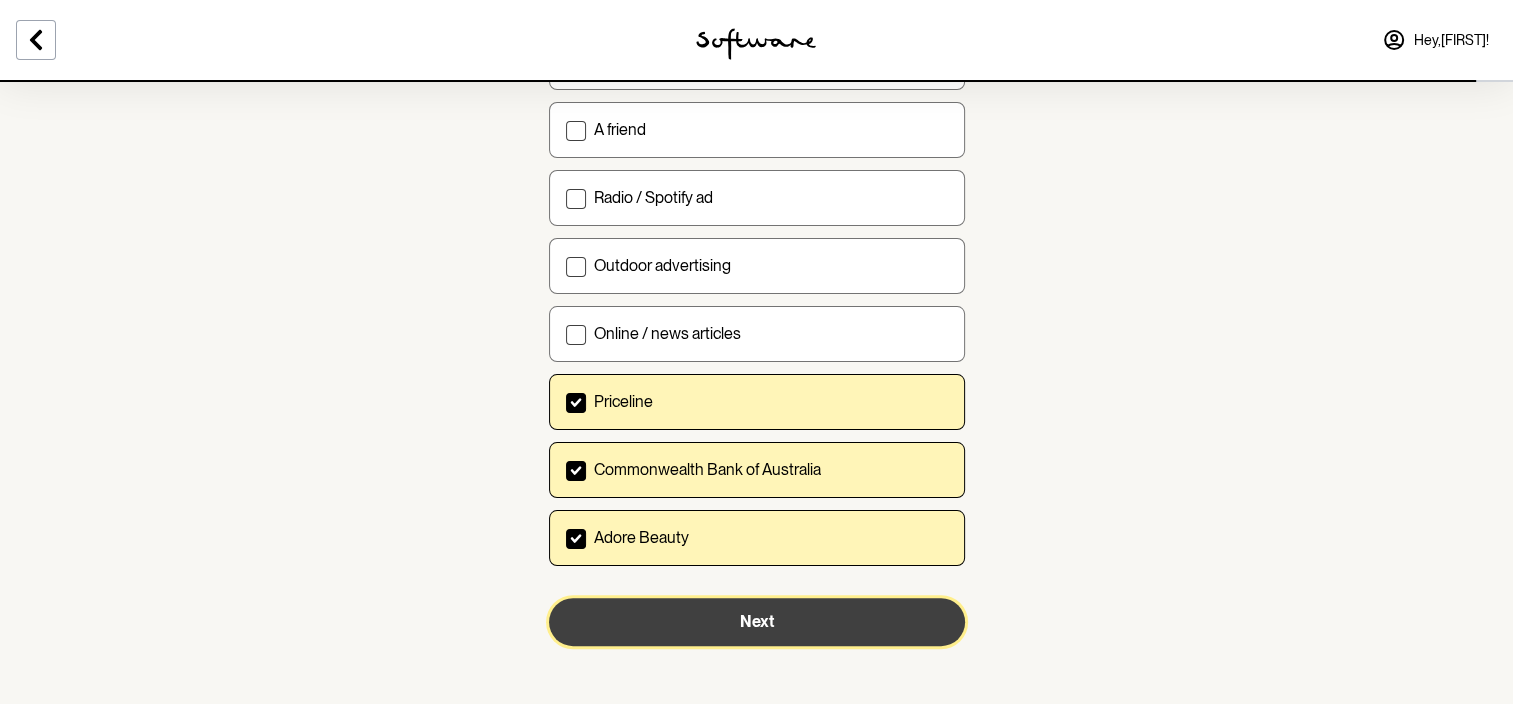click on "Next" at bounding box center [757, 622] 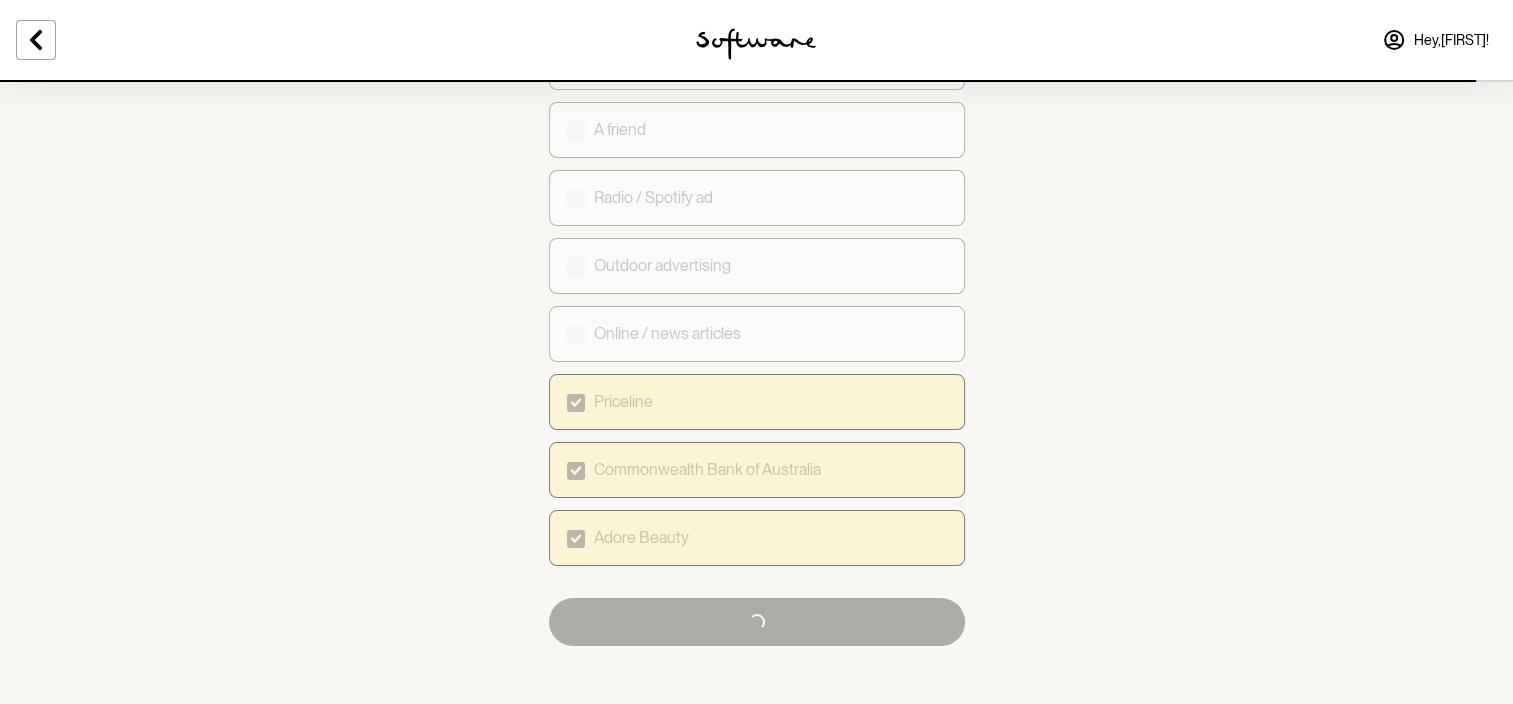 checkbox on "false" 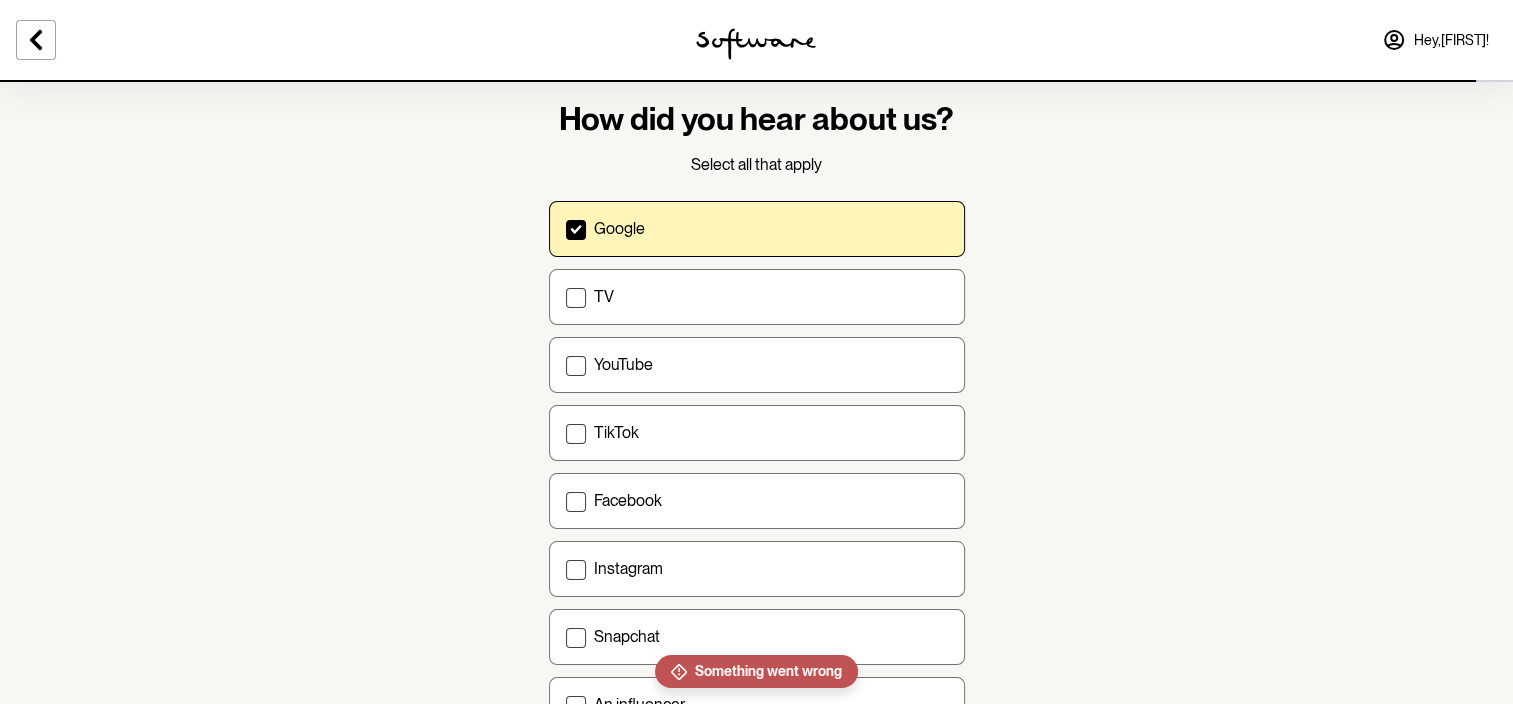 scroll, scrollTop: 0, scrollLeft: 0, axis: both 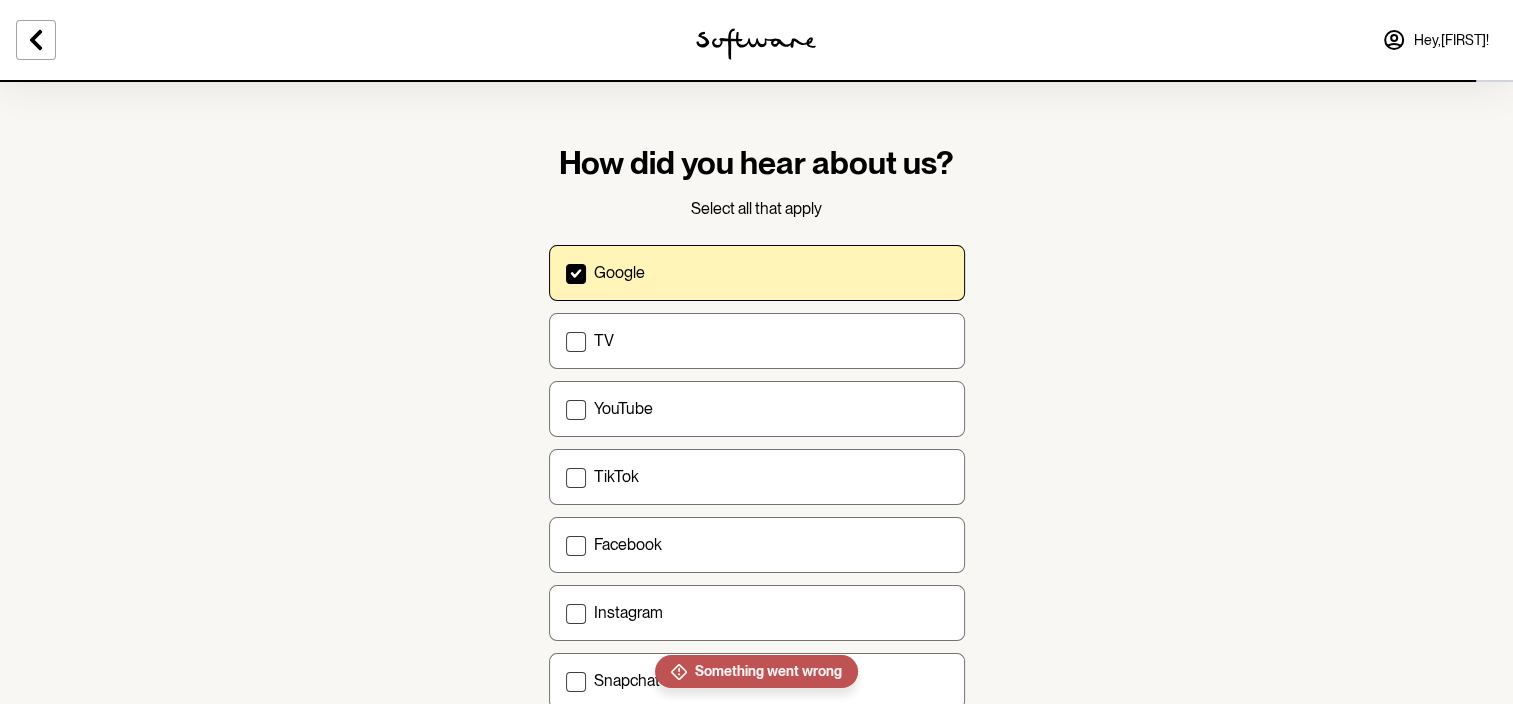 click 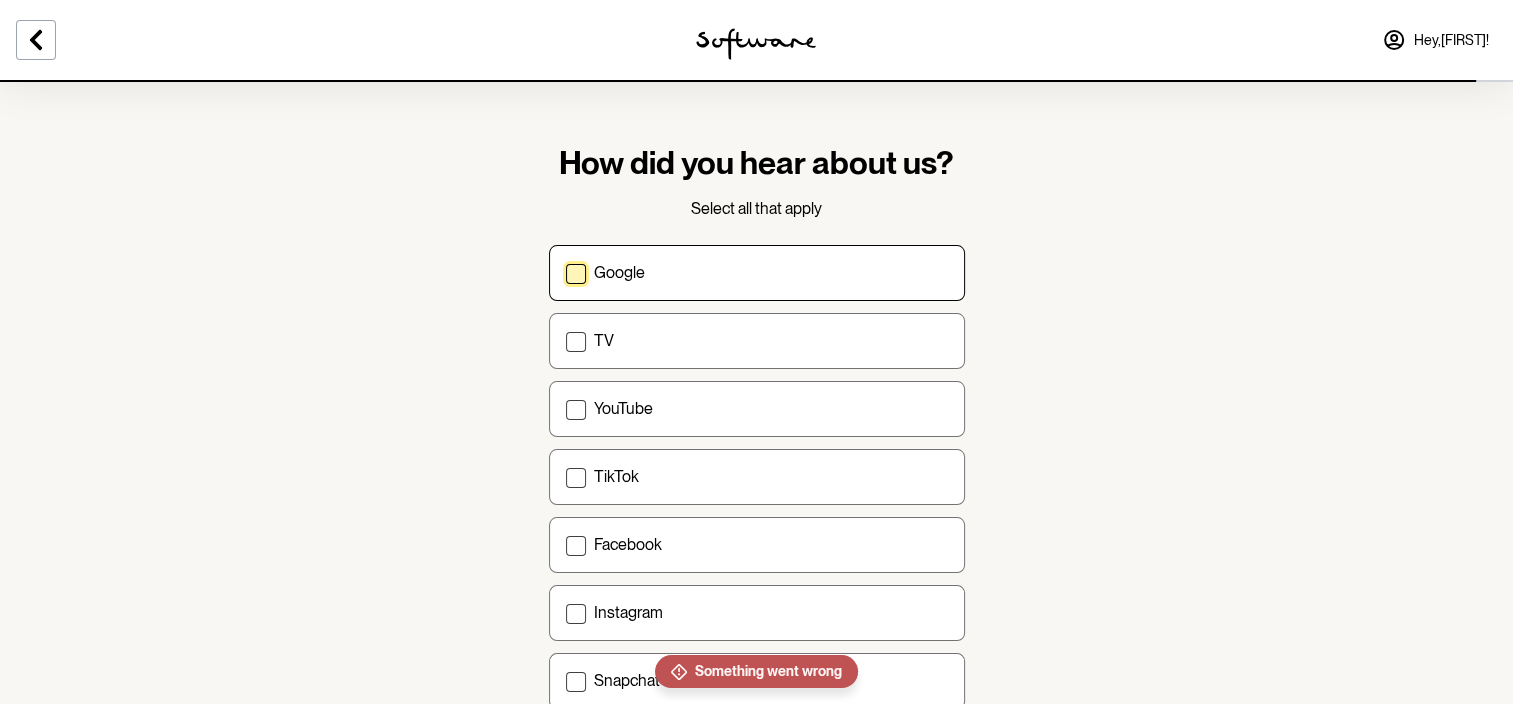 scroll, scrollTop: 572, scrollLeft: 0, axis: vertical 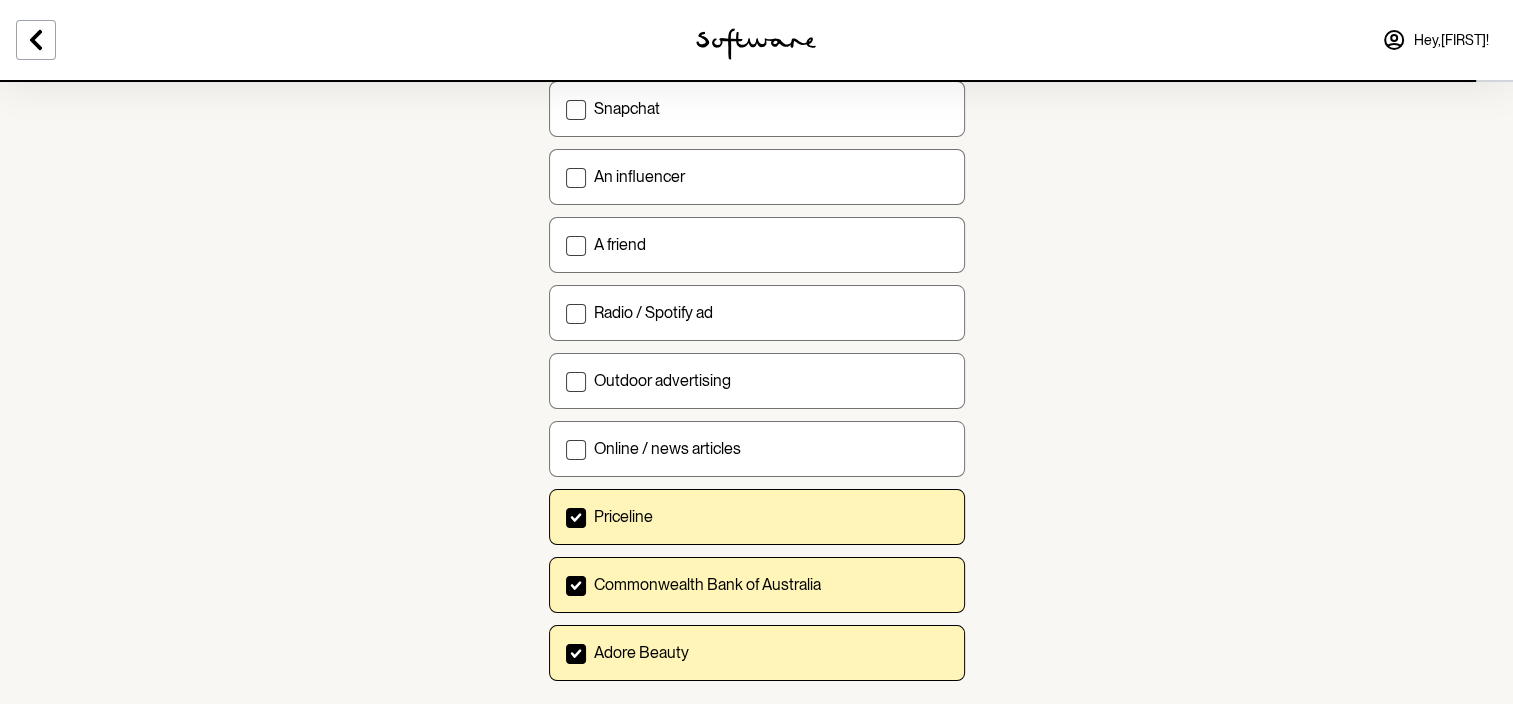 click 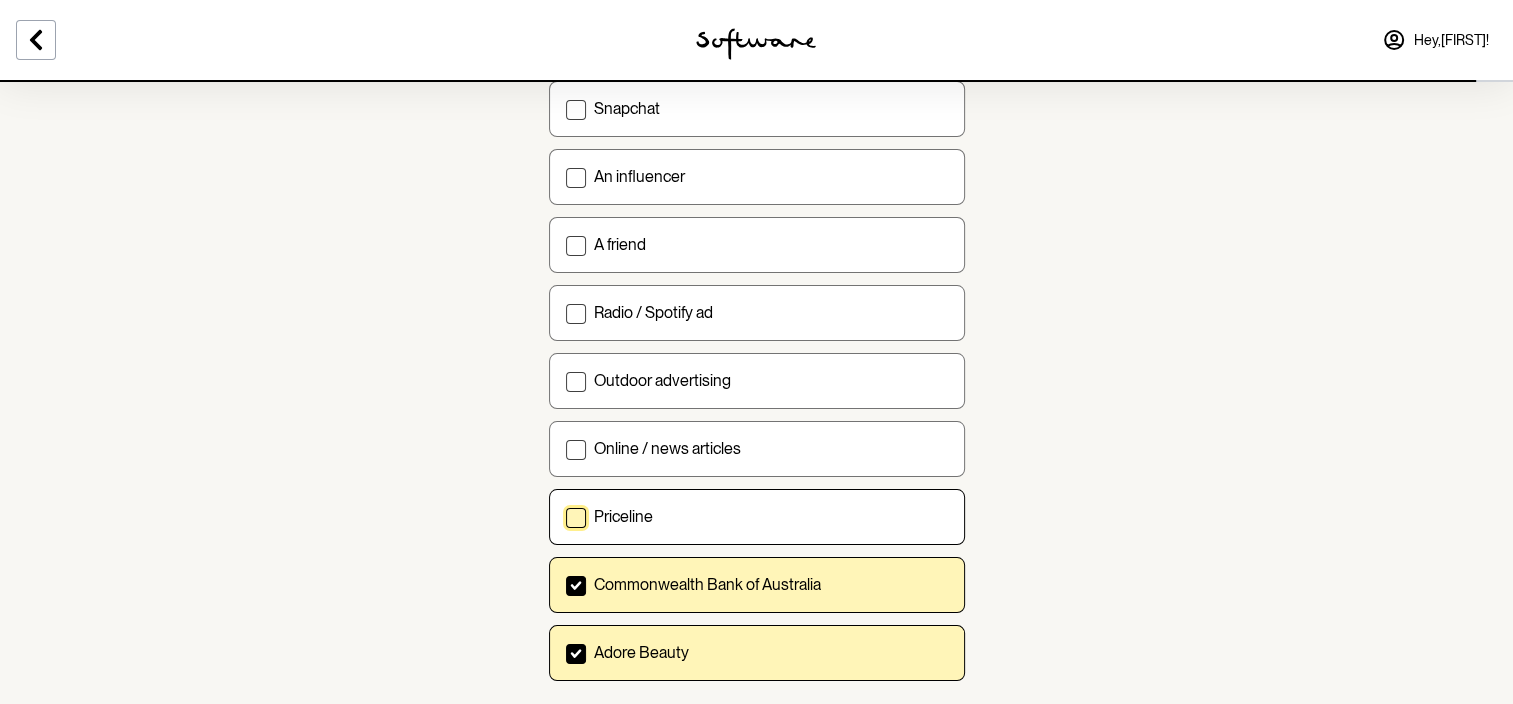 click at bounding box center (576, 586) 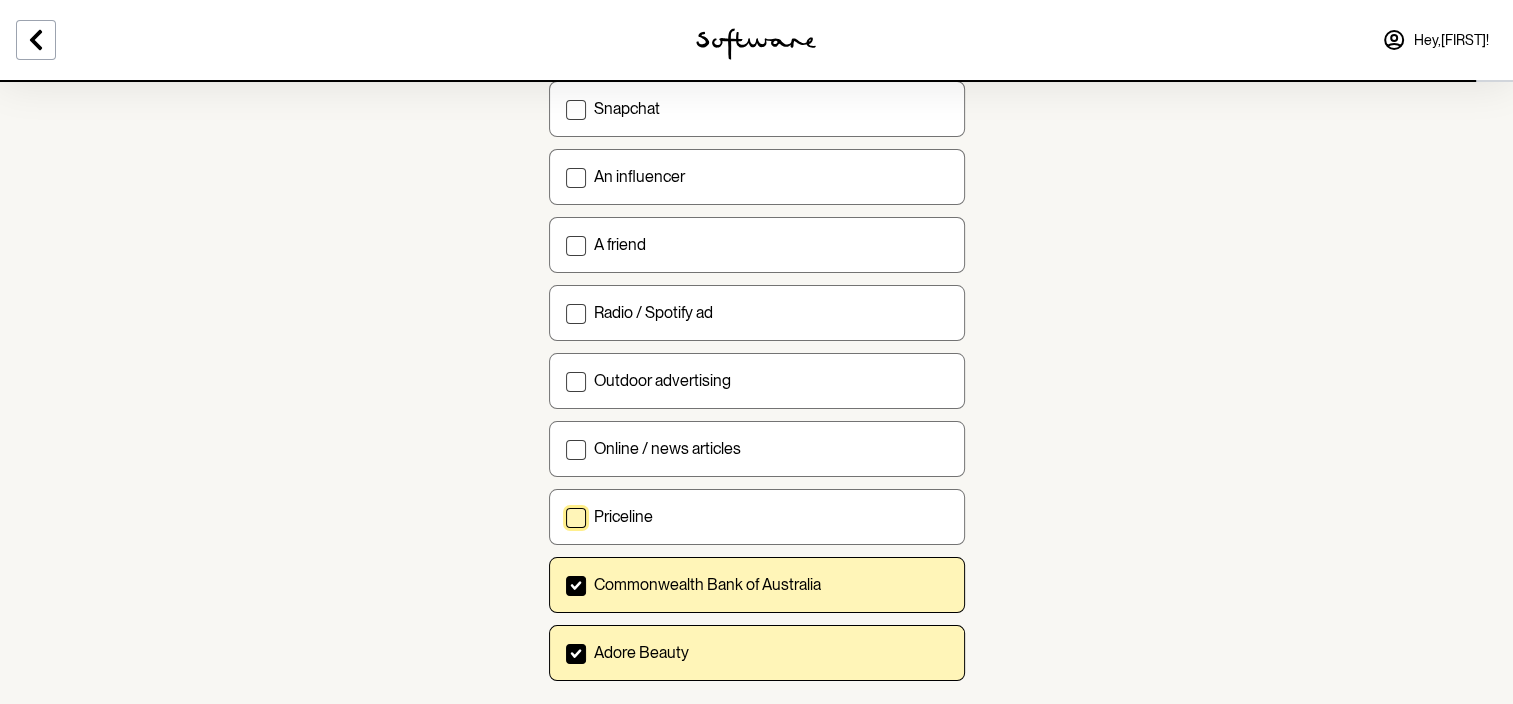 click on "Commonwealth Bank of Australia" at bounding box center [565, 584] 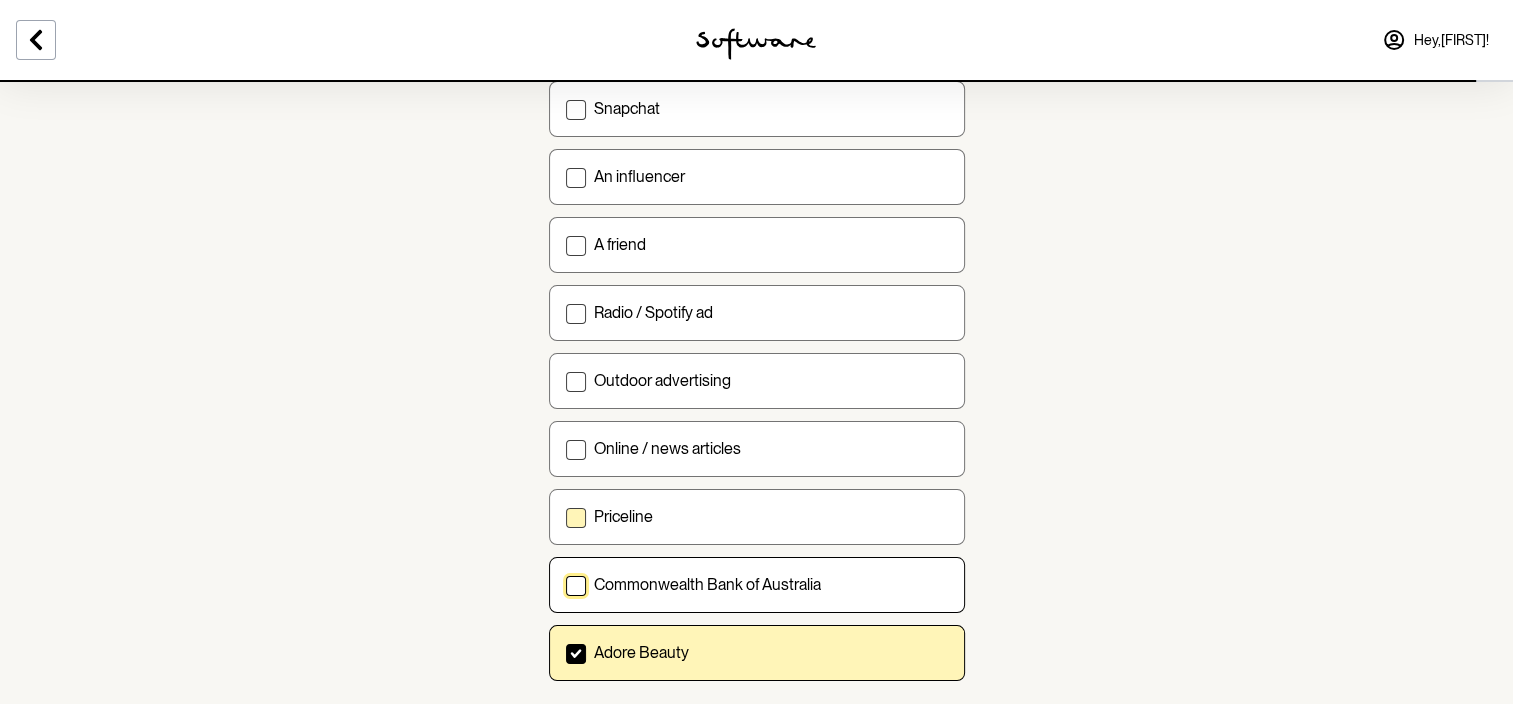 click at bounding box center [576, 654] 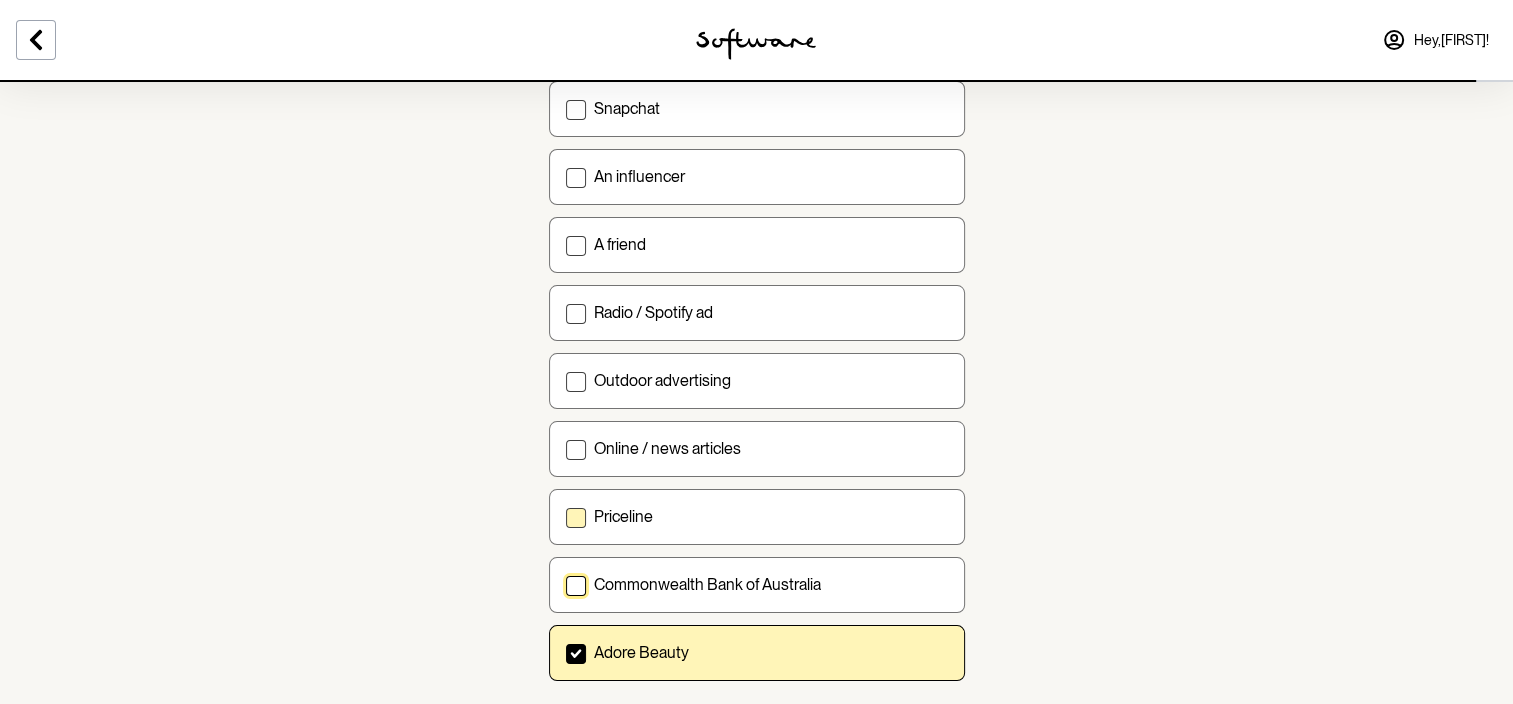 click on "Adore Beauty" at bounding box center (565, 652) 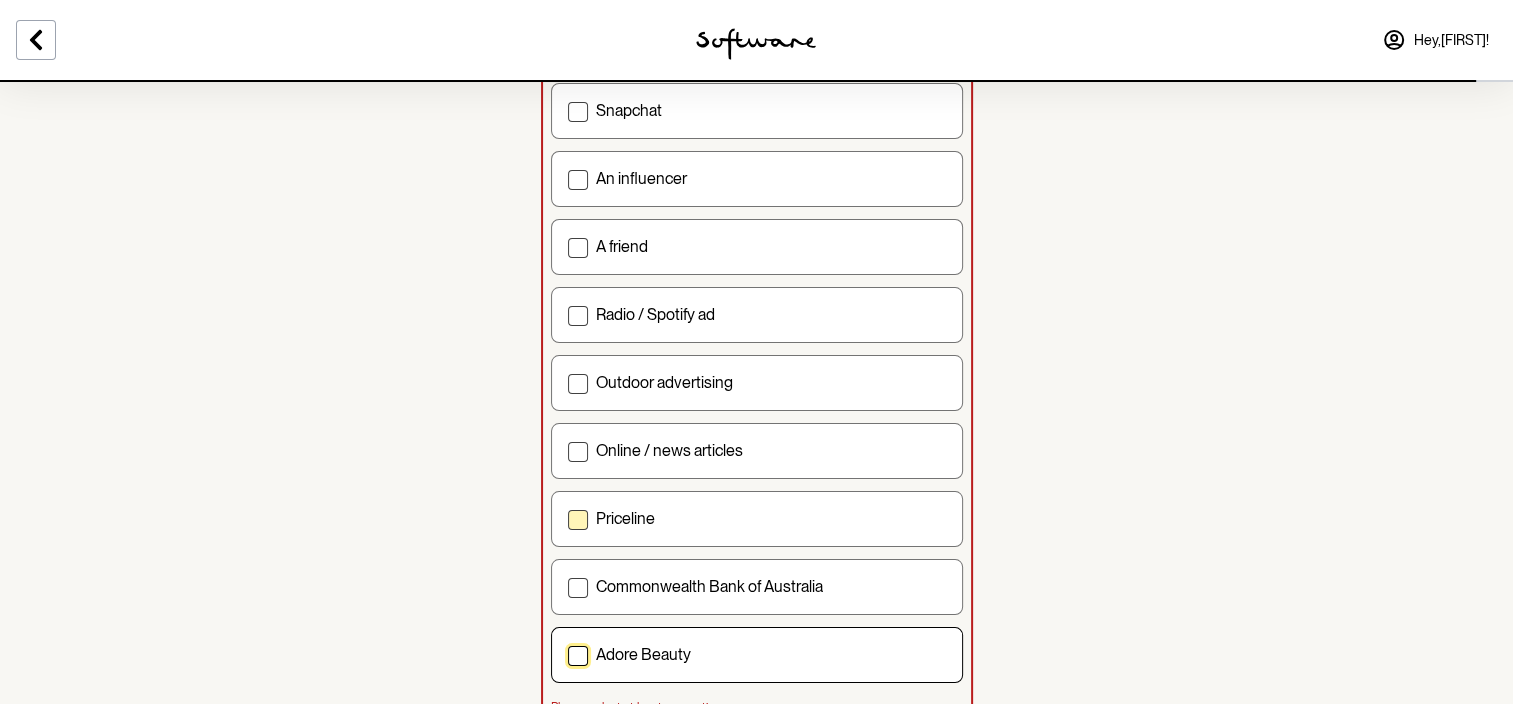 scroll, scrollTop: 726, scrollLeft: 0, axis: vertical 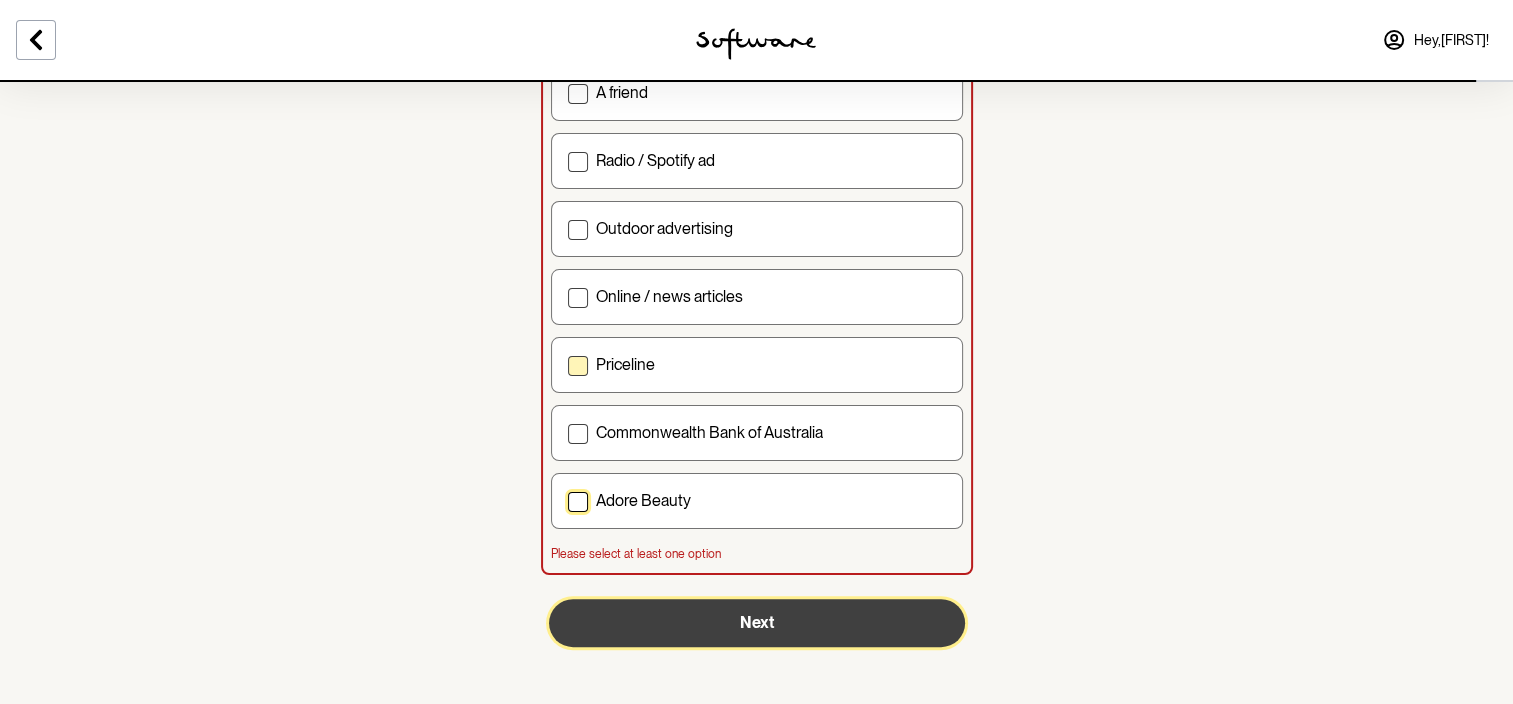 click on "Next" at bounding box center [757, 623] 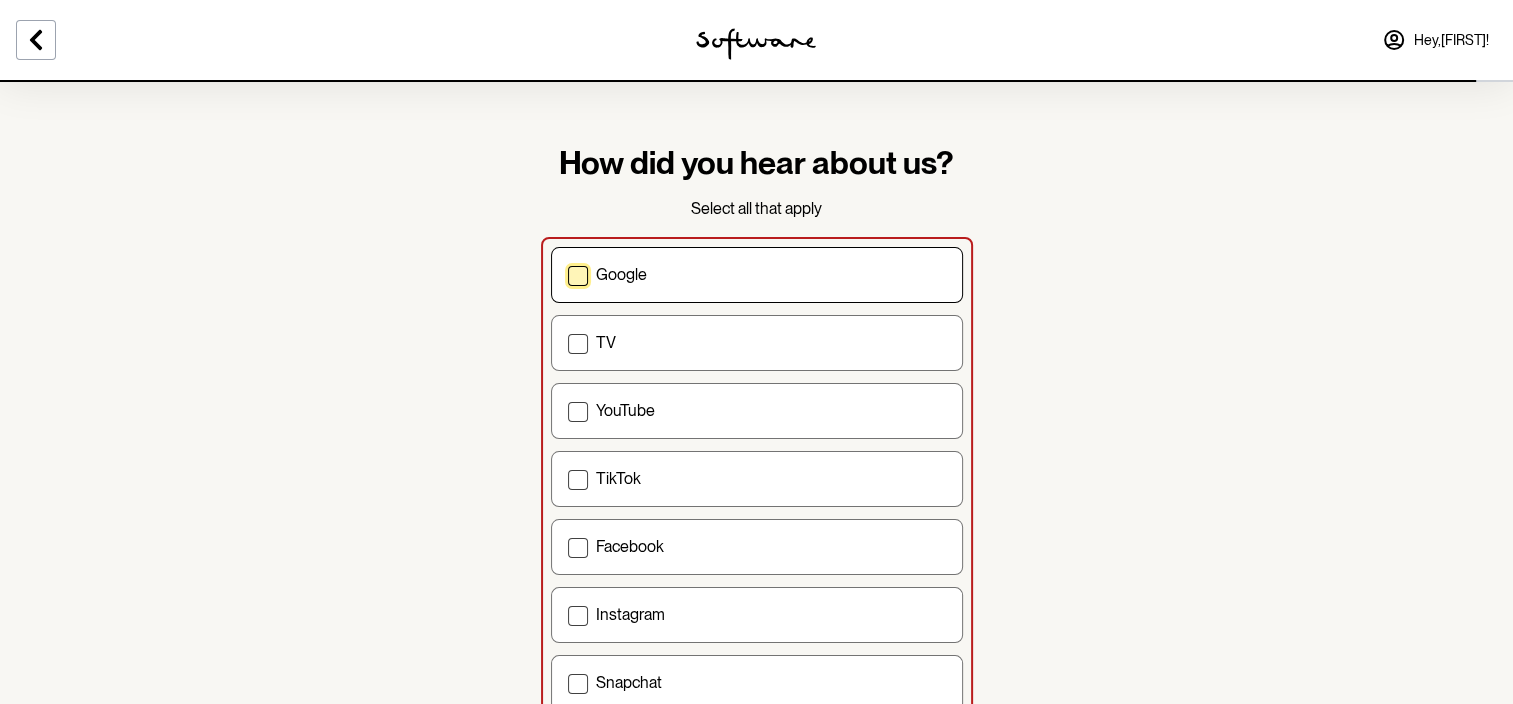 scroll, scrollTop: 656, scrollLeft: 0, axis: vertical 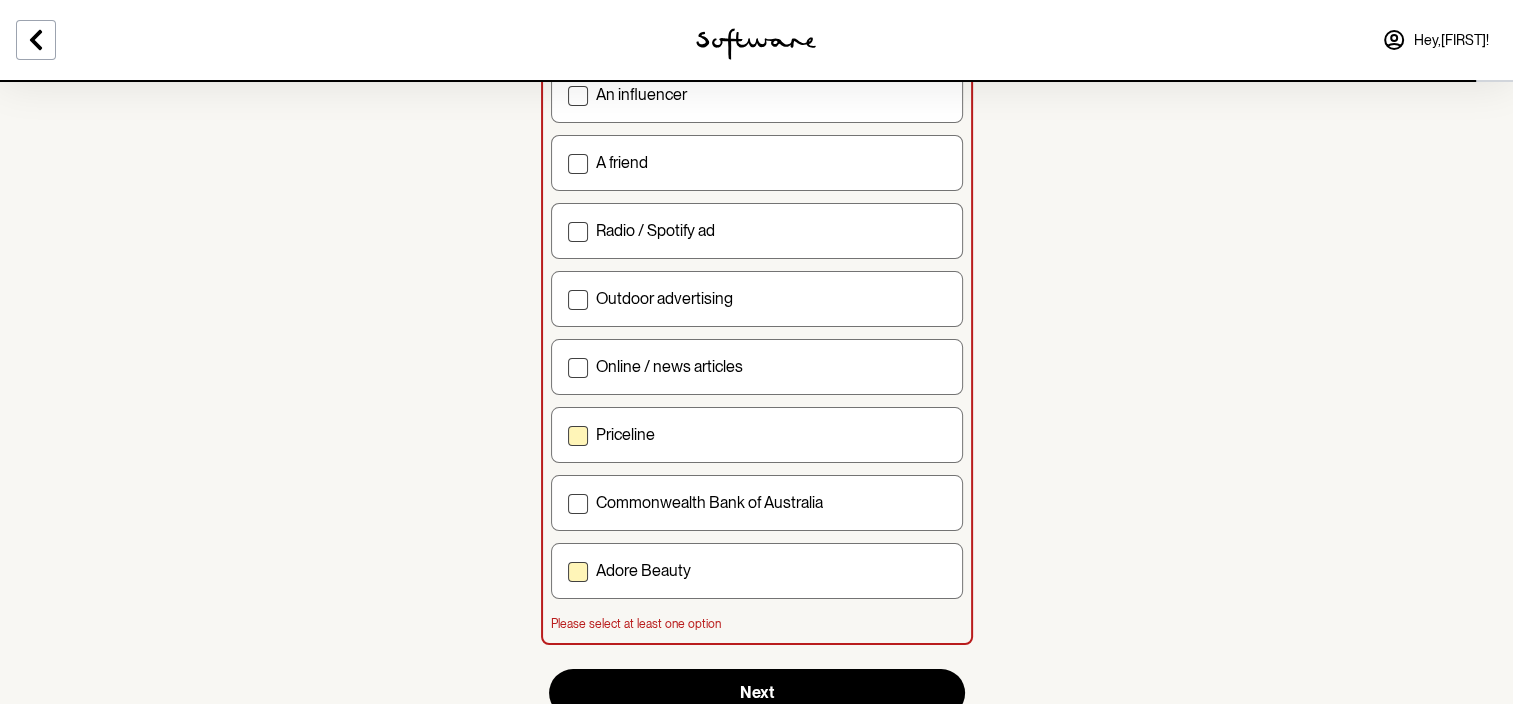 click at bounding box center [578, 572] 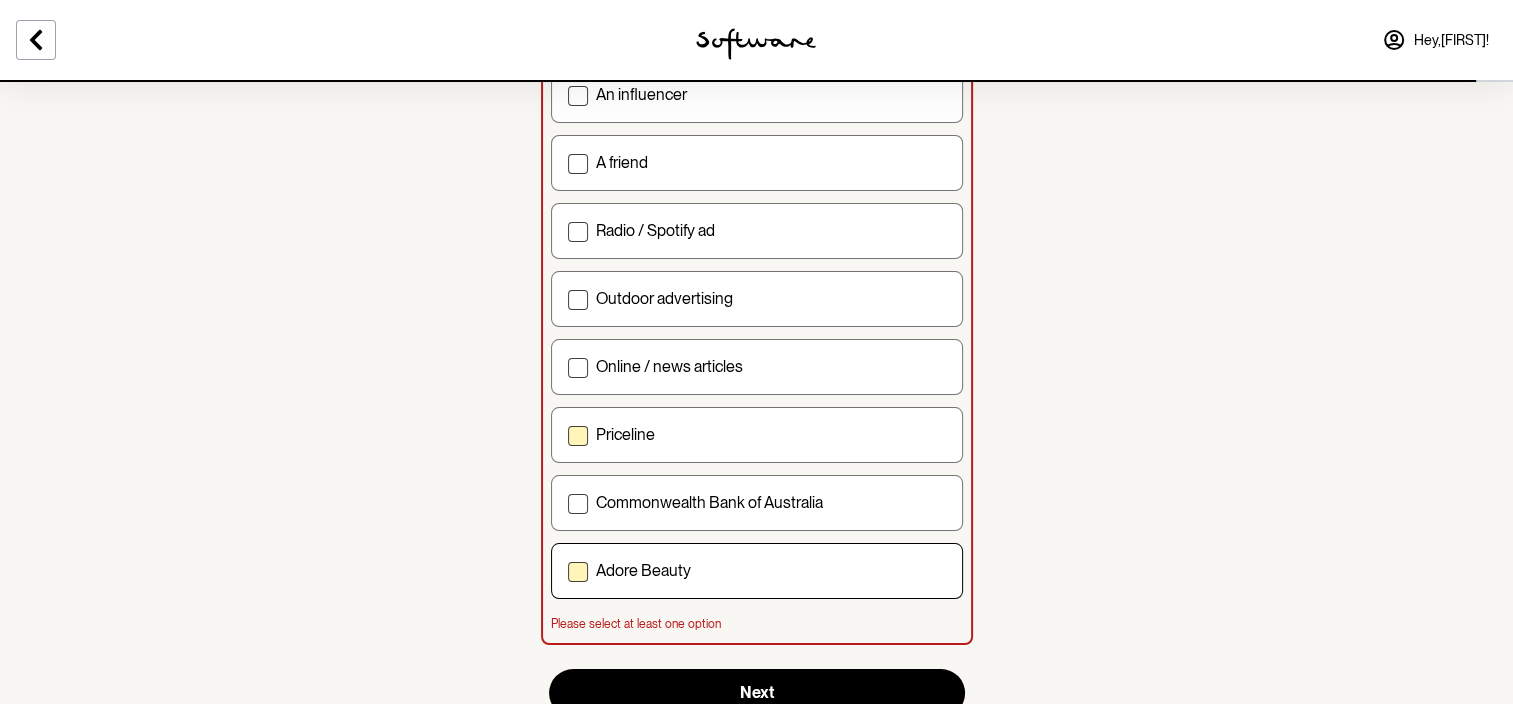 click on "Adore Beauty" at bounding box center (567, 570) 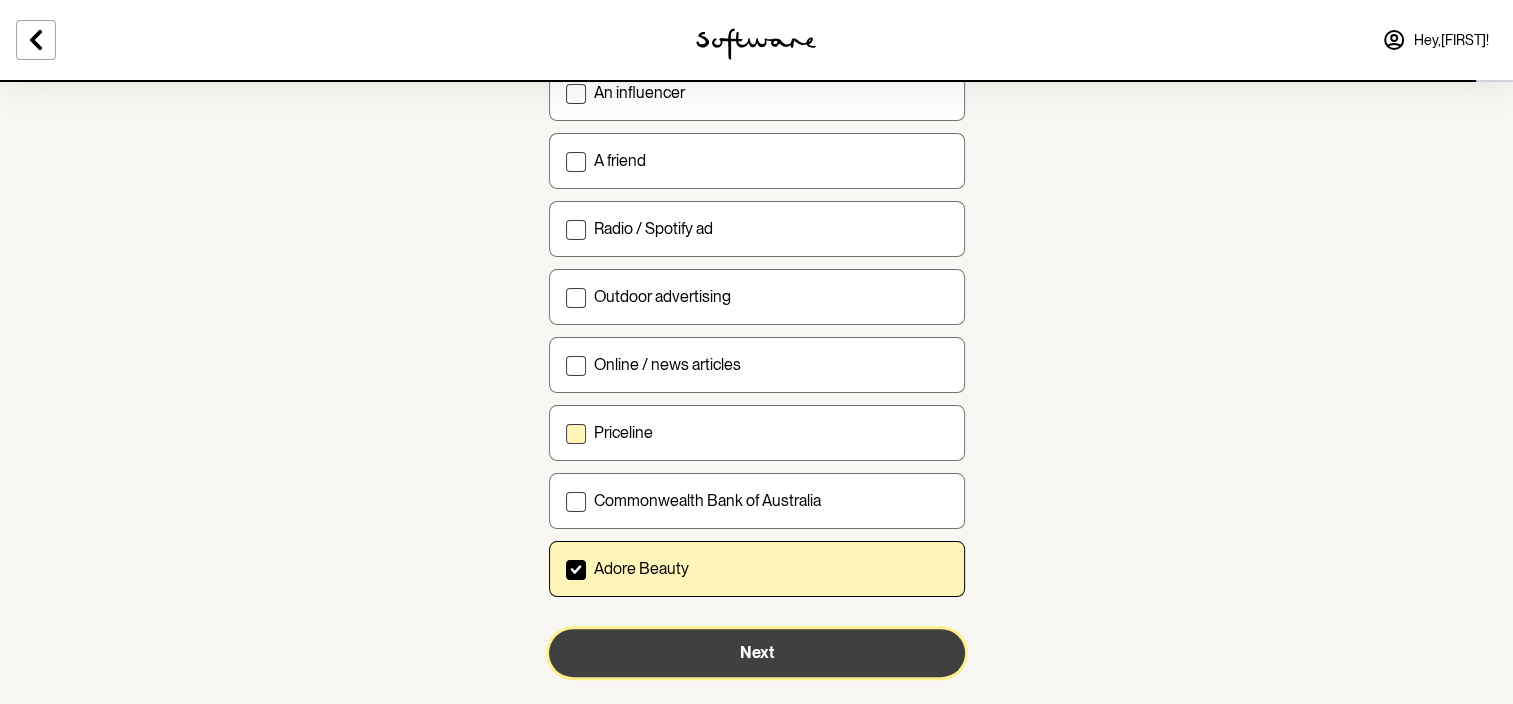 click on "Next" at bounding box center [757, 652] 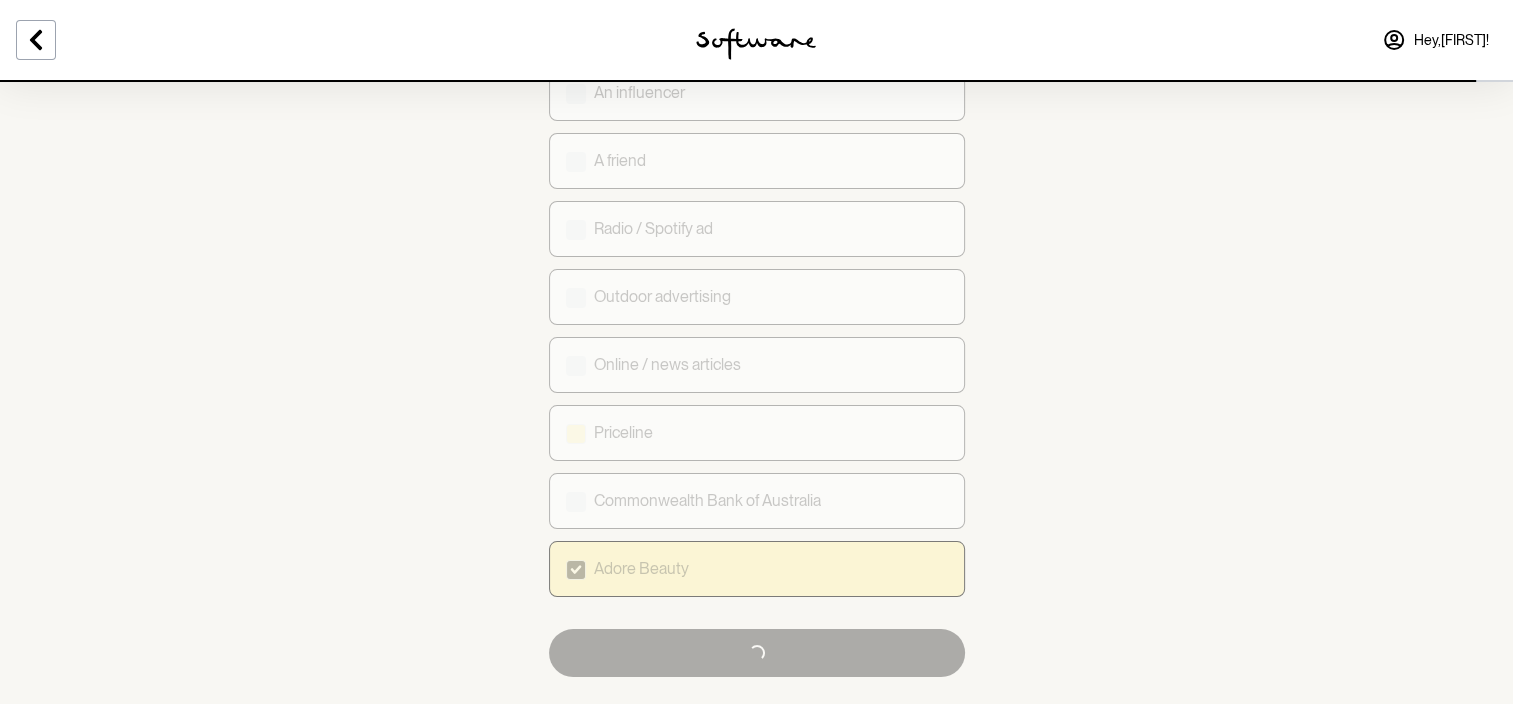 checkbox on "true" 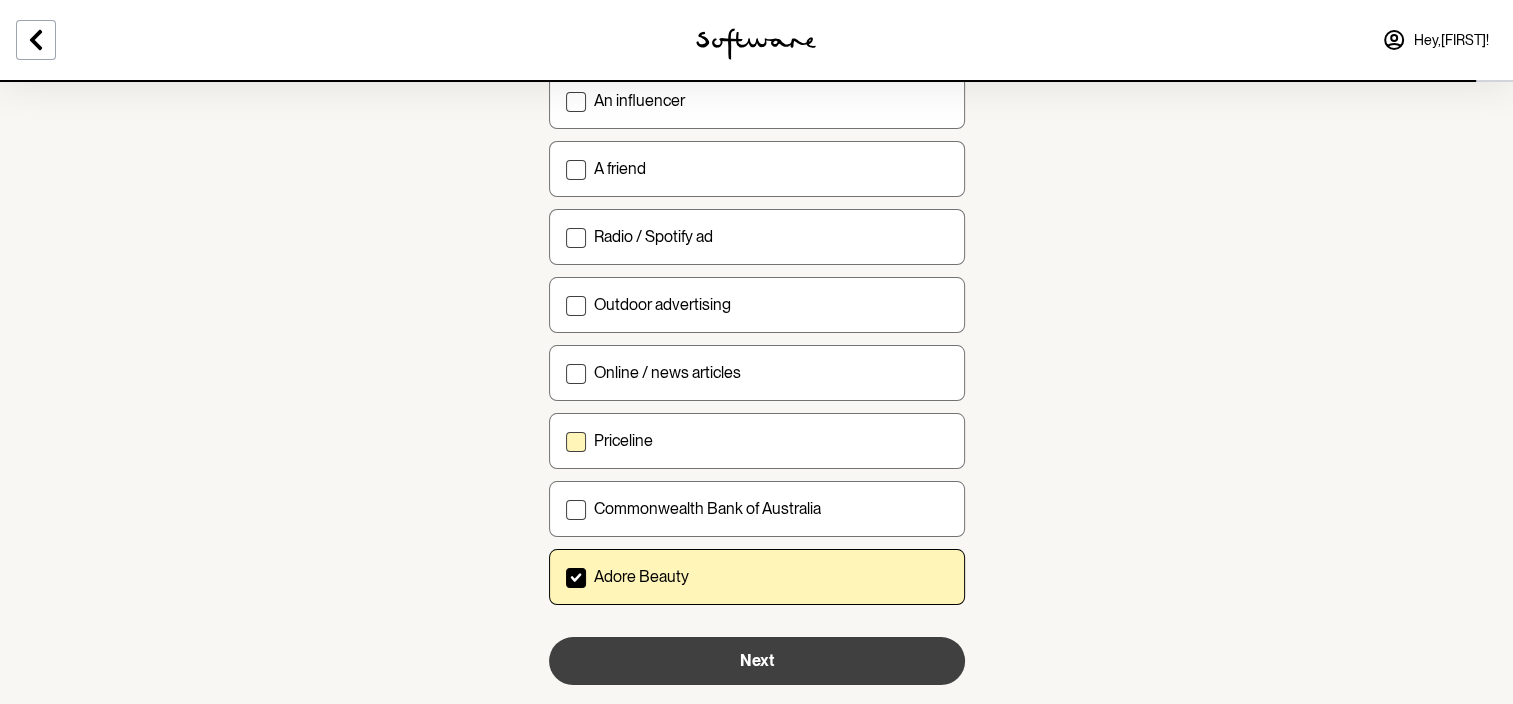 scroll, scrollTop: 687, scrollLeft: 0, axis: vertical 